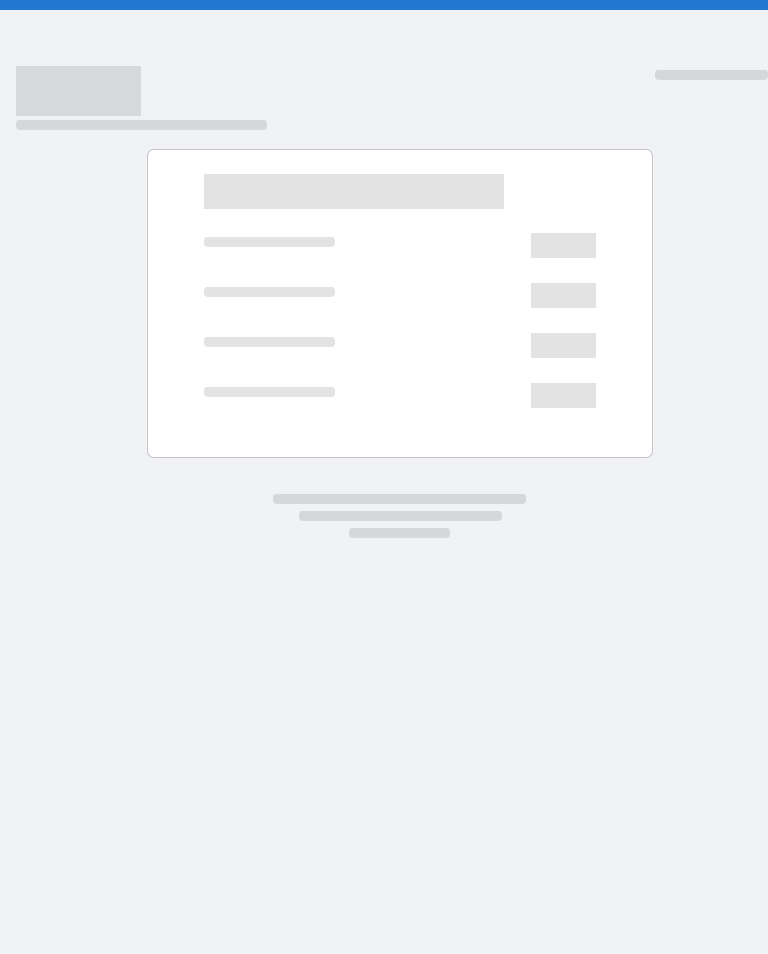 scroll, scrollTop: 0, scrollLeft: 0, axis: both 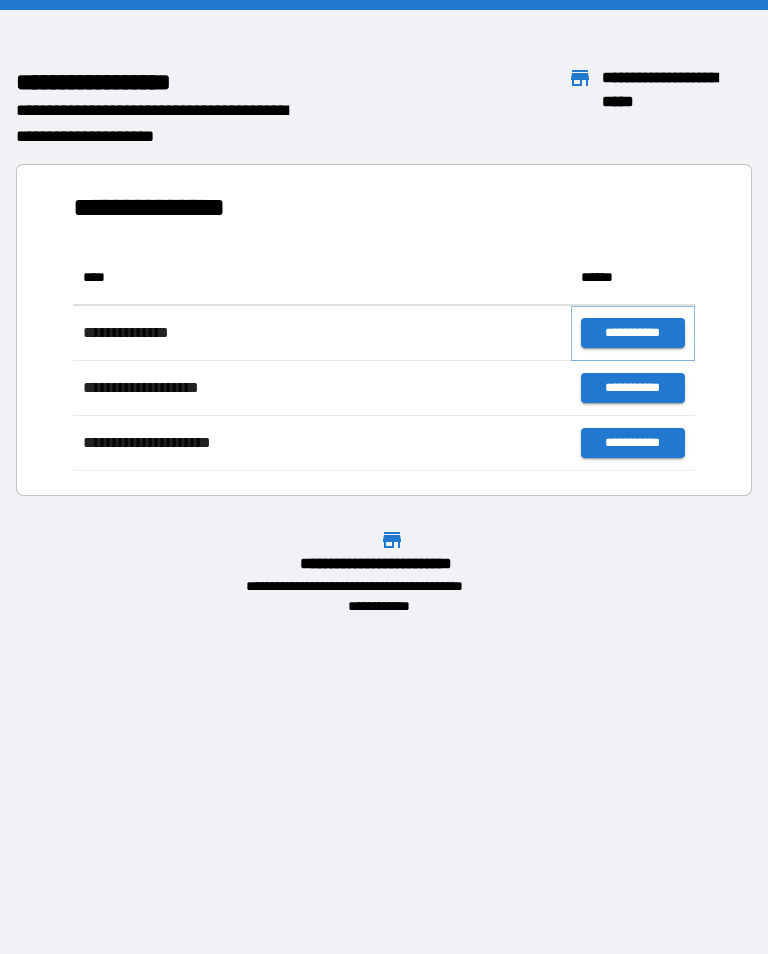 click on "**********" at bounding box center (633, 333) 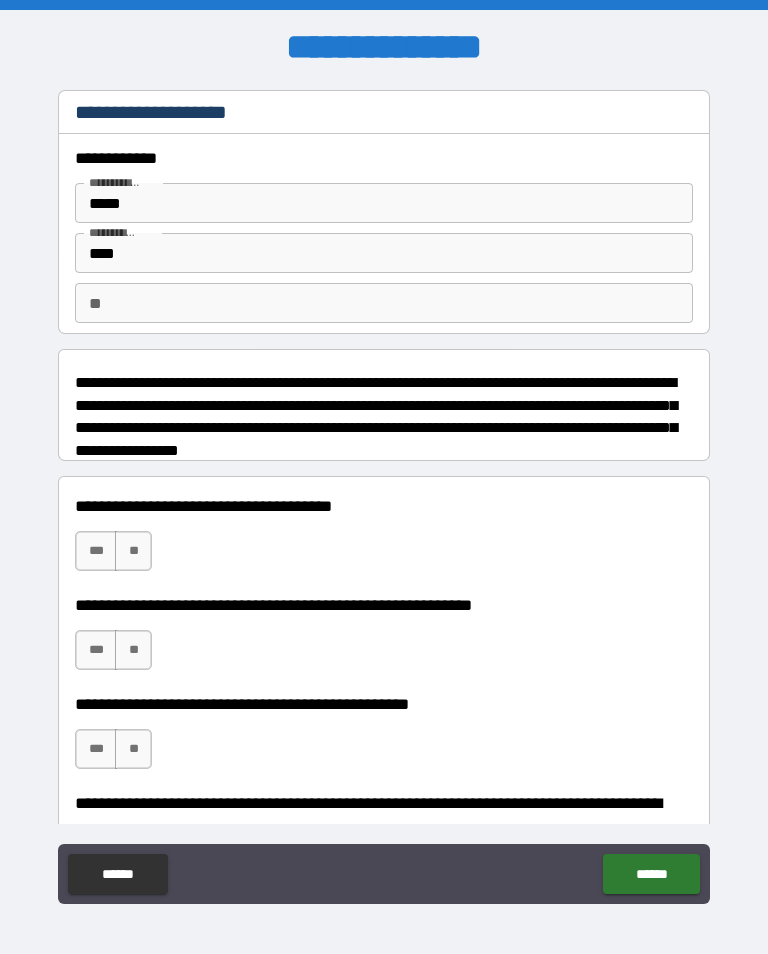 click on "**" at bounding box center [133, 551] 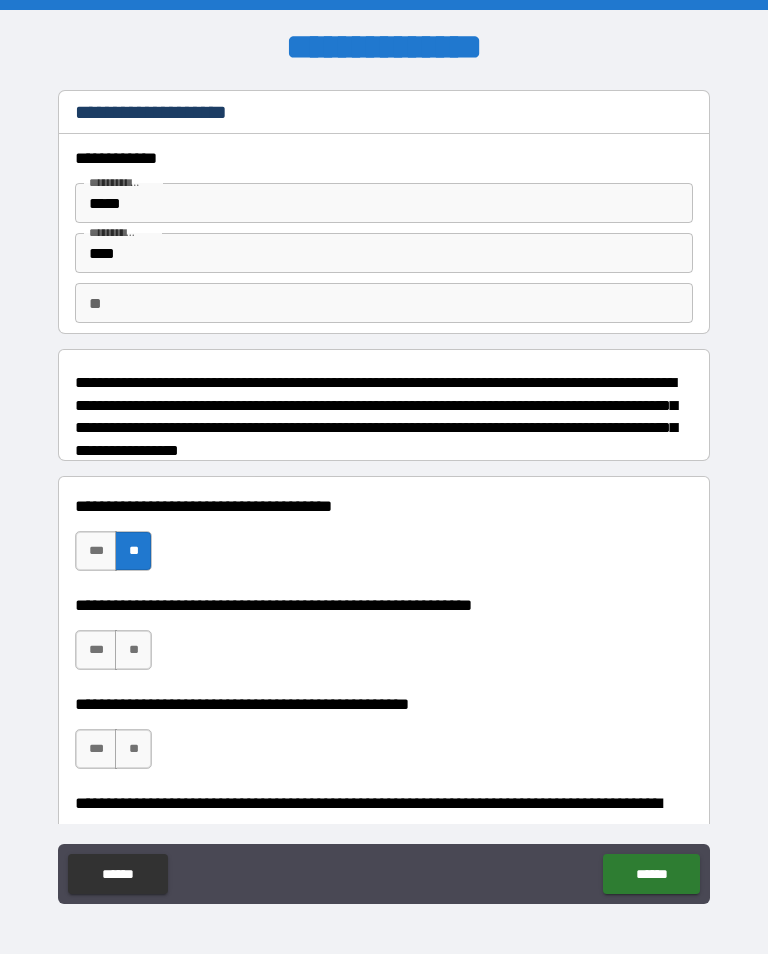 click on "**" at bounding box center [133, 650] 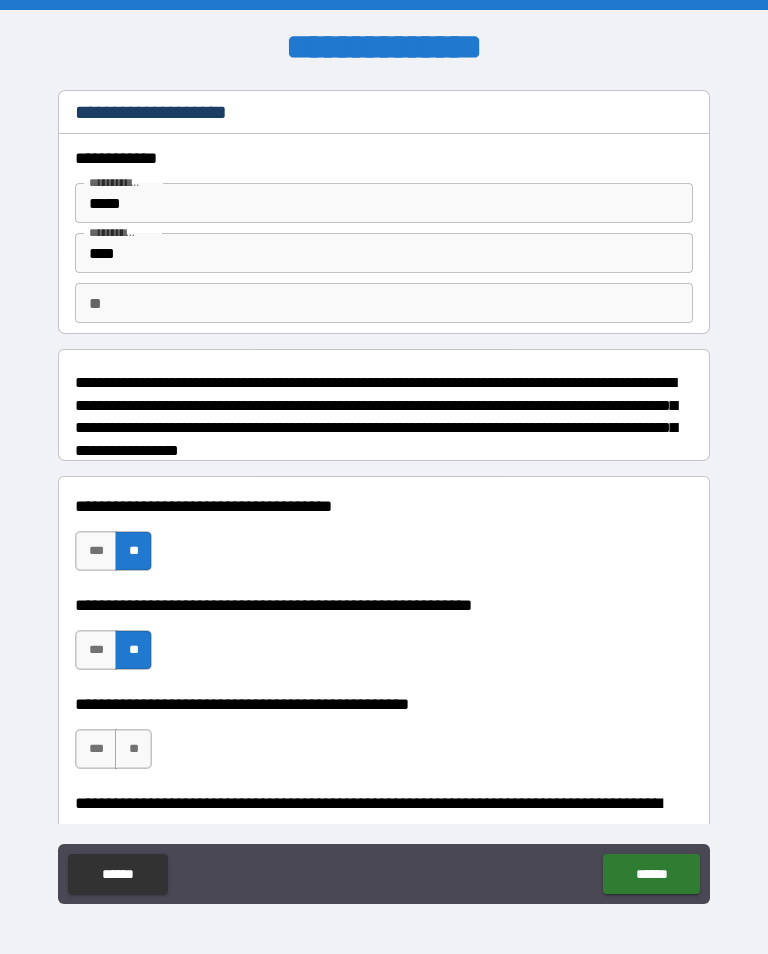 click on "**" at bounding box center (133, 749) 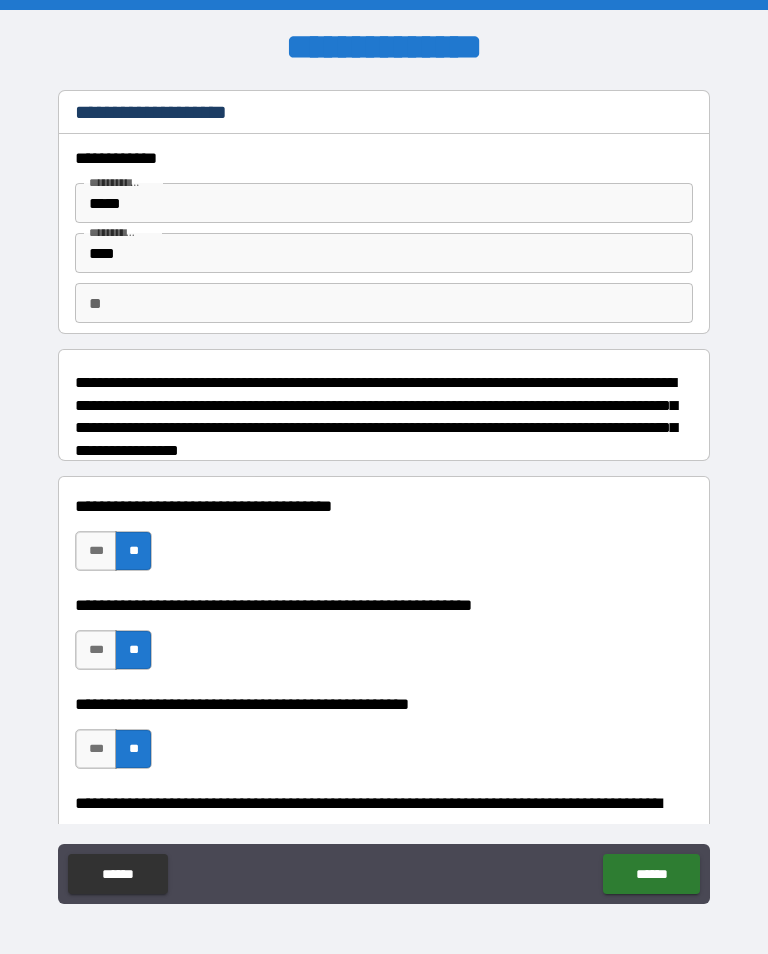click on "******" at bounding box center (651, 874) 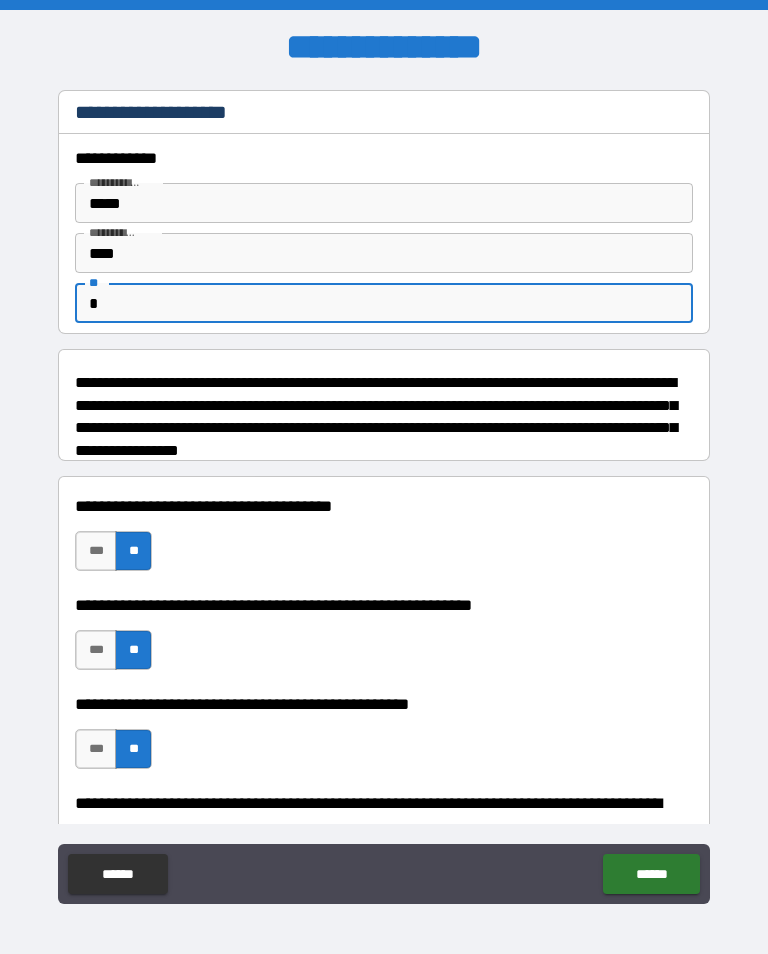 type on "*" 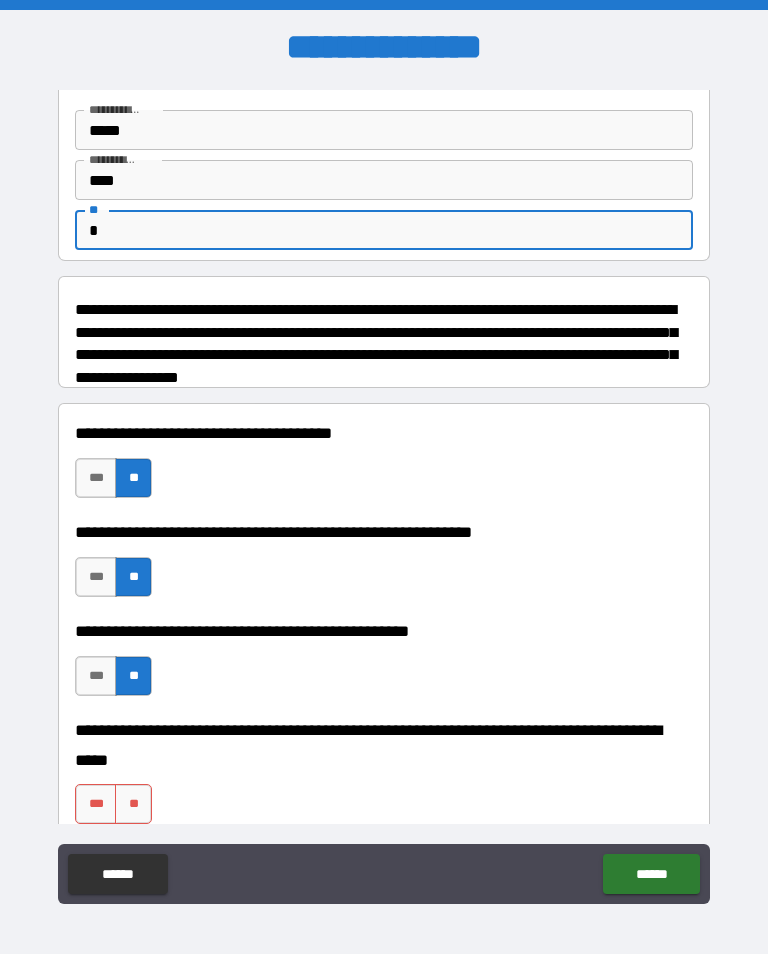 scroll, scrollTop: 75, scrollLeft: 0, axis: vertical 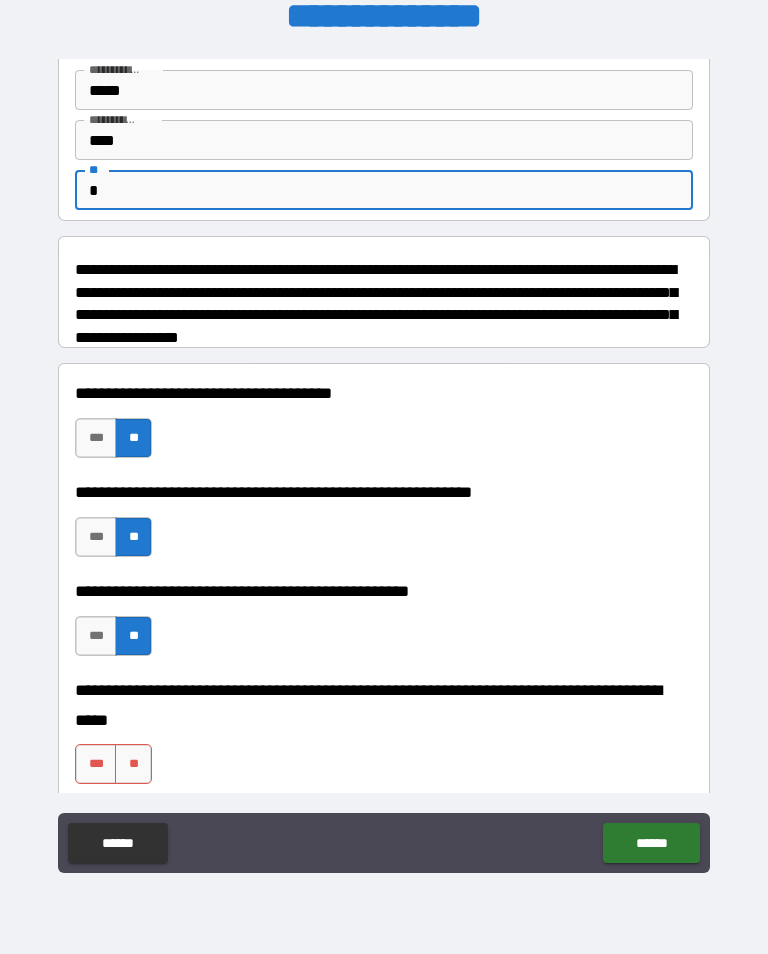 click on "**" at bounding box center (133, 764) 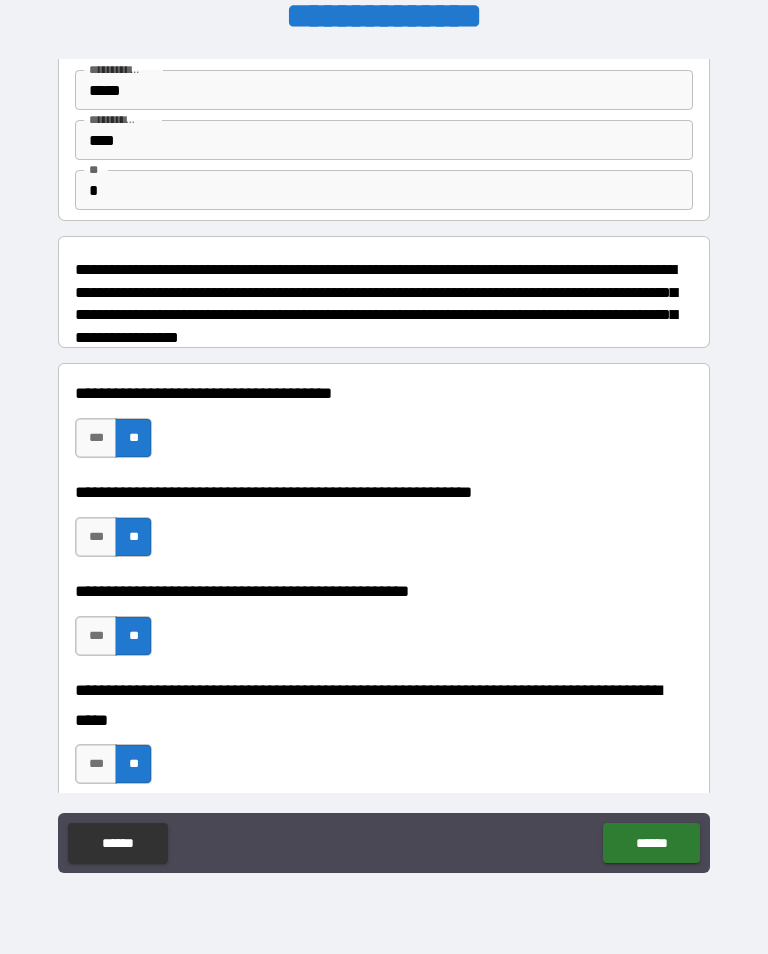 scroll, scrollTop: 1, scrollLeft: 0, axis: vertical 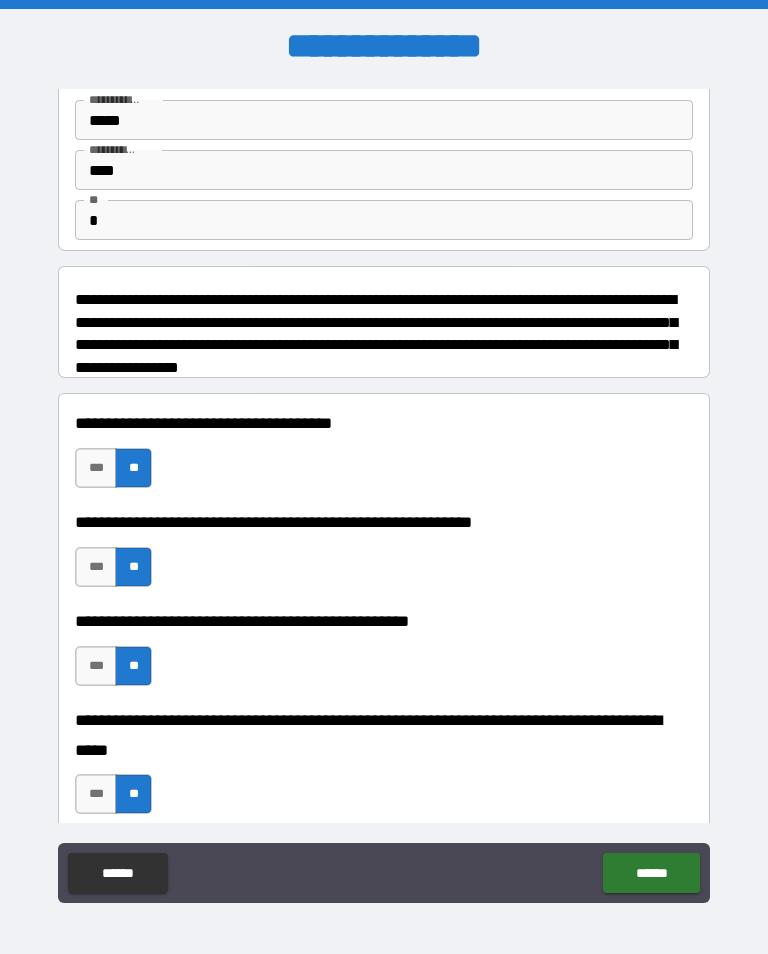 click on "******" at bounding box center (651, 873) 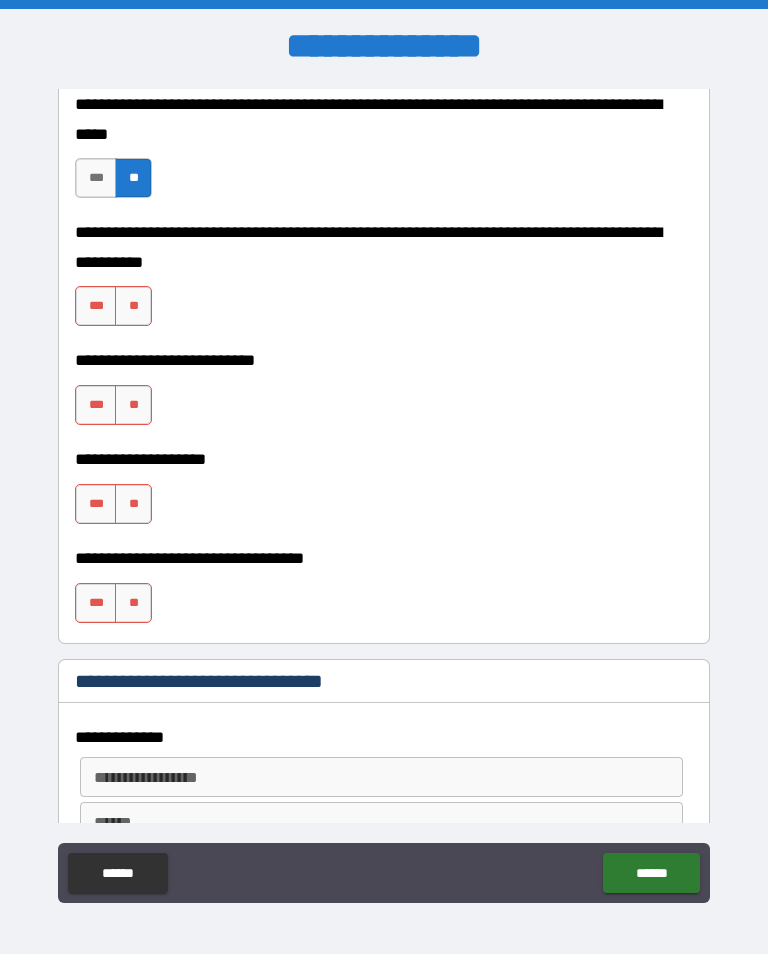 scroll, scrollTop: 704, scrollLeft: 0, axis: vertical 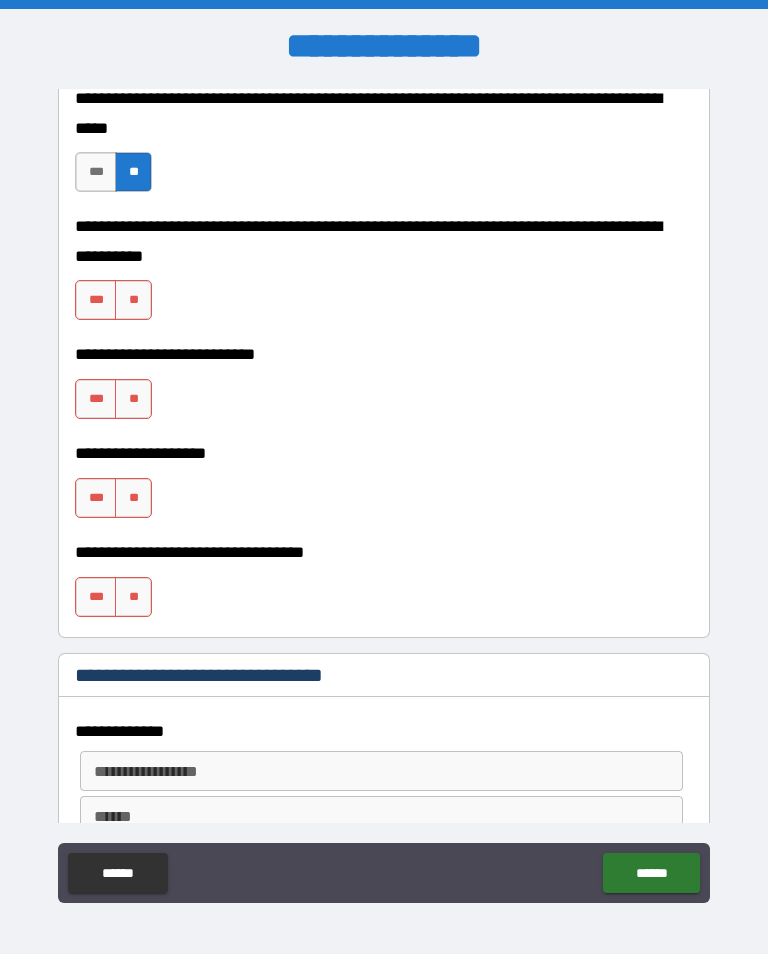 click on "**" at bounding box center (133, 300) 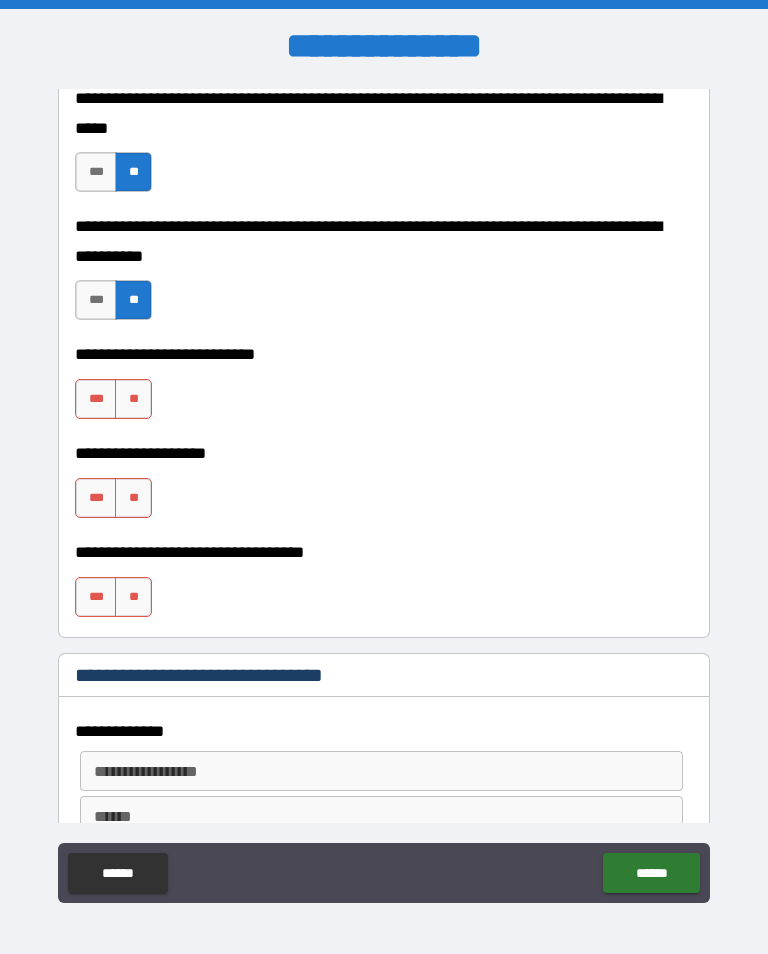 click on "**" at bounding box center [133, 399] 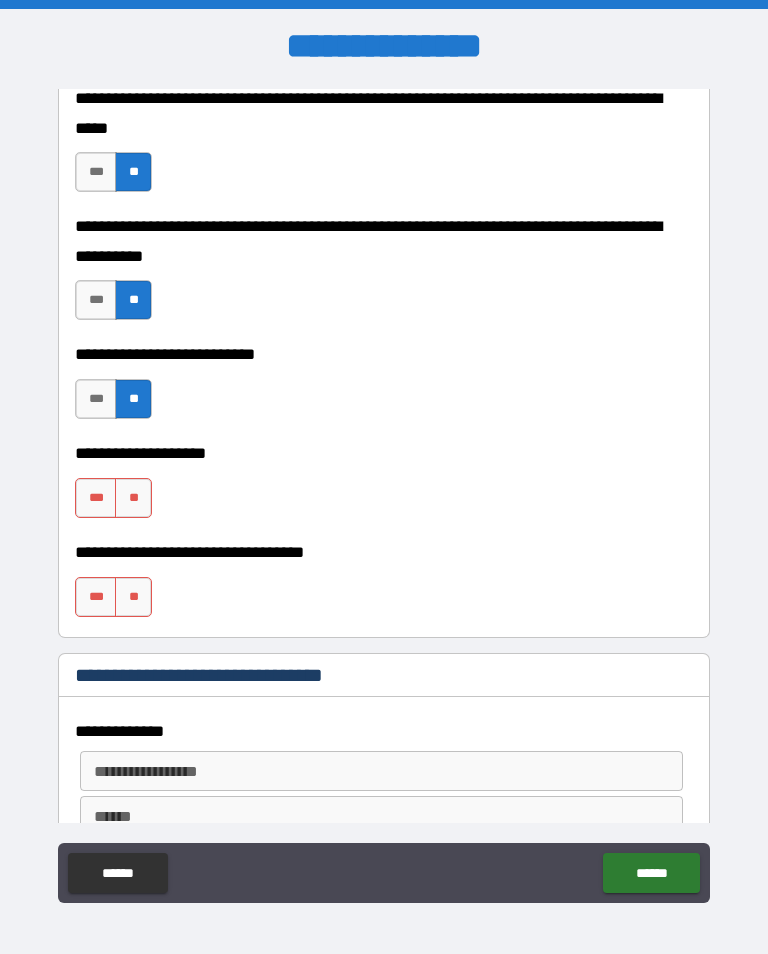 click on "**" at bounding box center [133, 498] 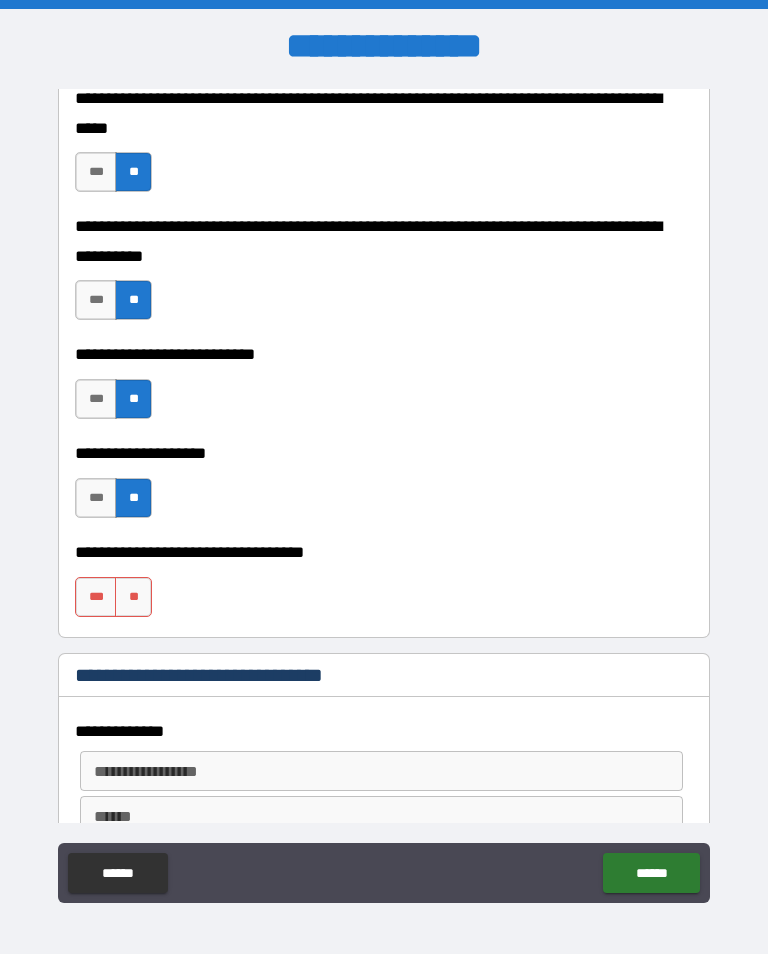 click on "**" at bounding box center [133, 597] 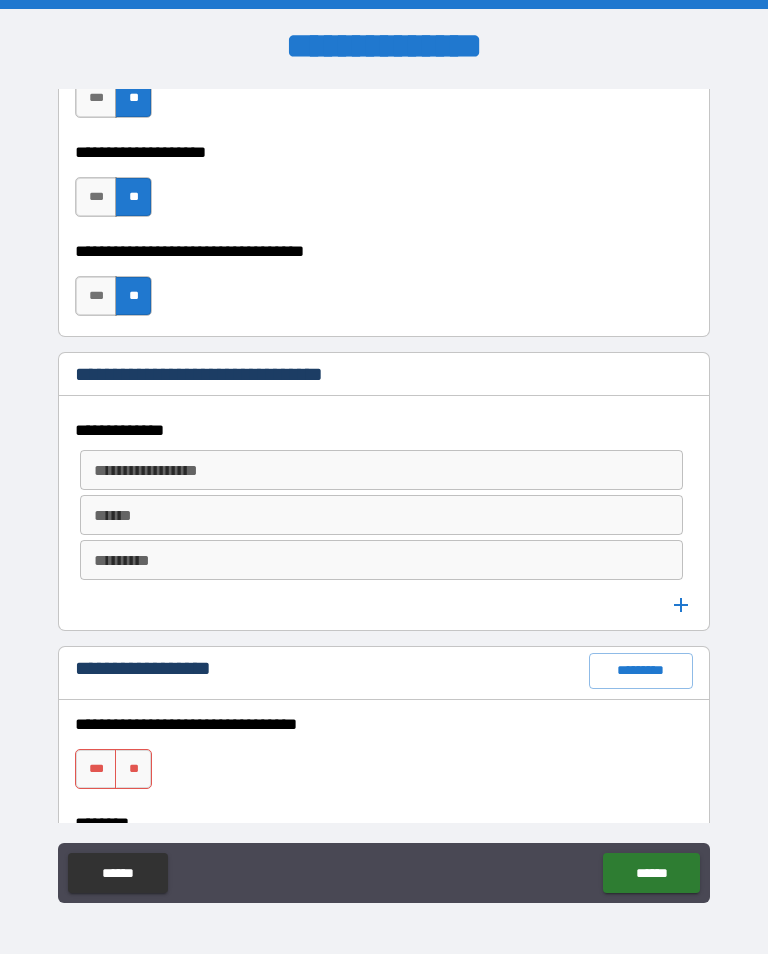 scroll, scrollTop: 1060, scrollLeft: 0, axis: vertical 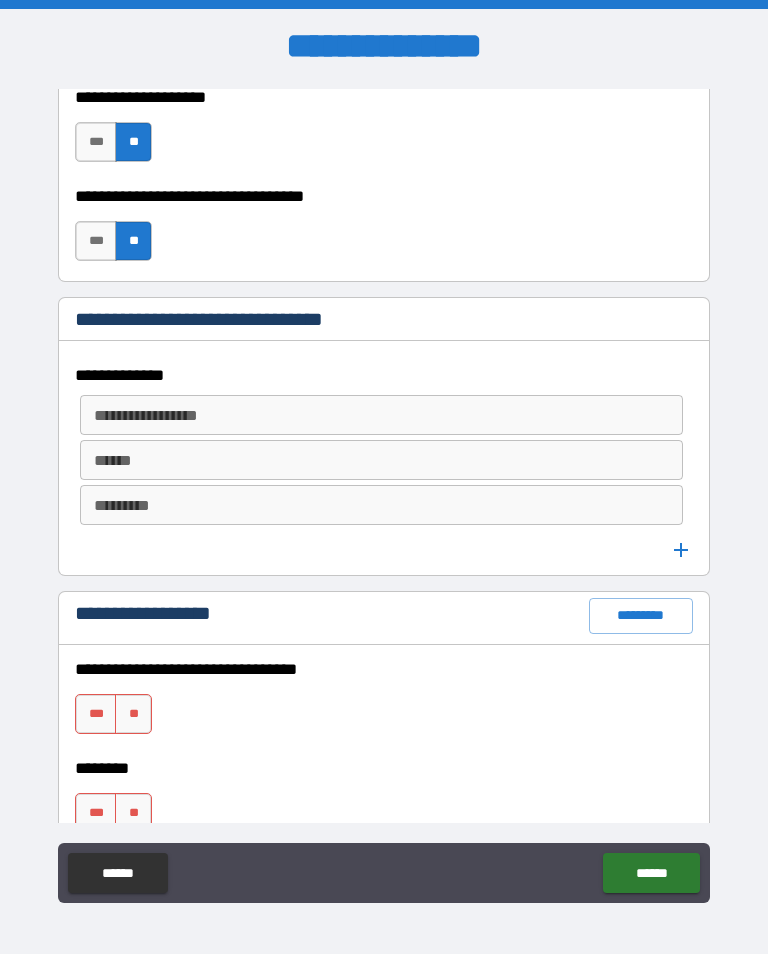 click on "**********" at bounding box center [380, 415] 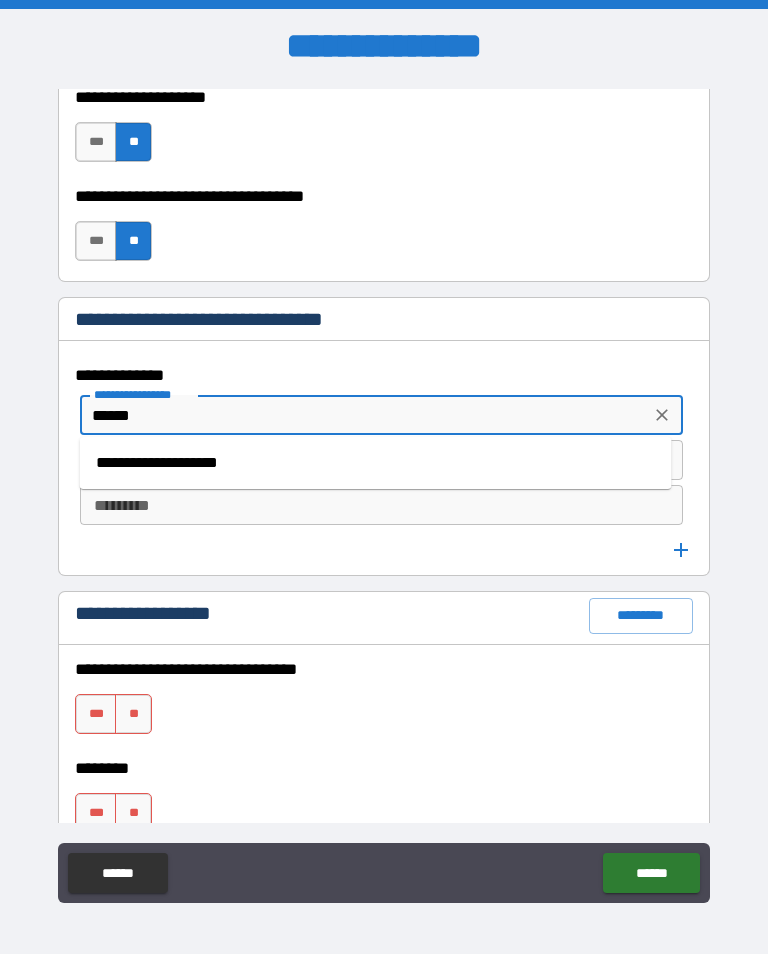 click on "**********" at bounding box center [376, 463] 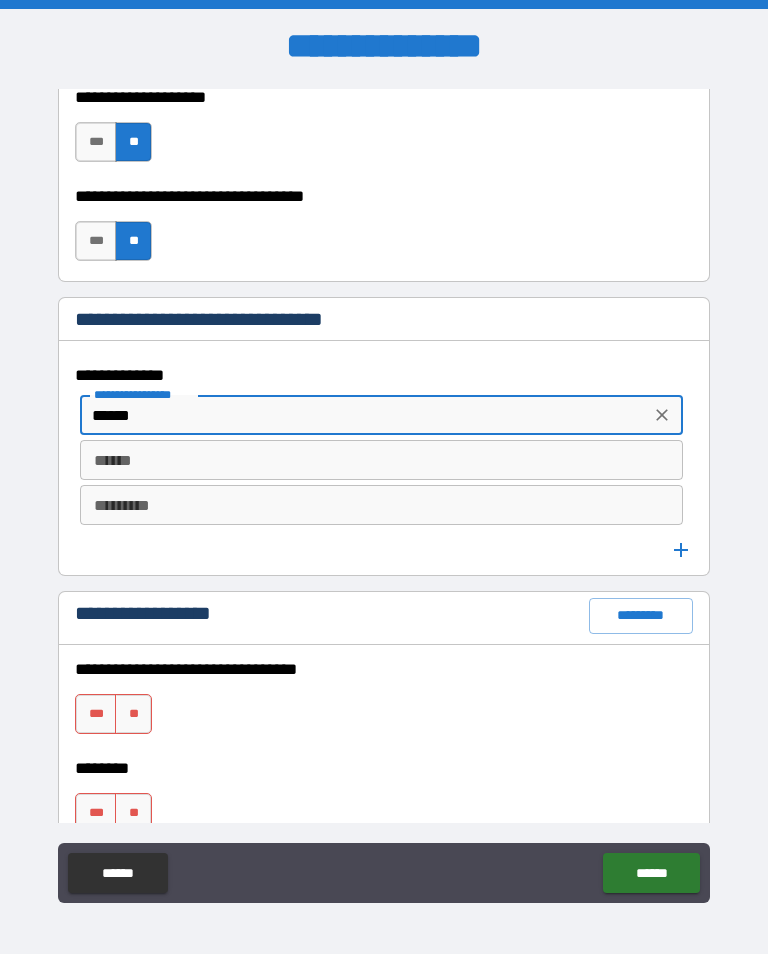 type on "**********" 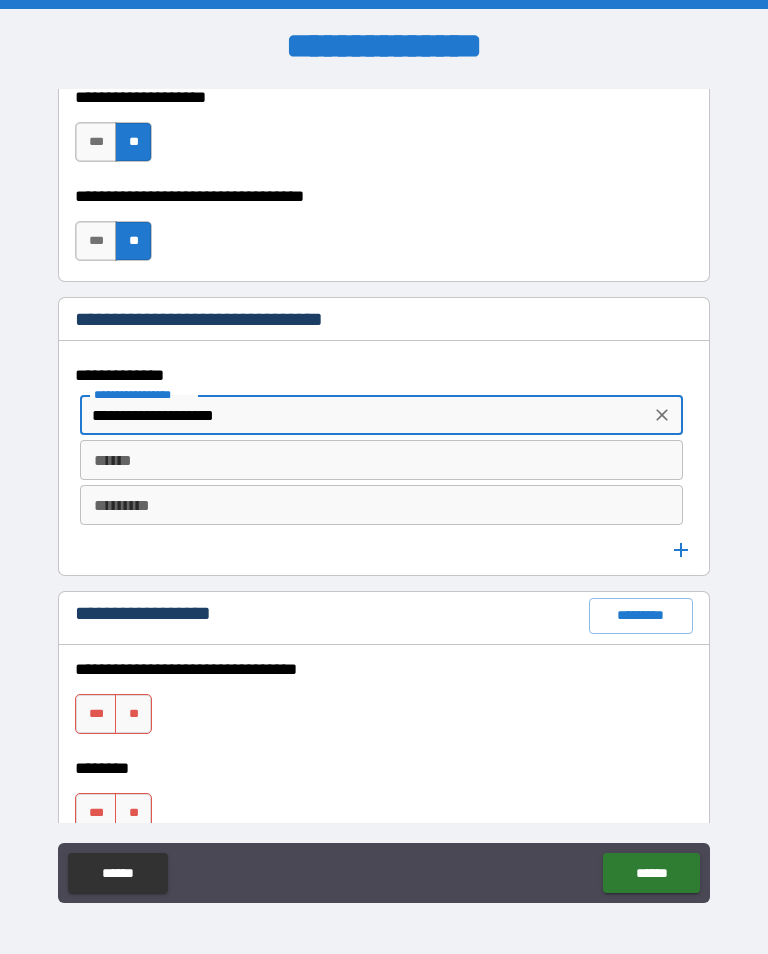 click on "******" at bounding box center (376, 460) 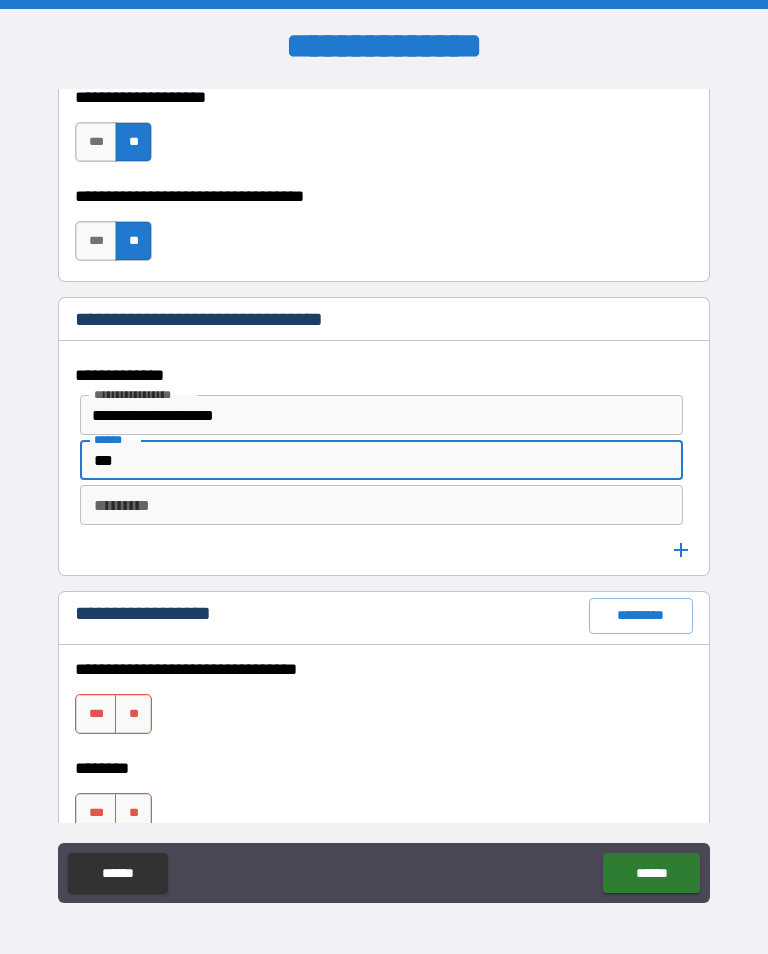 type on "***" 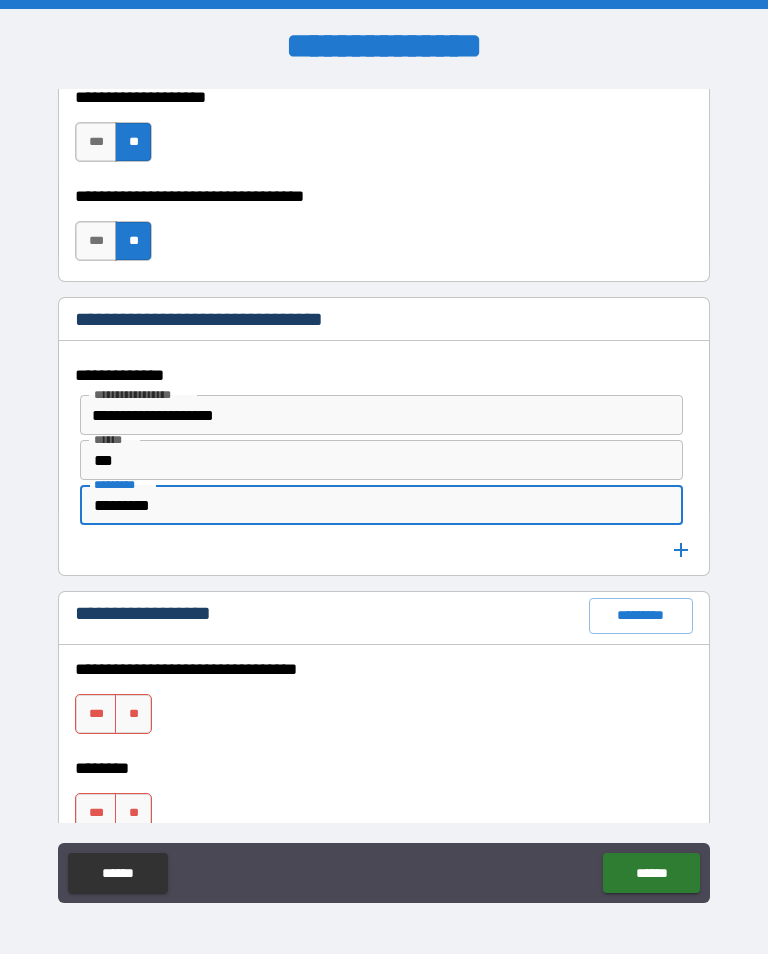 type on "*********" 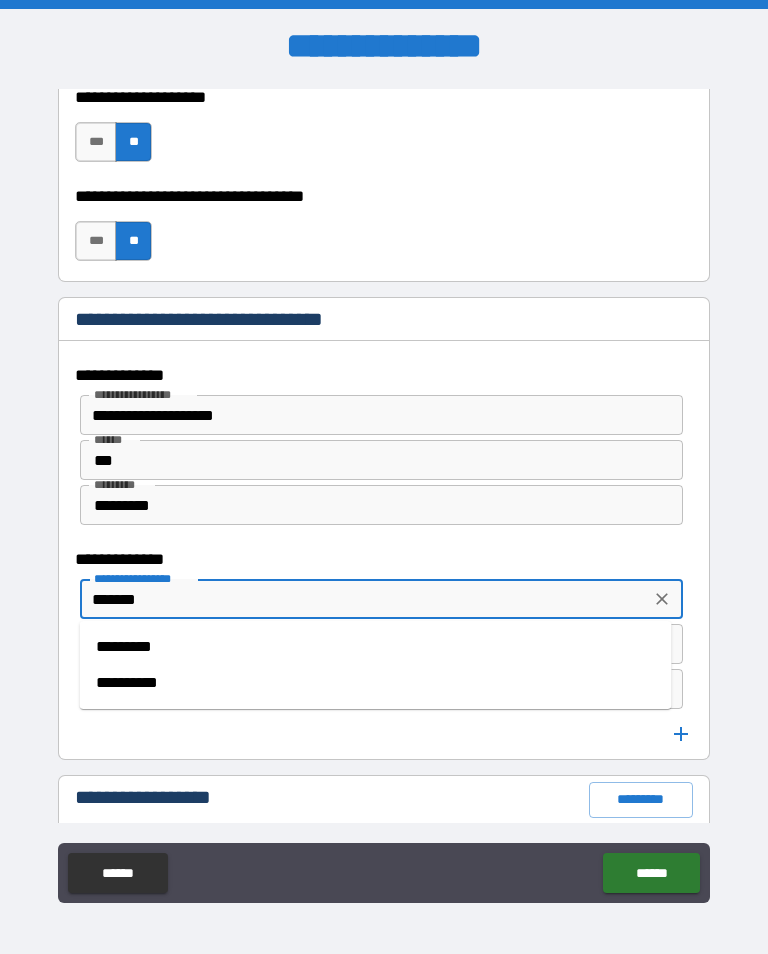 click on "*********" at bounding box center [376, 647] 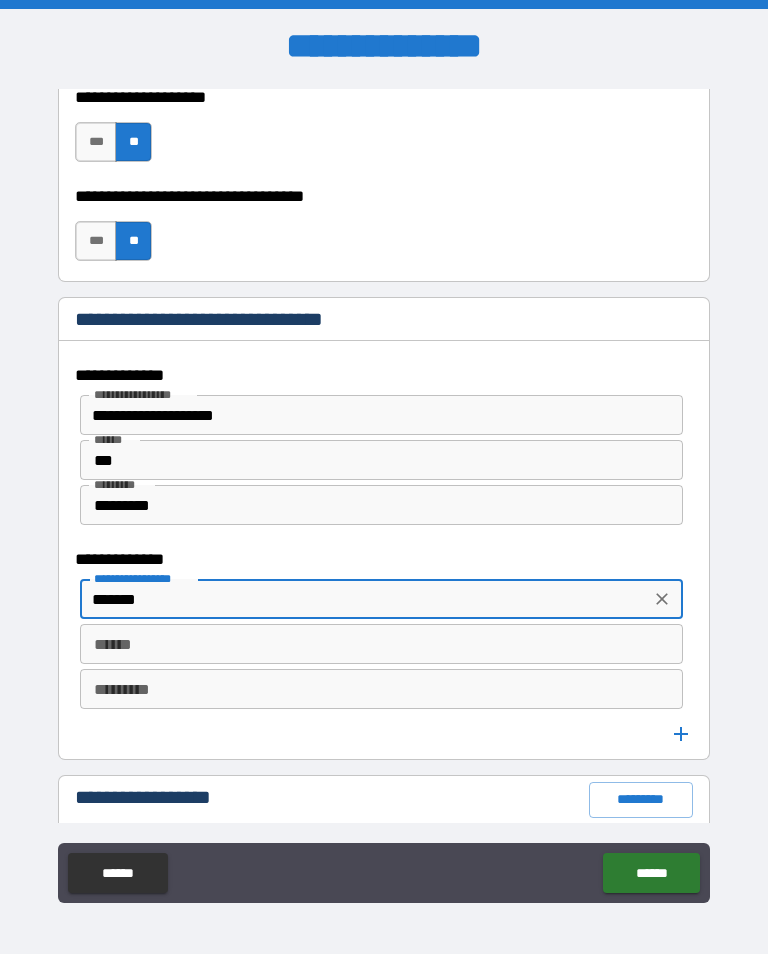 type on "*********" 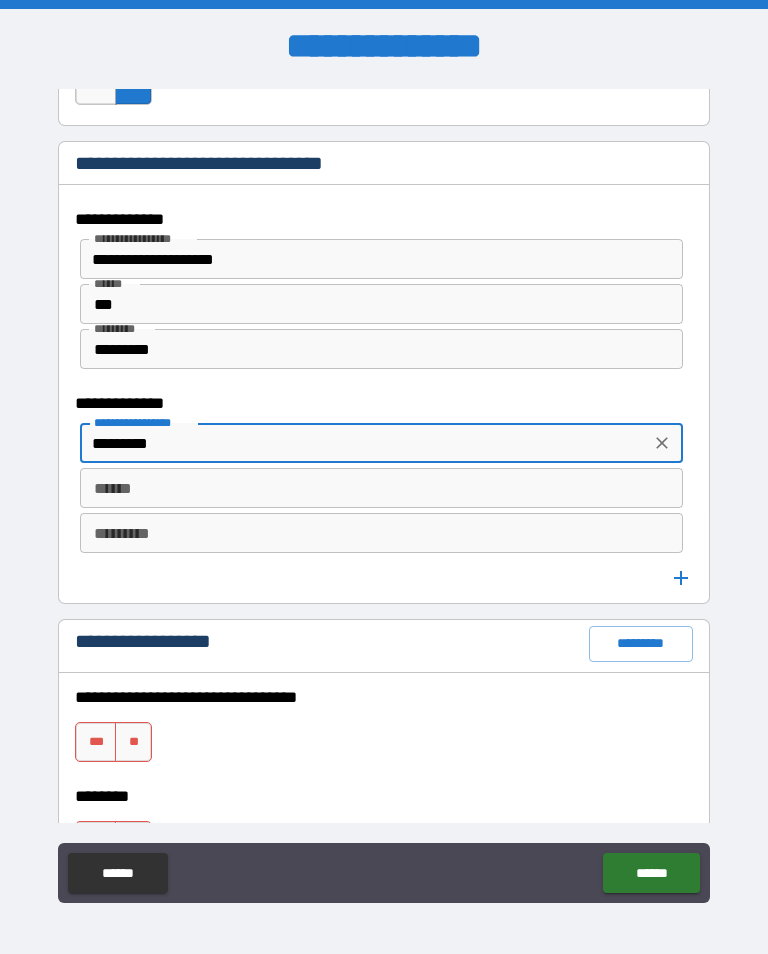 scroll, scrollTop: 1236, scrollLeft: 0, axis: vertical 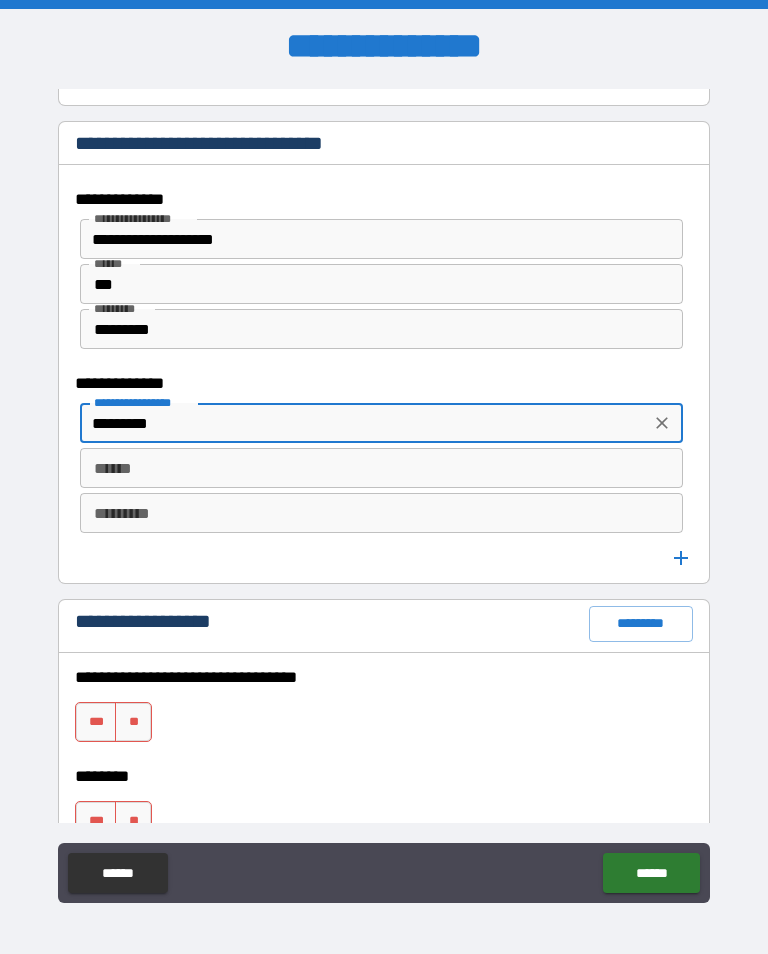 click on "******" at bounding box center [376, 468] 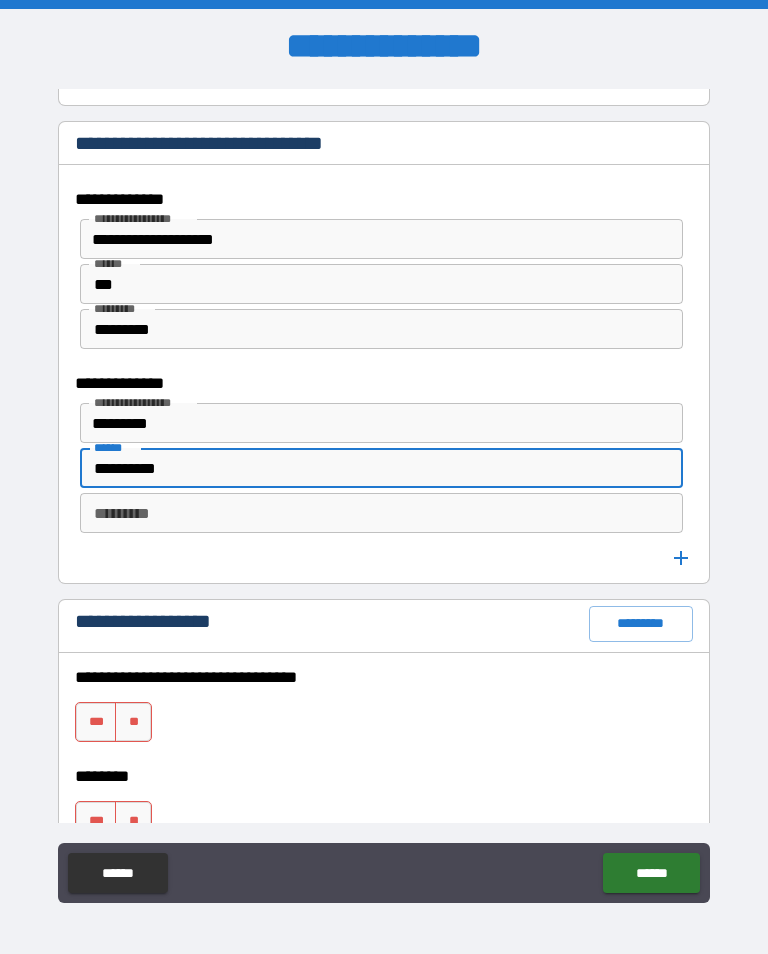 type on "**********" 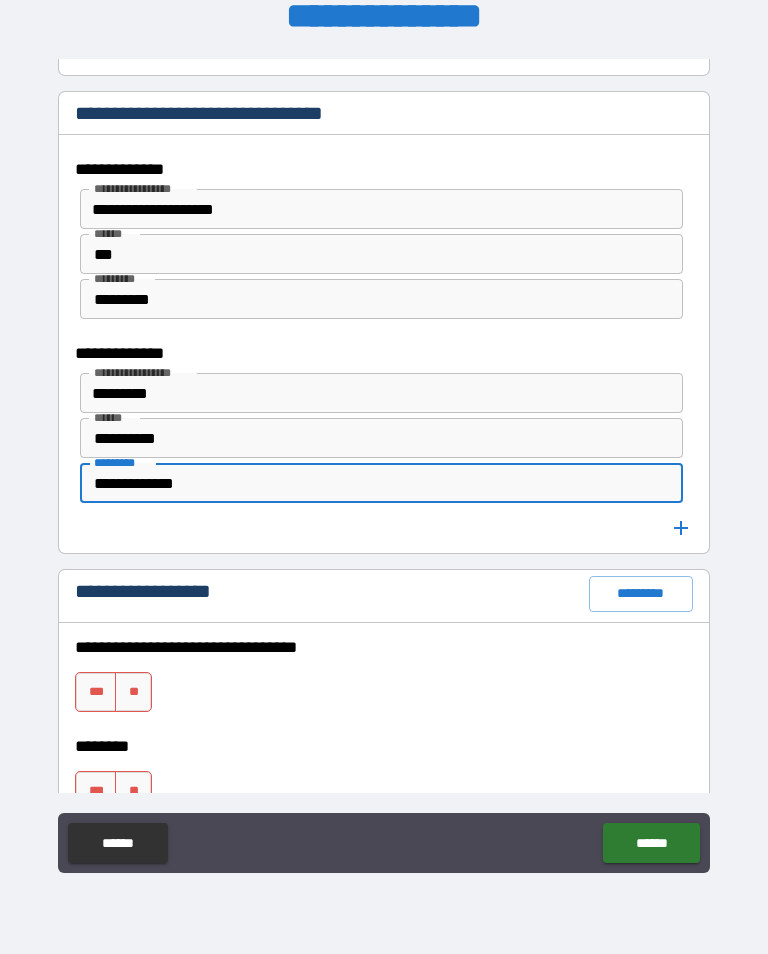 scroll, scrollTop: 270, scrollLeft: 0, axis: vertical 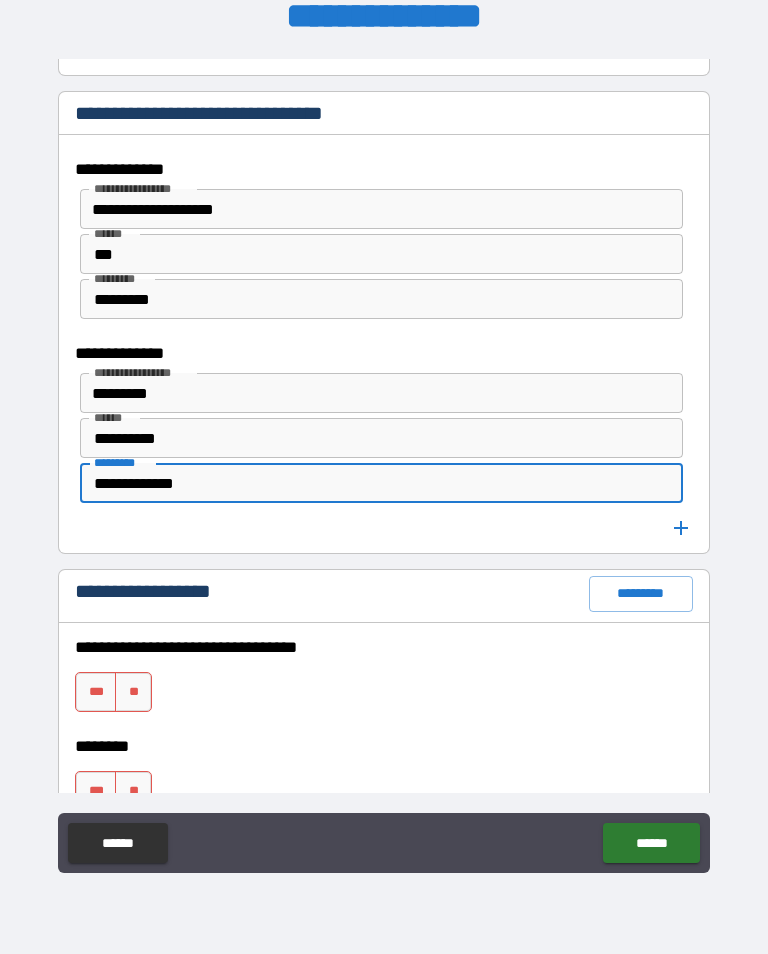 type on "**********" 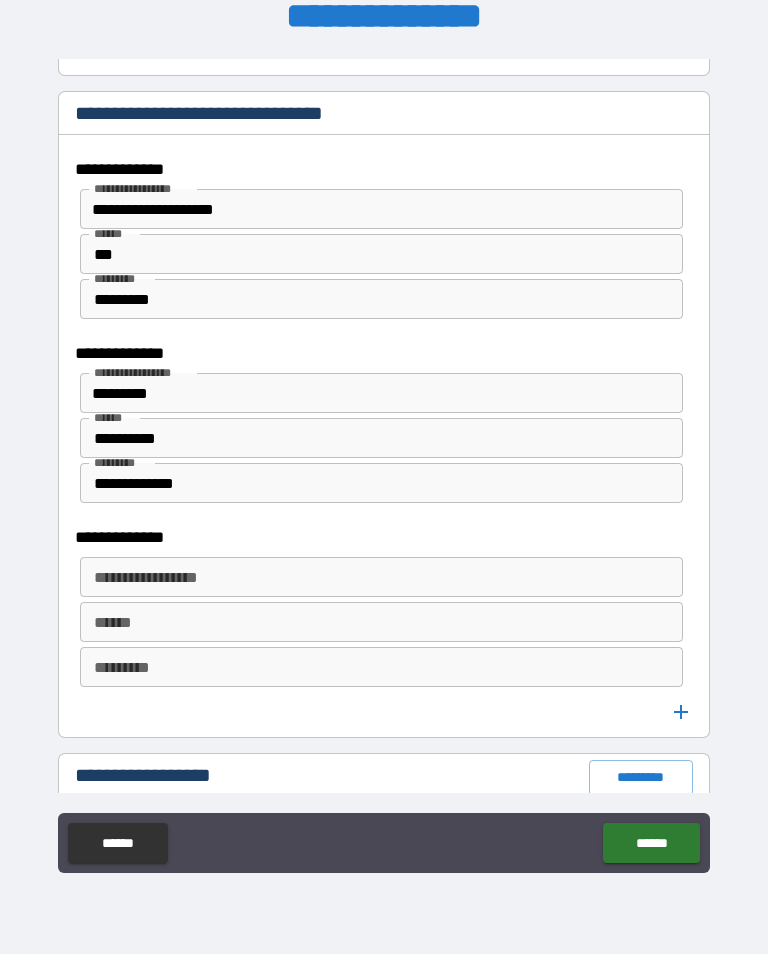 scroll, scrollTop: 1, scrollLeft: 0, axis: vertical 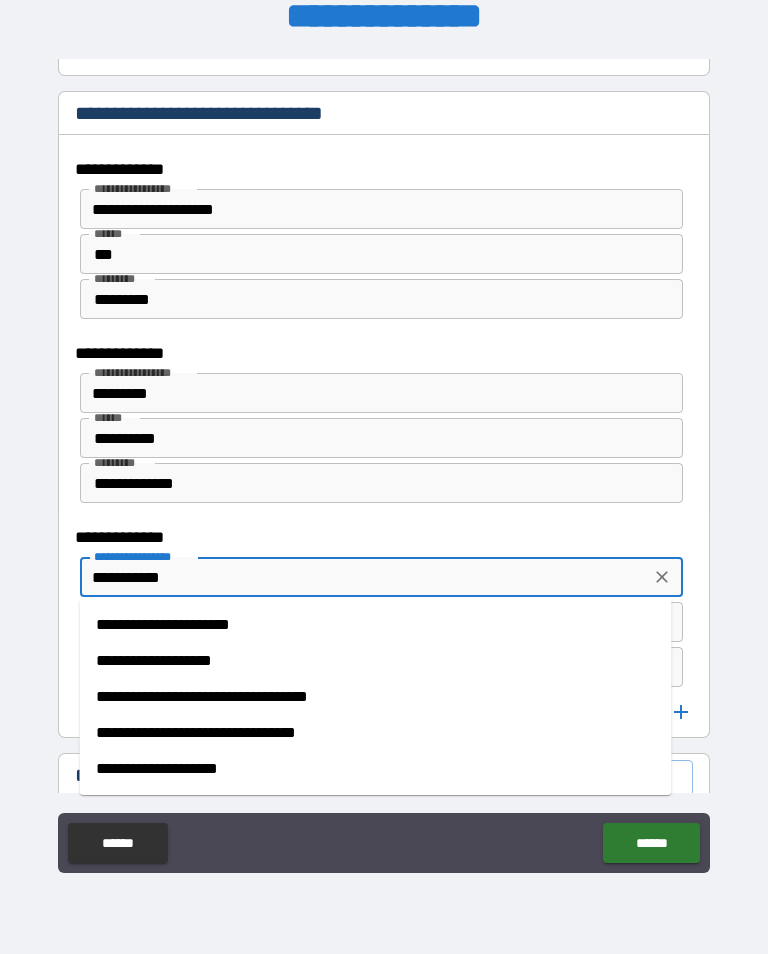 click on "**********" at bounding box center [359, 577] 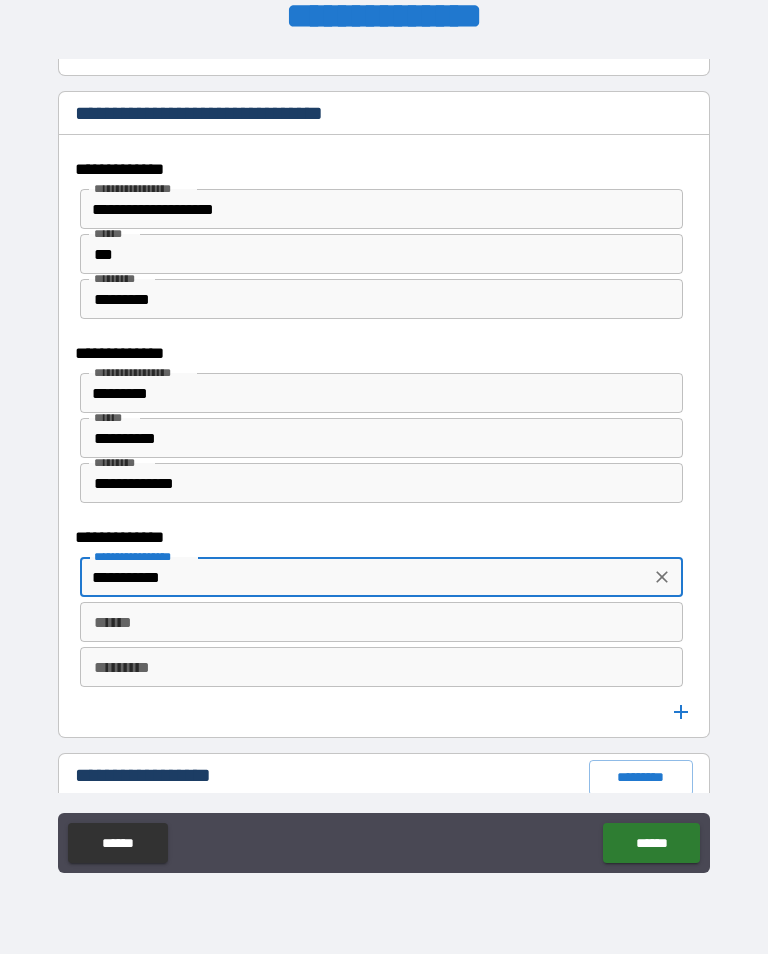 type on "**********" 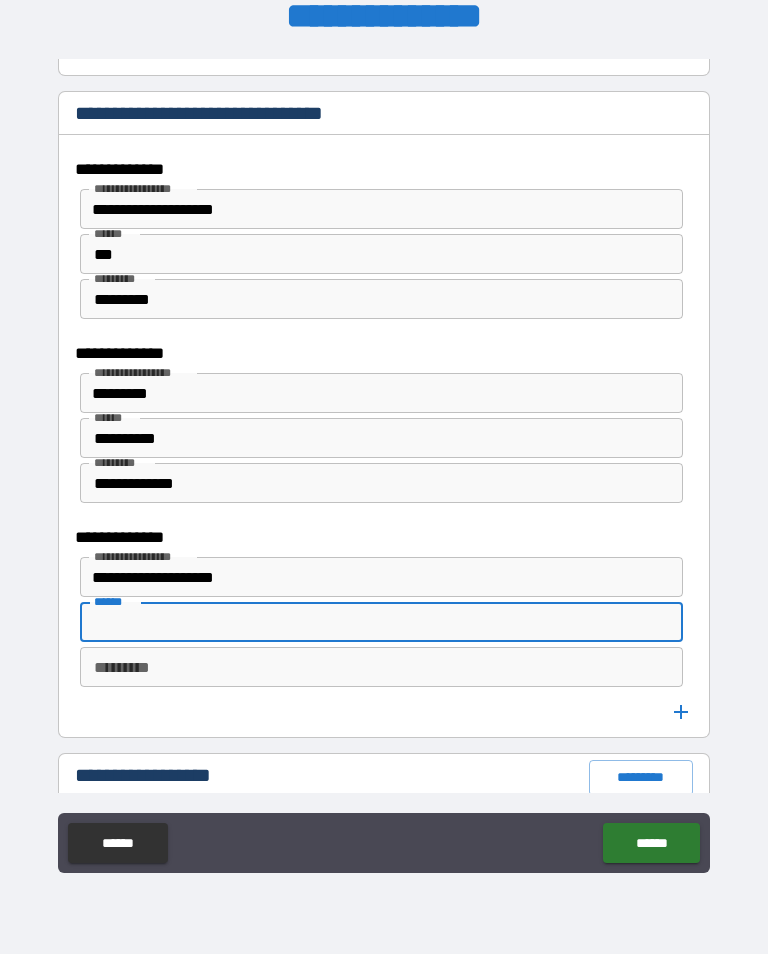 scroll, scrollTop: 1, scrollLeft: 0, axis: vertical 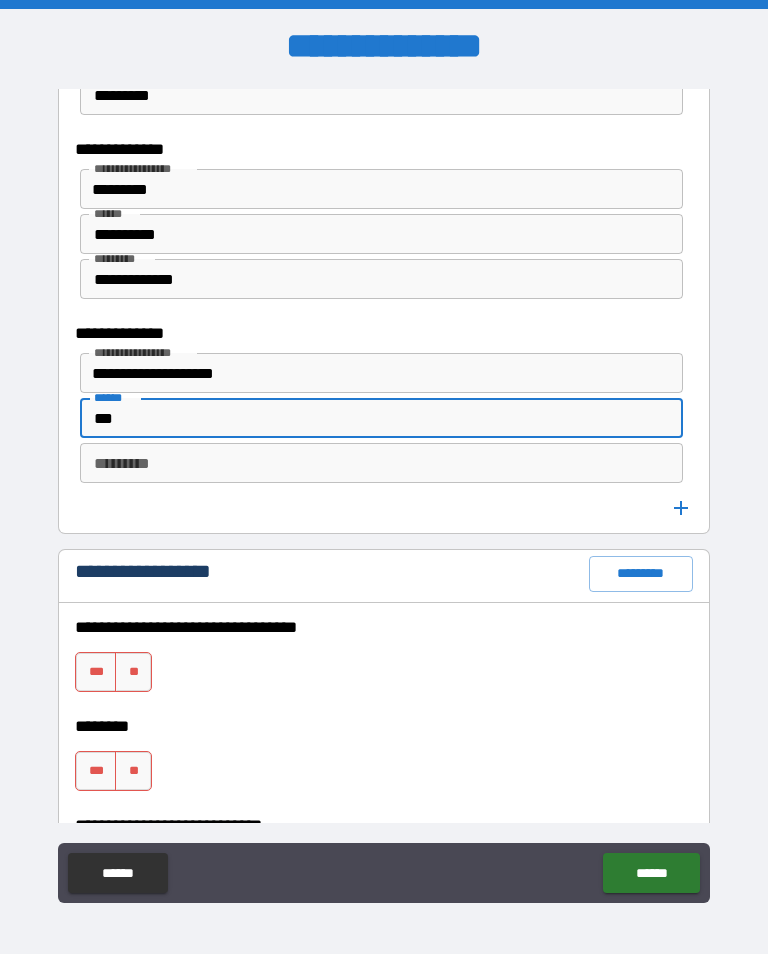 type on "***" 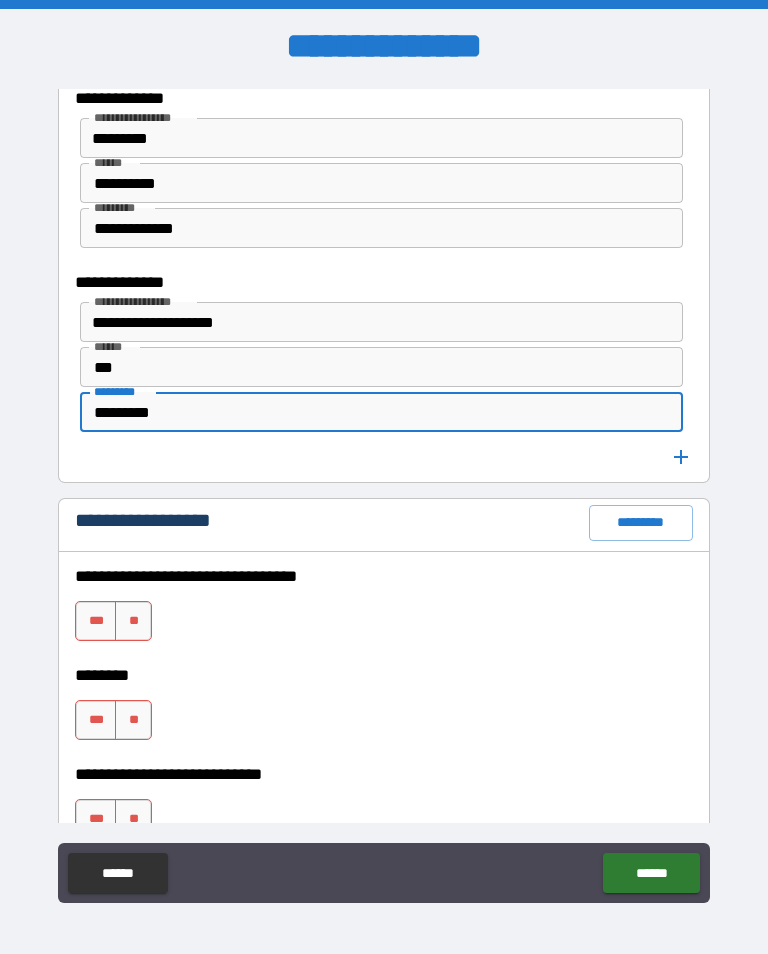 scroll, scrollTop: 1618, scrollLeft: 0, axis: vertical 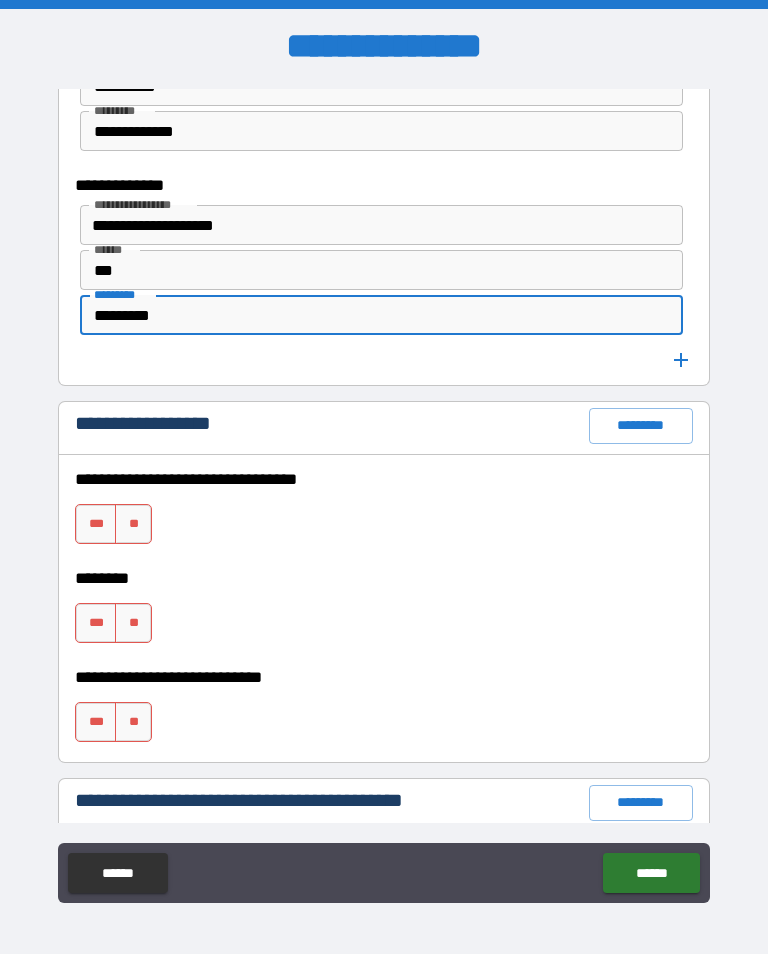 type on "*********" 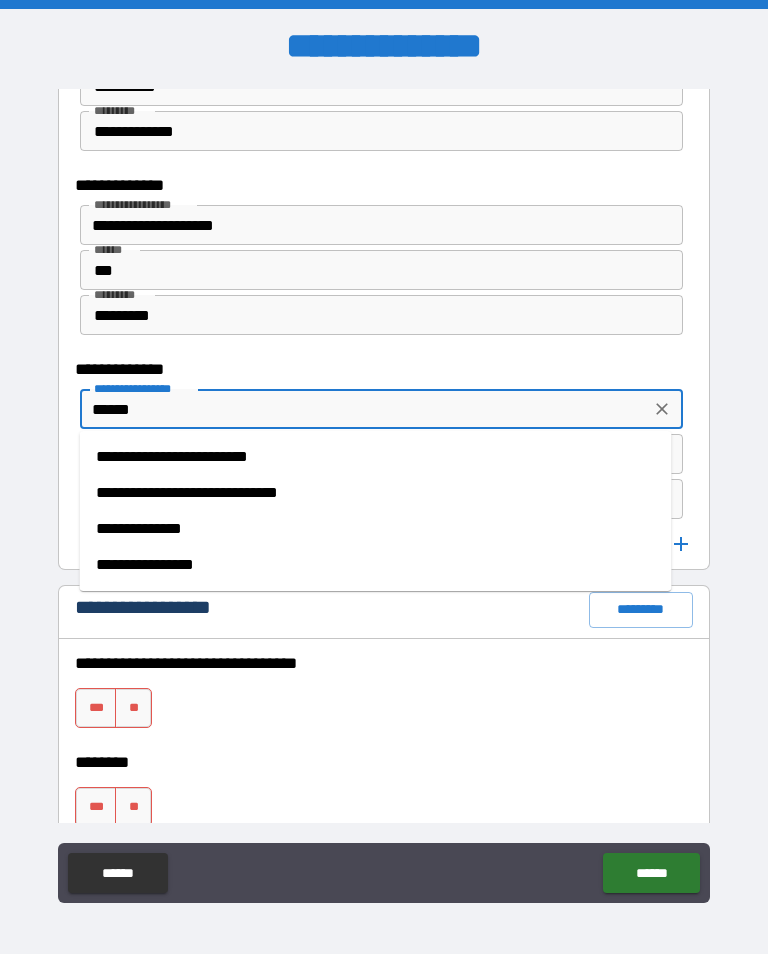 click on "**********" at bounding box center [376, 529] 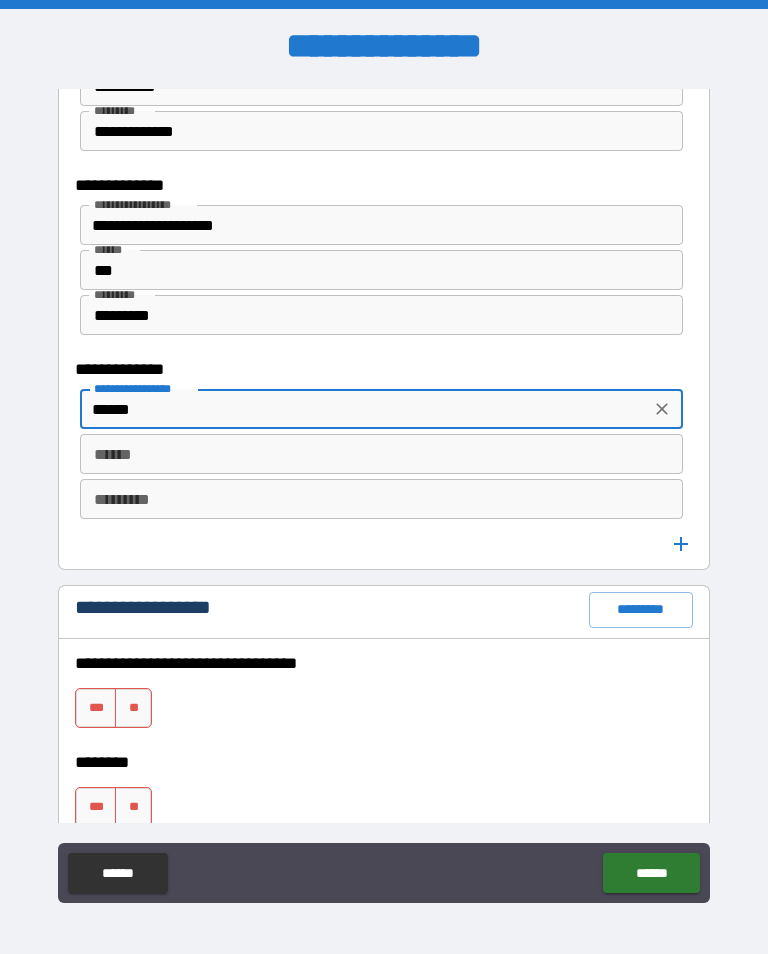 type on "**********" 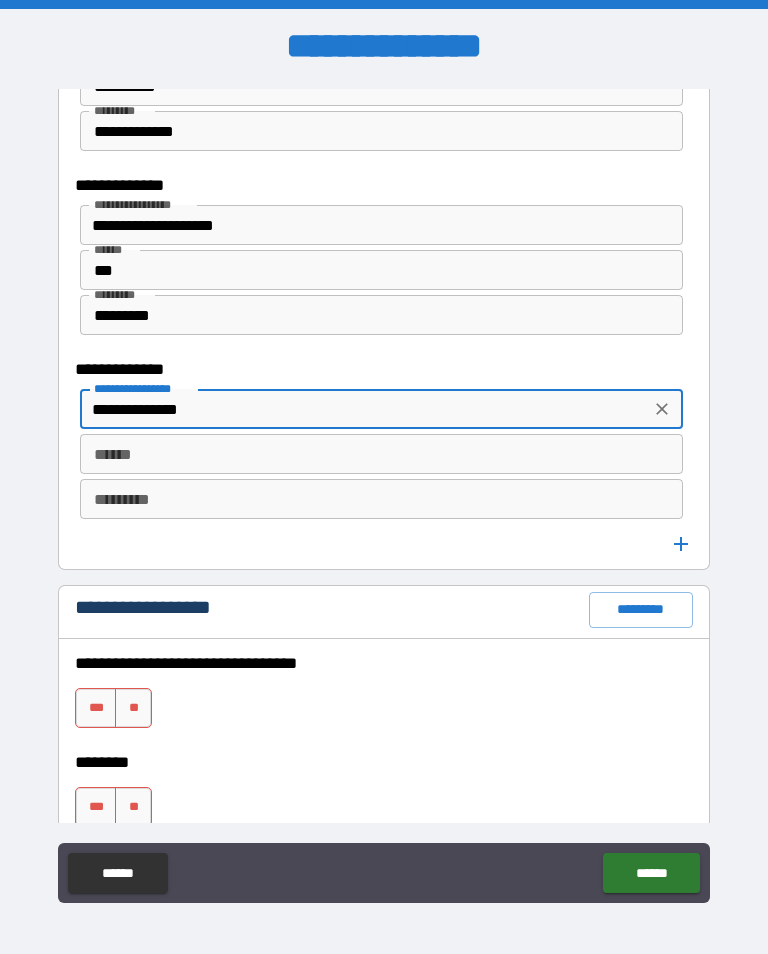 click on "******" at bounding box center [376, 454] 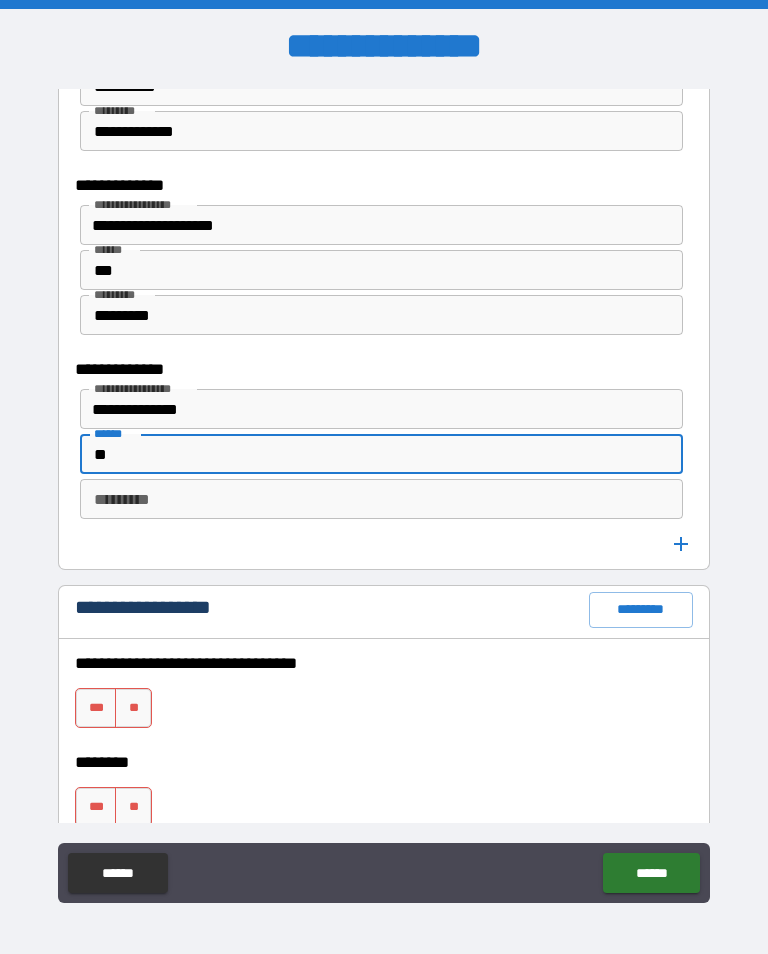 type on "*" 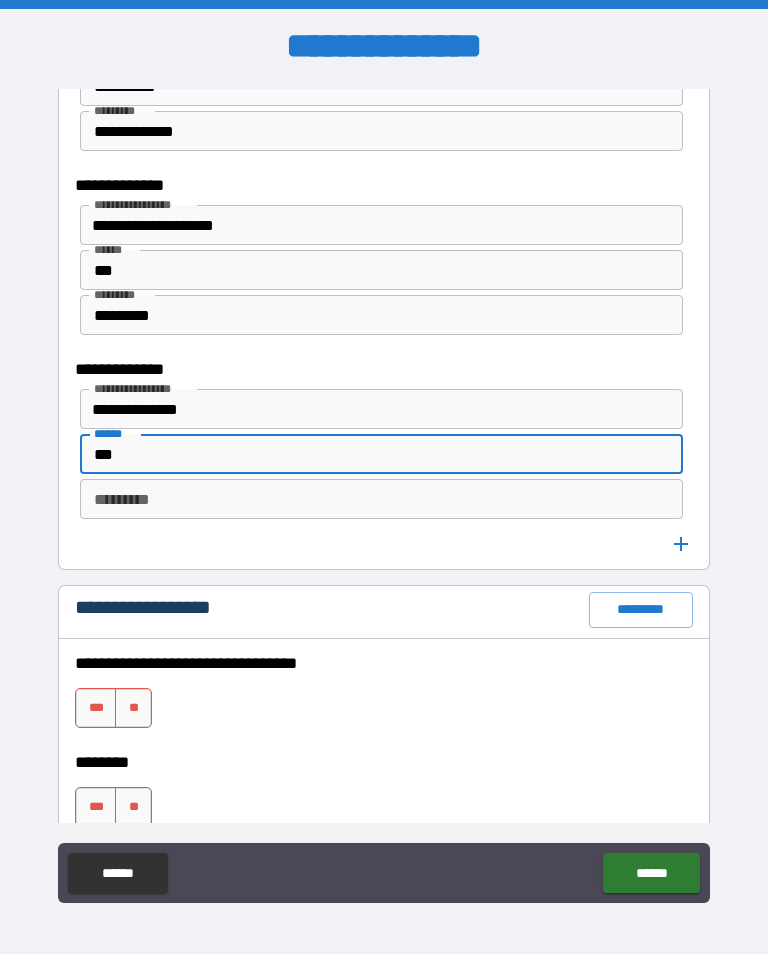 type on "***" 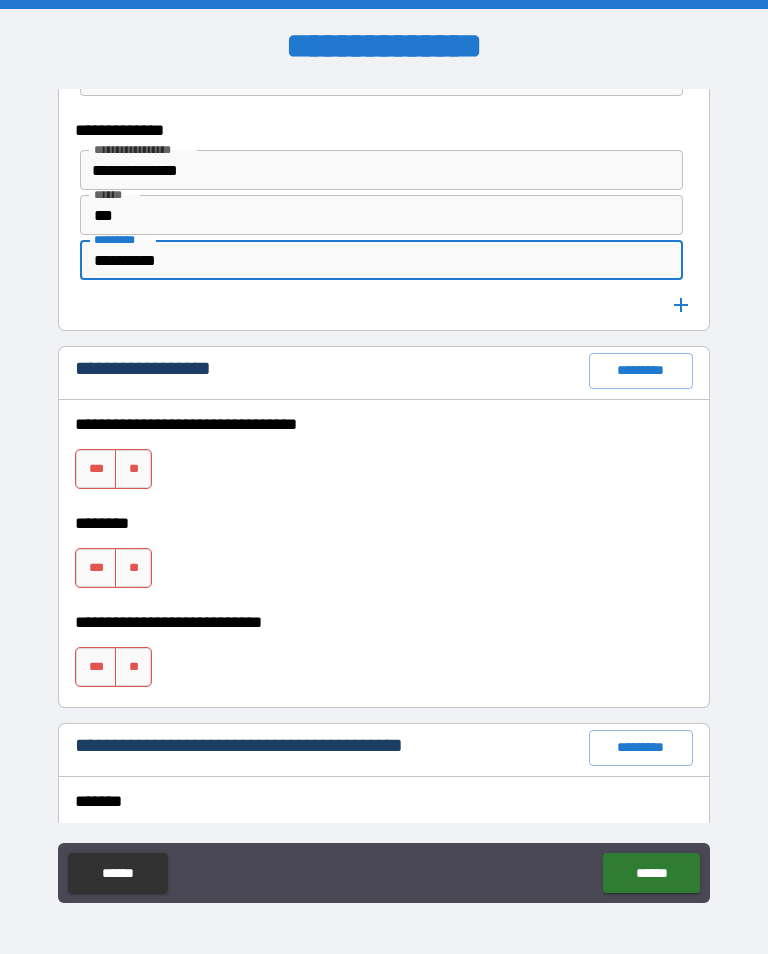 scroll, scrollTop: 1861, scrollLeft: 0, axis: vertical 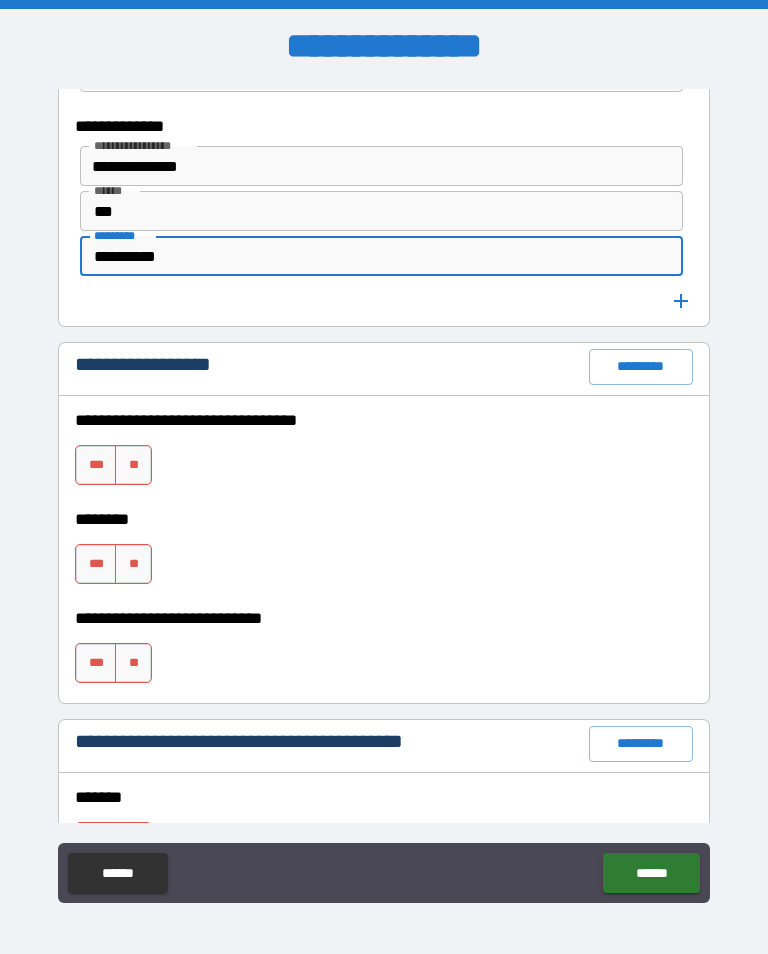 type on "**********" 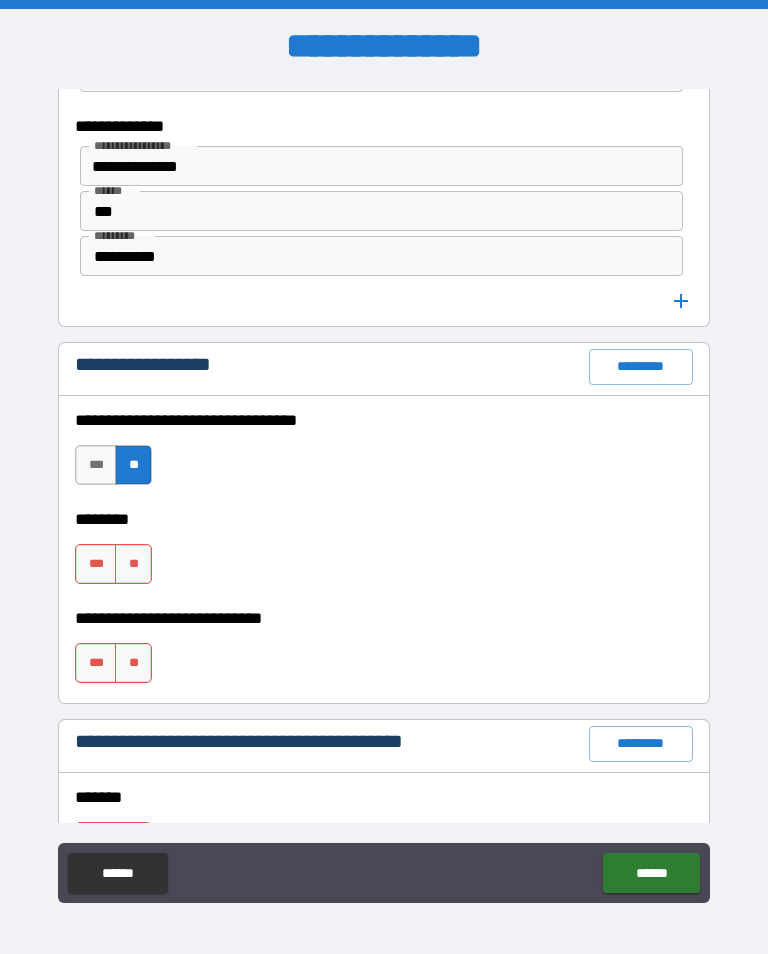 click on "**" at bounding box center (133, 564) 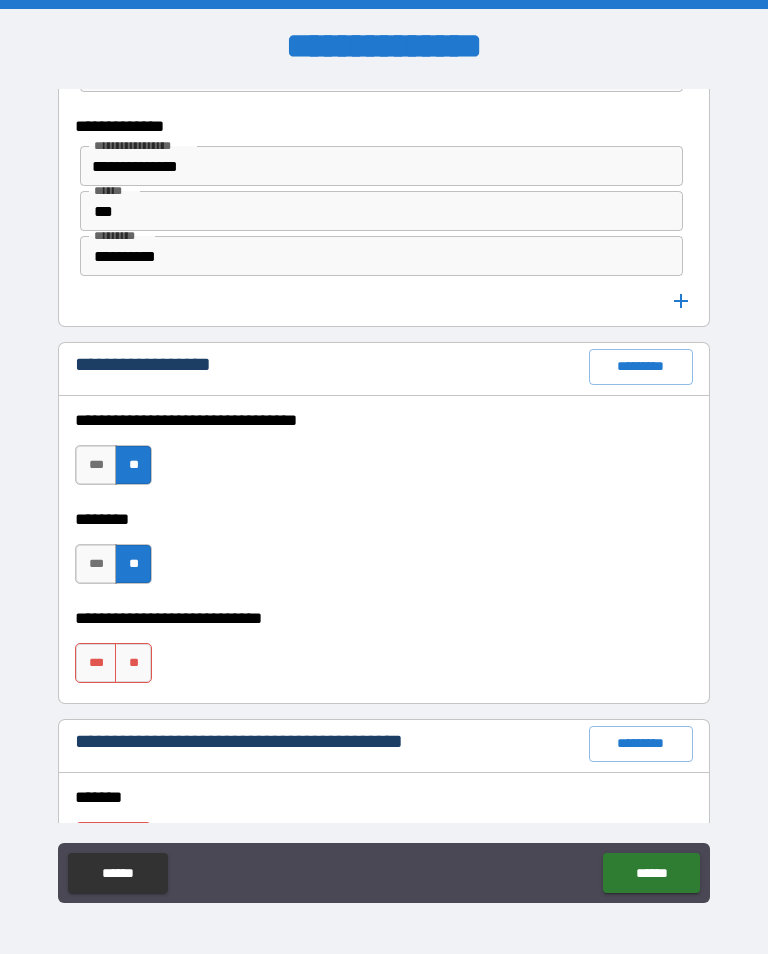 click on "**" at bounding box center (133, 663) 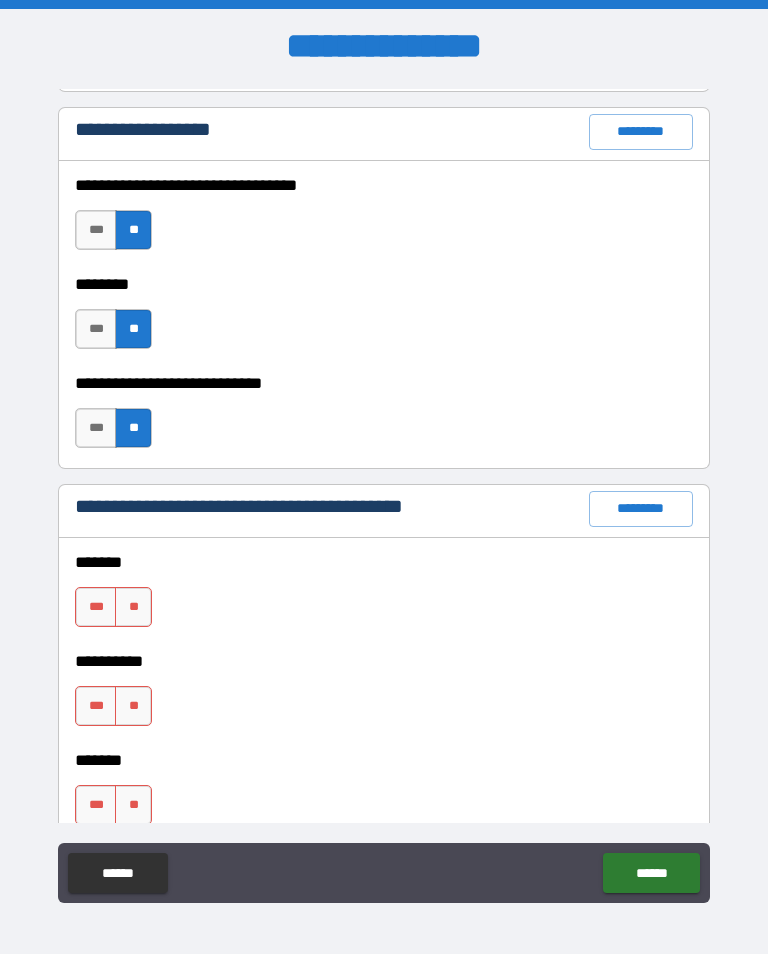 scroll, scrollTop: 2104, scrollLeft: 0, axis: vertical 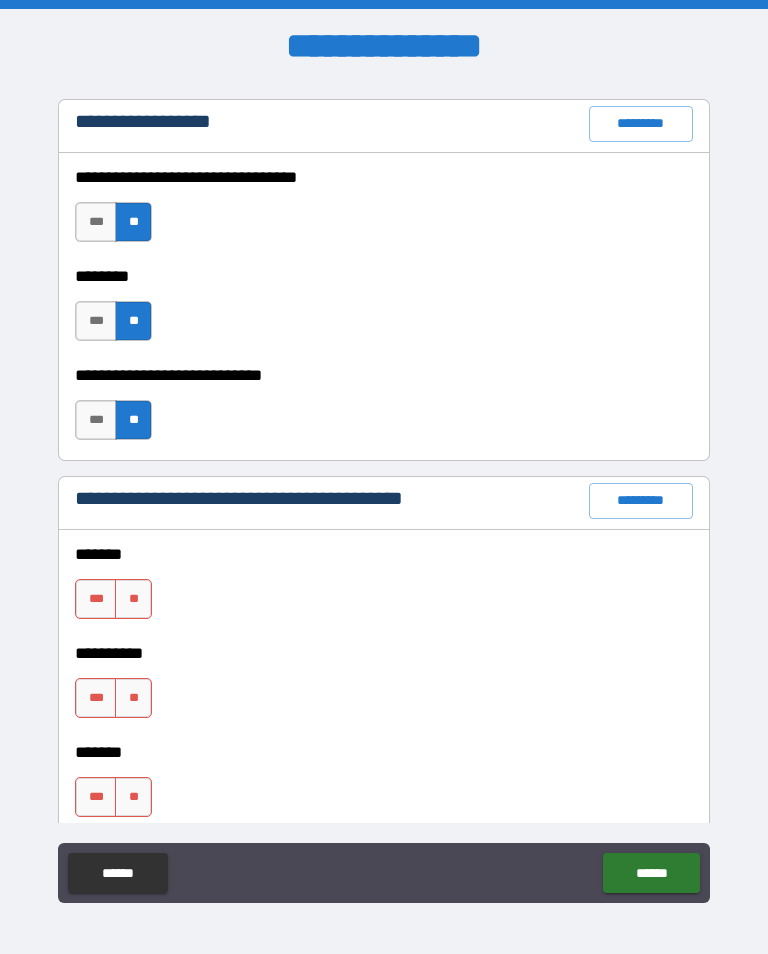 click on "**" at bounding box center [133, 599] 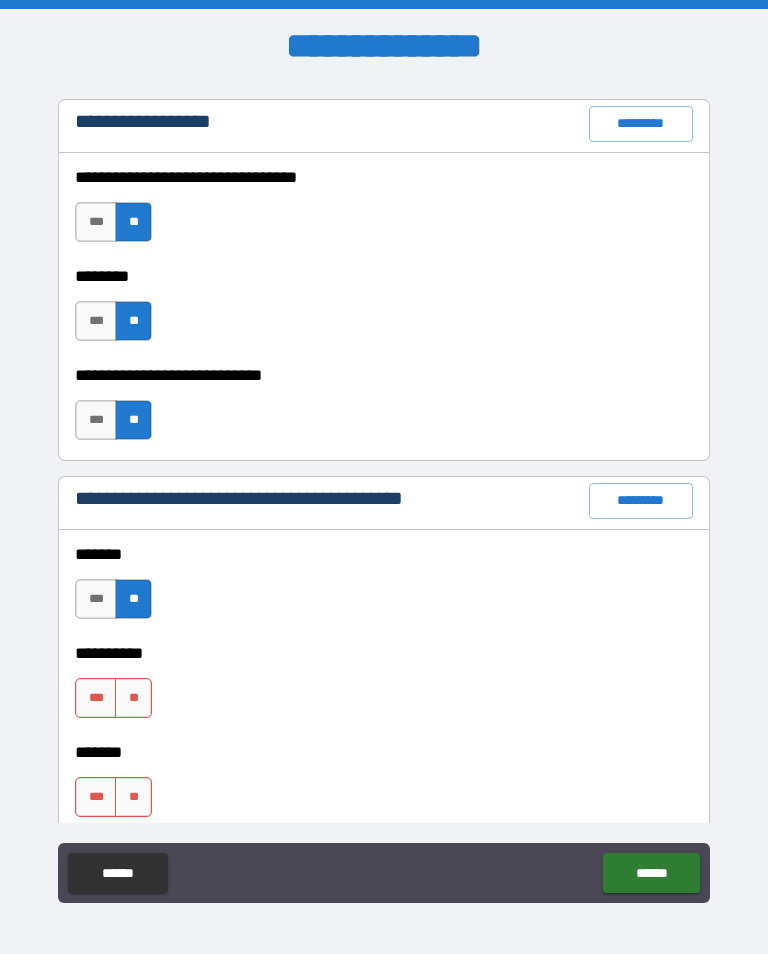 click on "**" at bounding box center [133, 698] 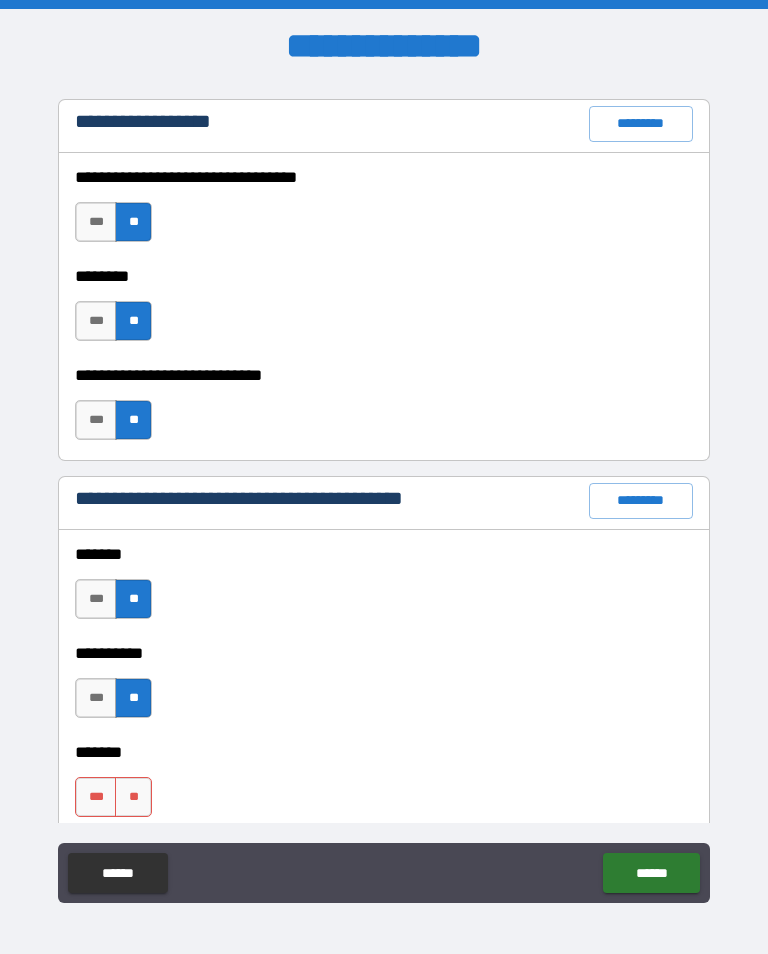 click on "**" at bounding box center [133, 797] 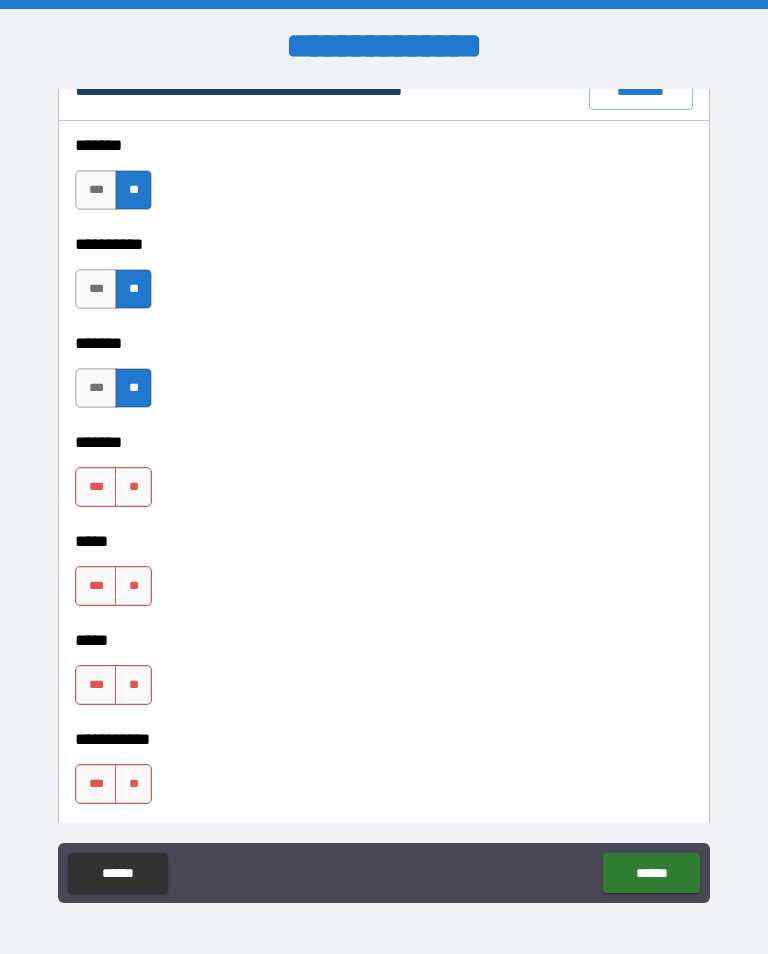 scroll, scrollTop: 2530, scrollLeft: 0, axis: vertical 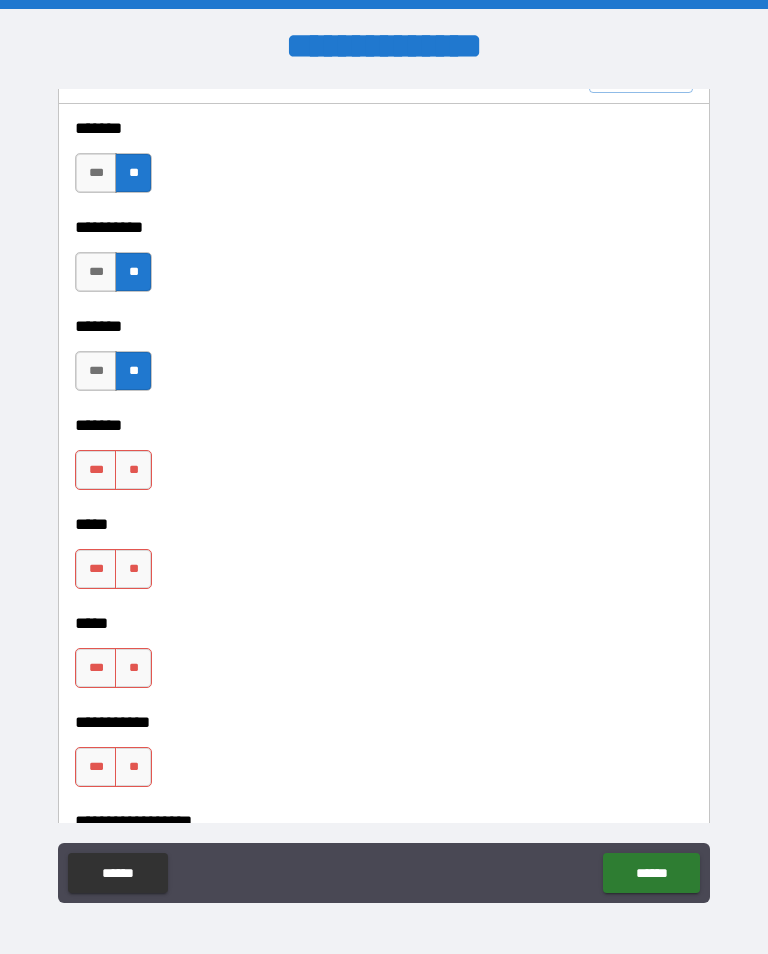 click on "**" at bounding box center (133, 470) 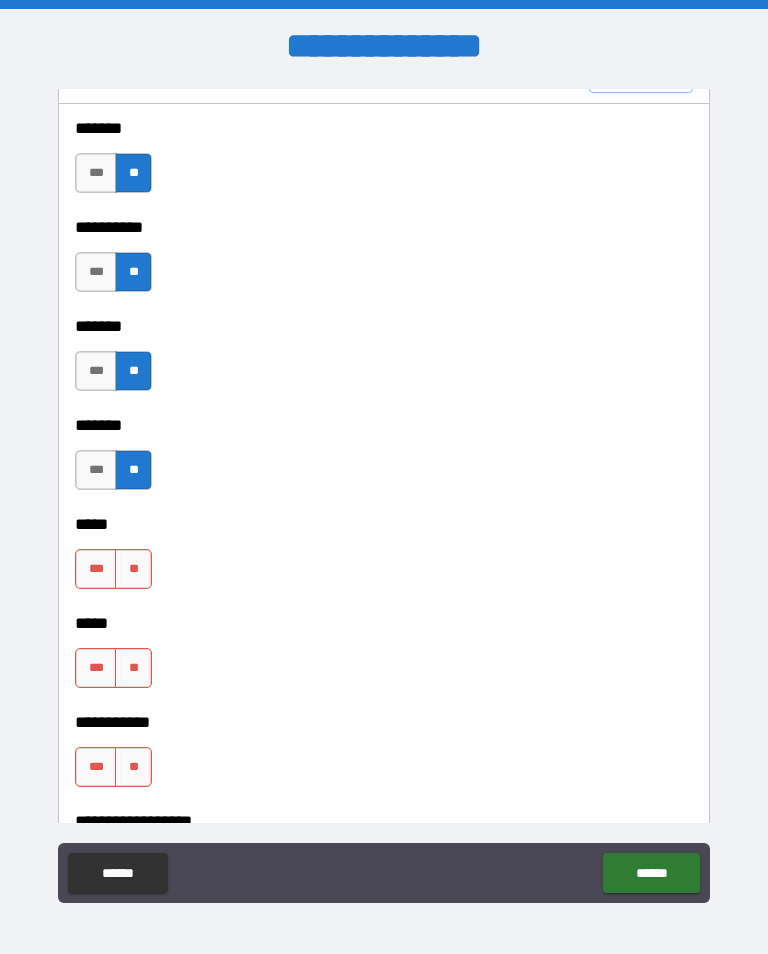 click on "**" at bounding box center [133, 569] 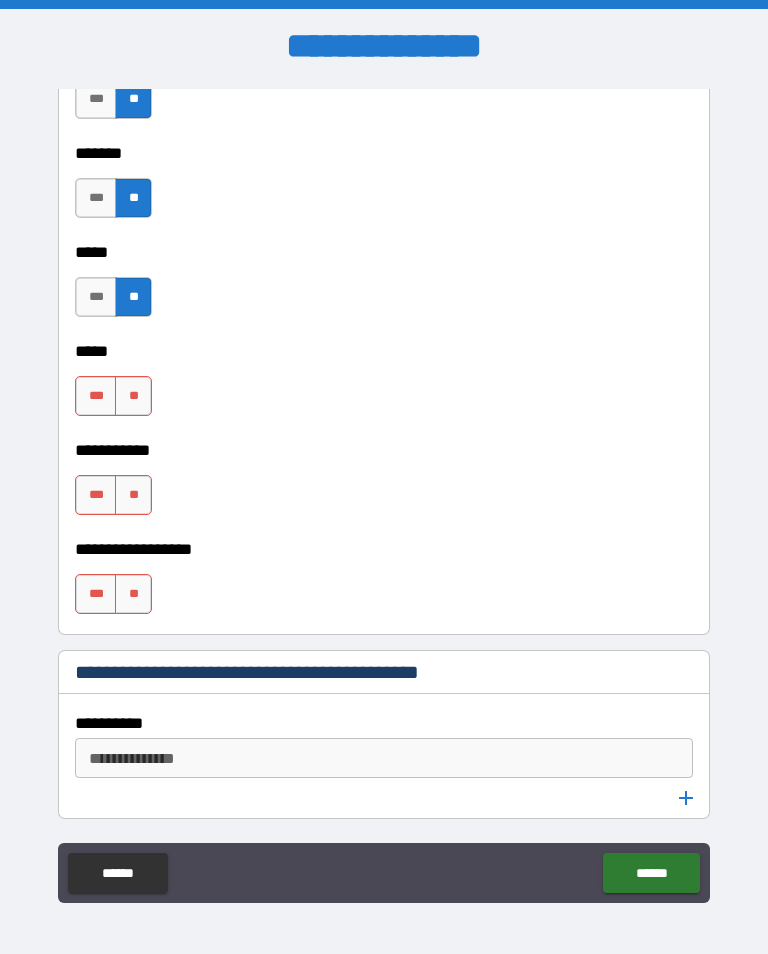 scroll, scrollTop: 2806, scrollLeft: 0, axis: vertical 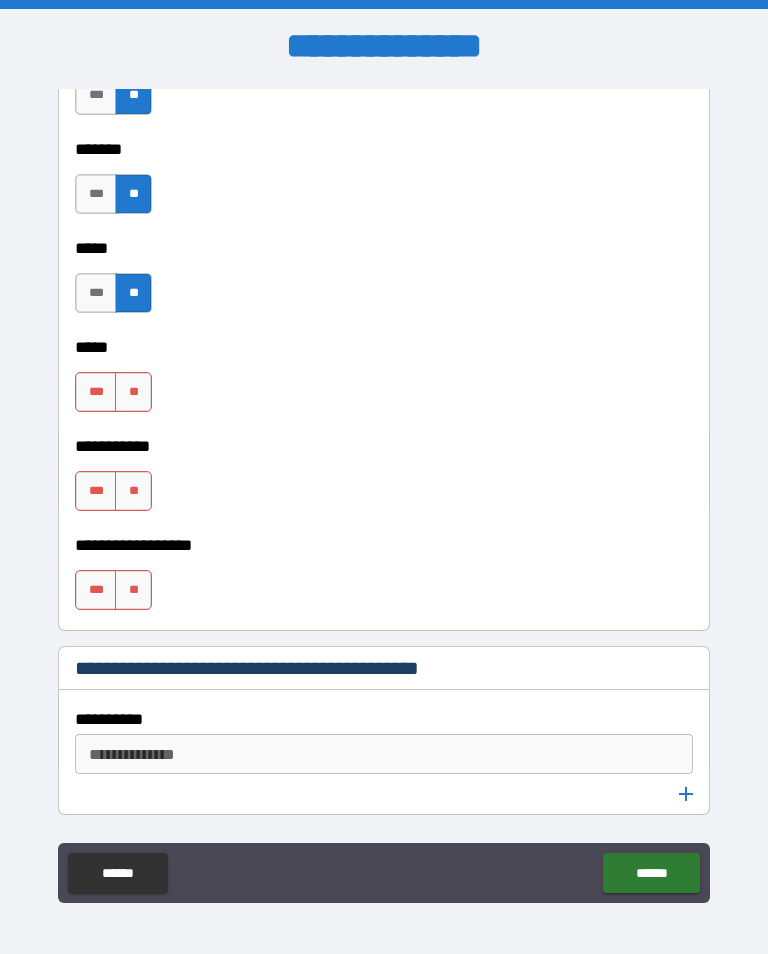 click on "**" at bounding box center (133, 392) 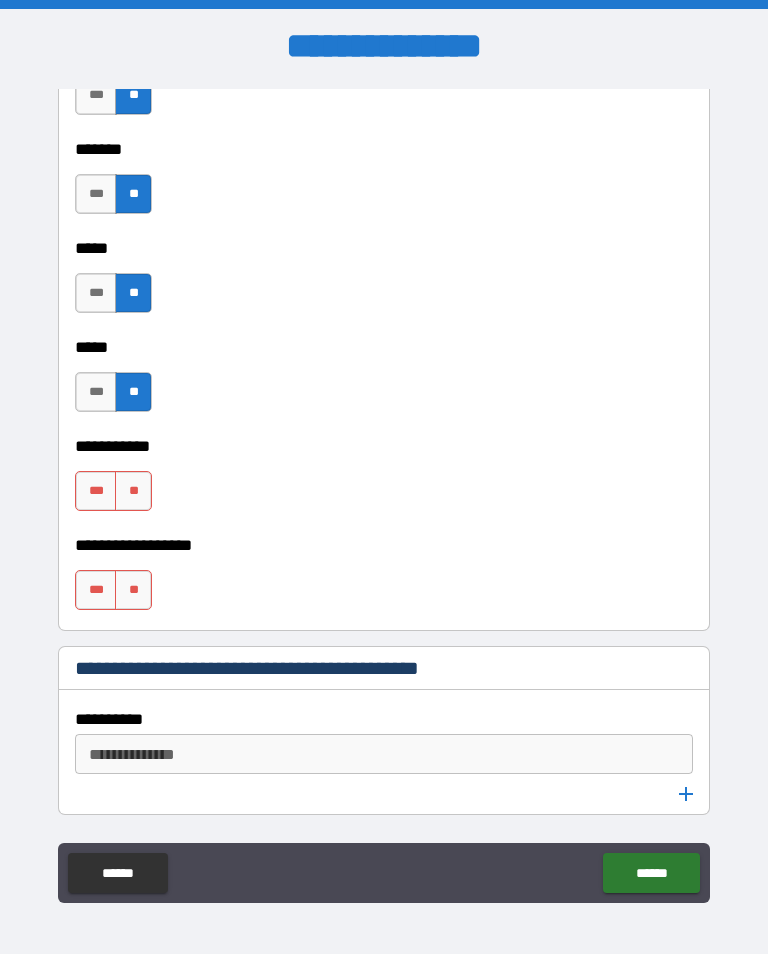 click on "**" at bounding box center (133, 491) 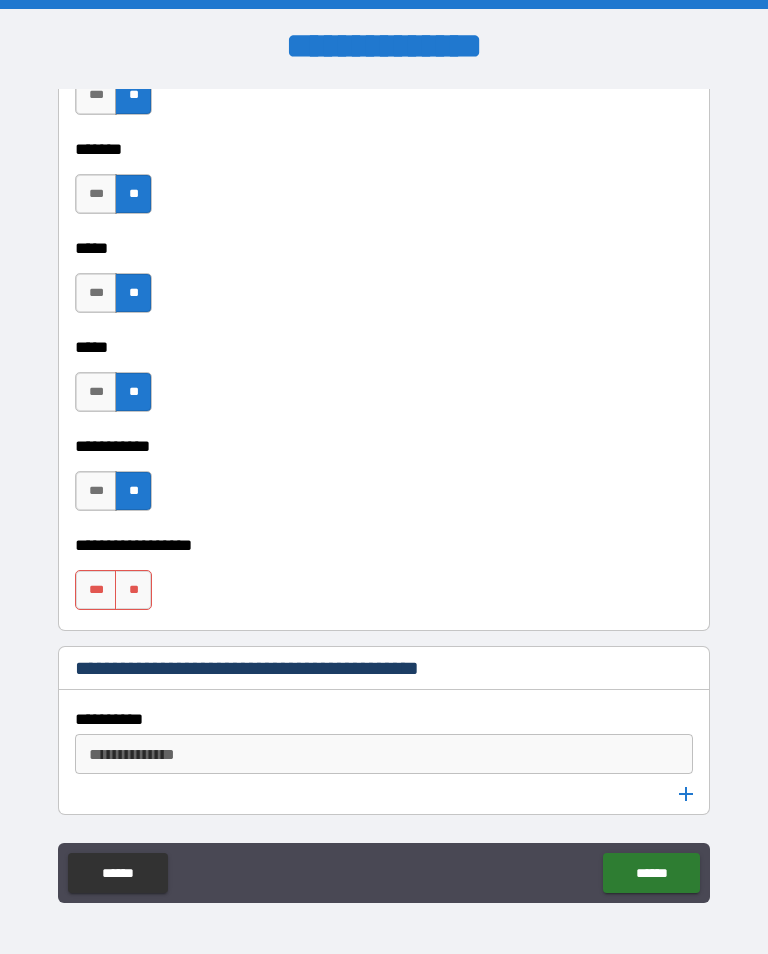 click on "**" at bounding box center (133, 590) 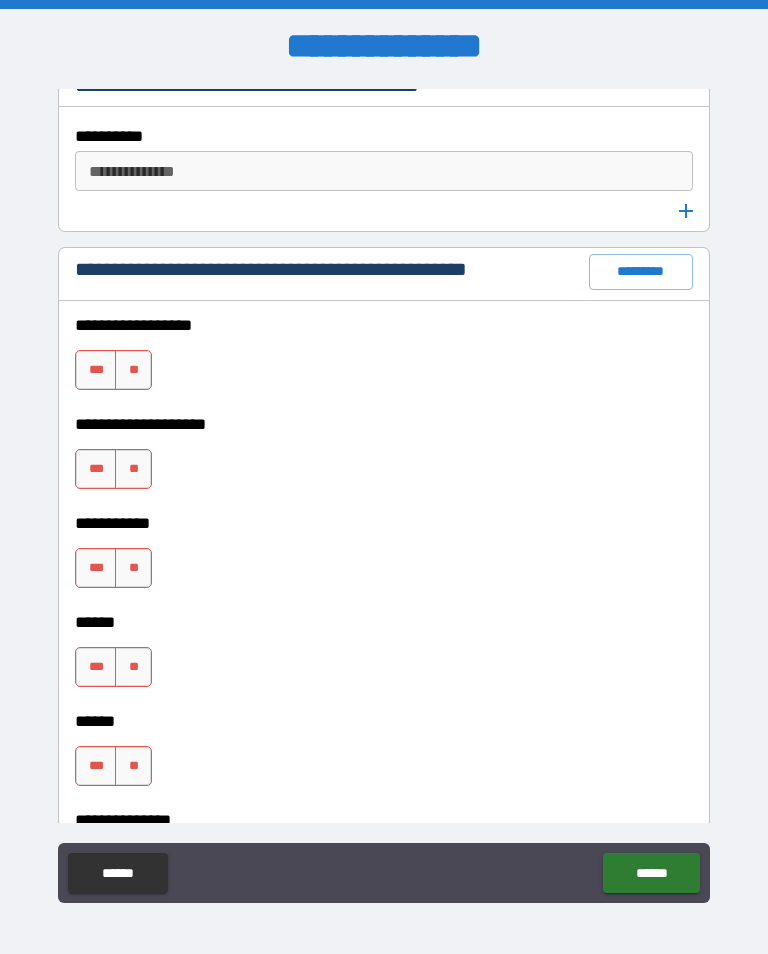 scroll, scrollTop: 3402, scrollLeft: 0, axis: vertical 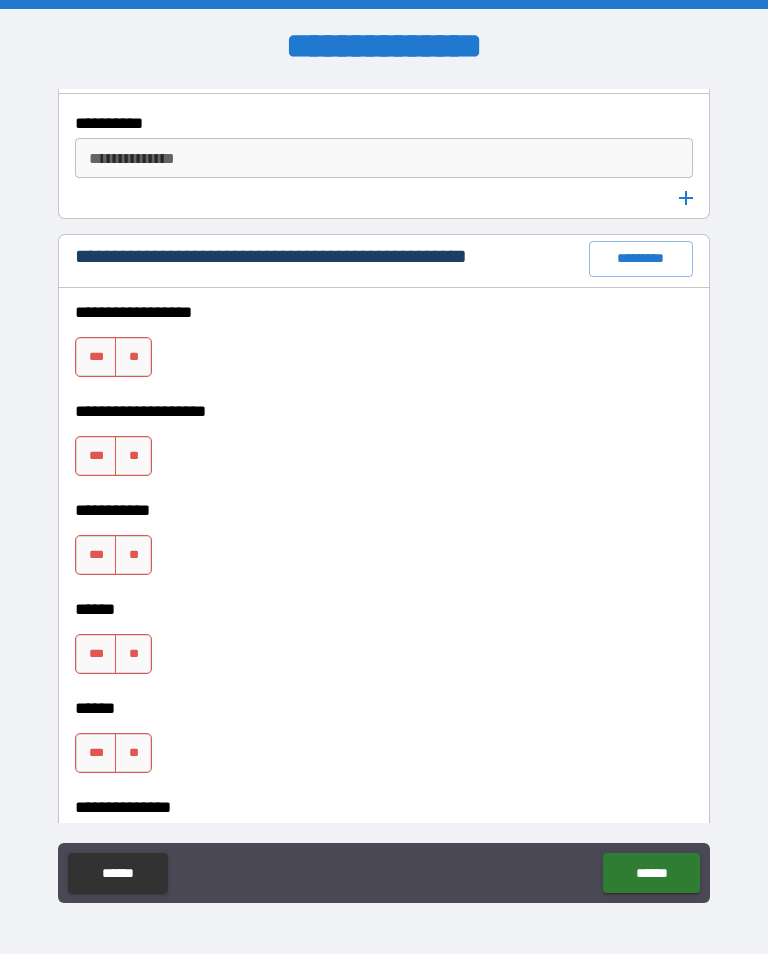 click on "**" at bounding box center (133, 357) 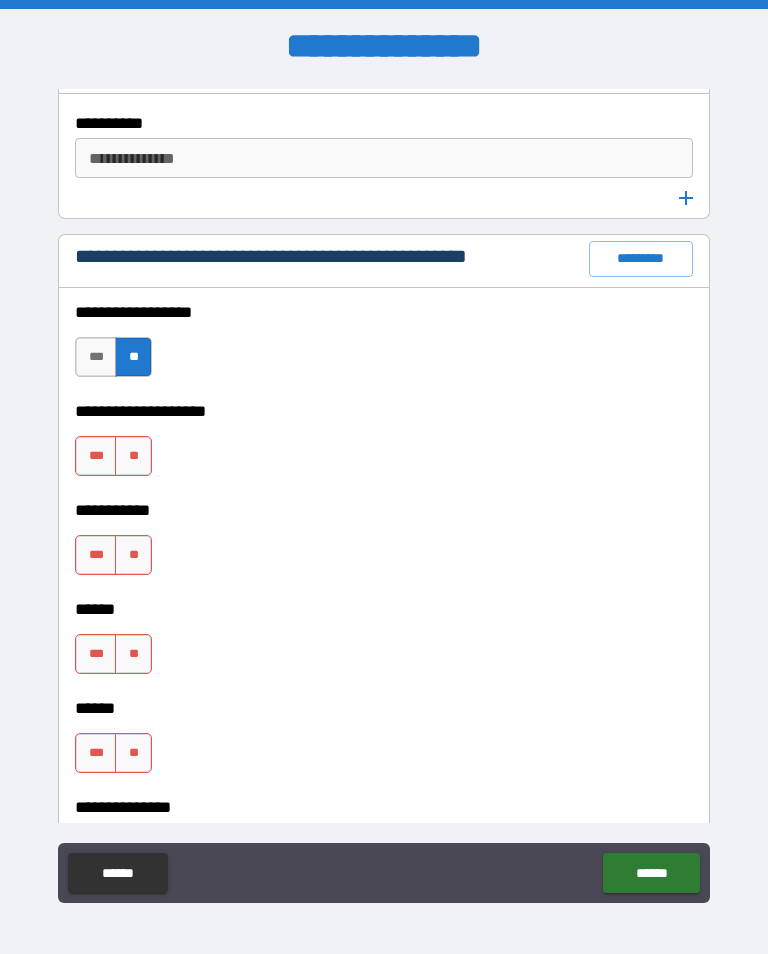 click on "**" at bounding box center [133, 456] 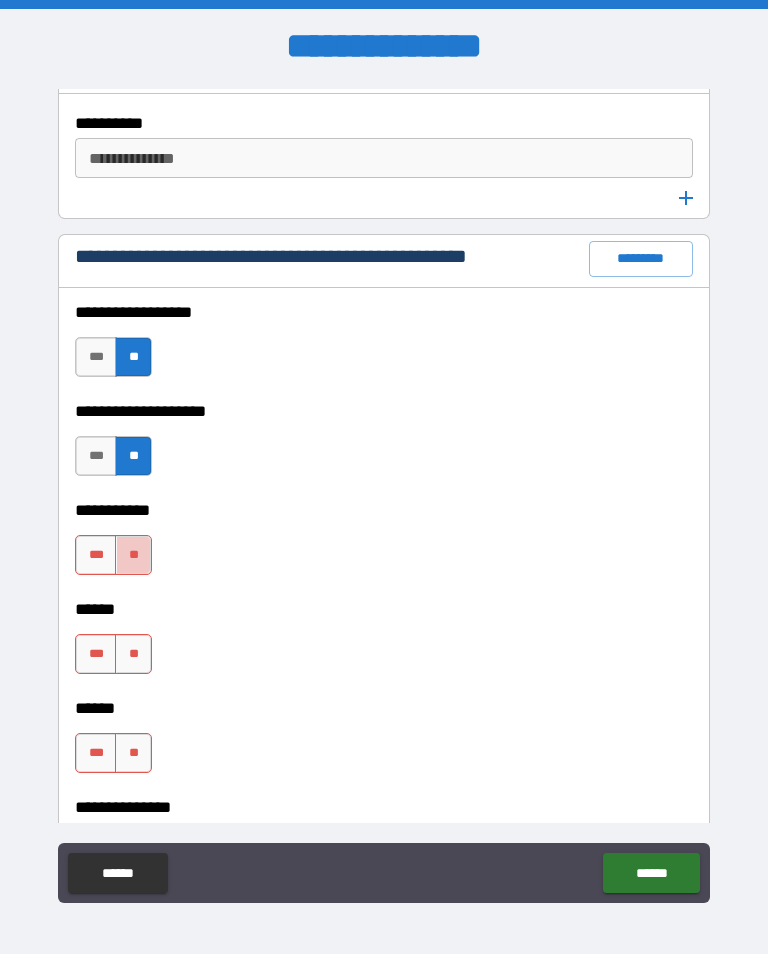 click on "**" at bounding box center [133, 654] 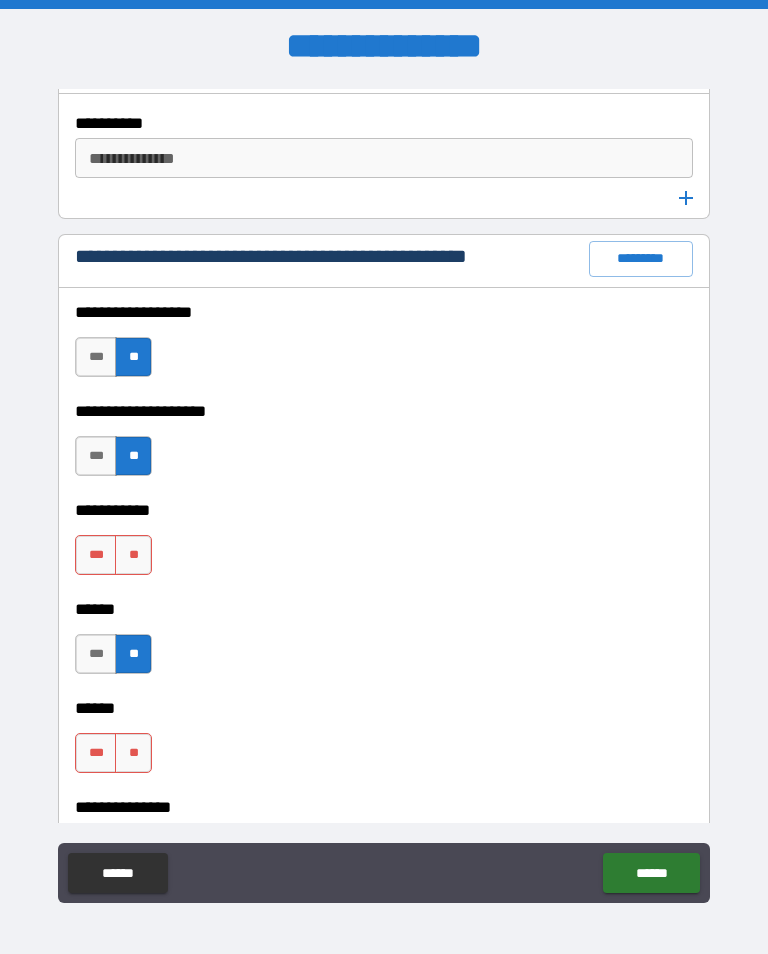 click on "**" at bounding box center (133, 753) 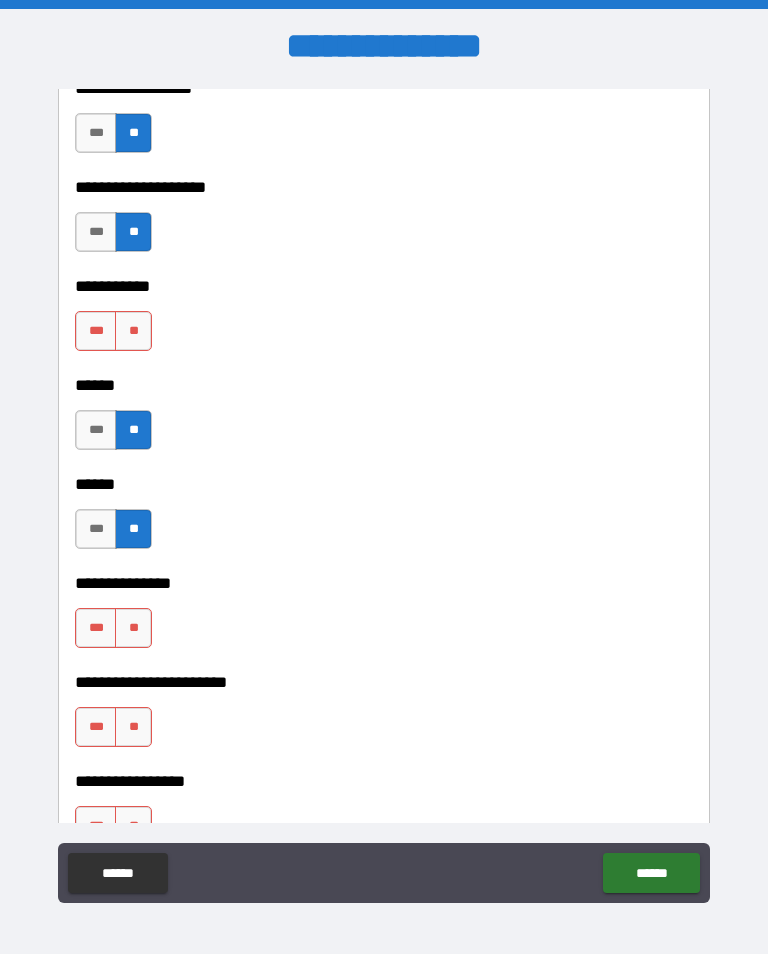 scroll, scrollTop: 3636, scrollLeft: 0, axis: vertical 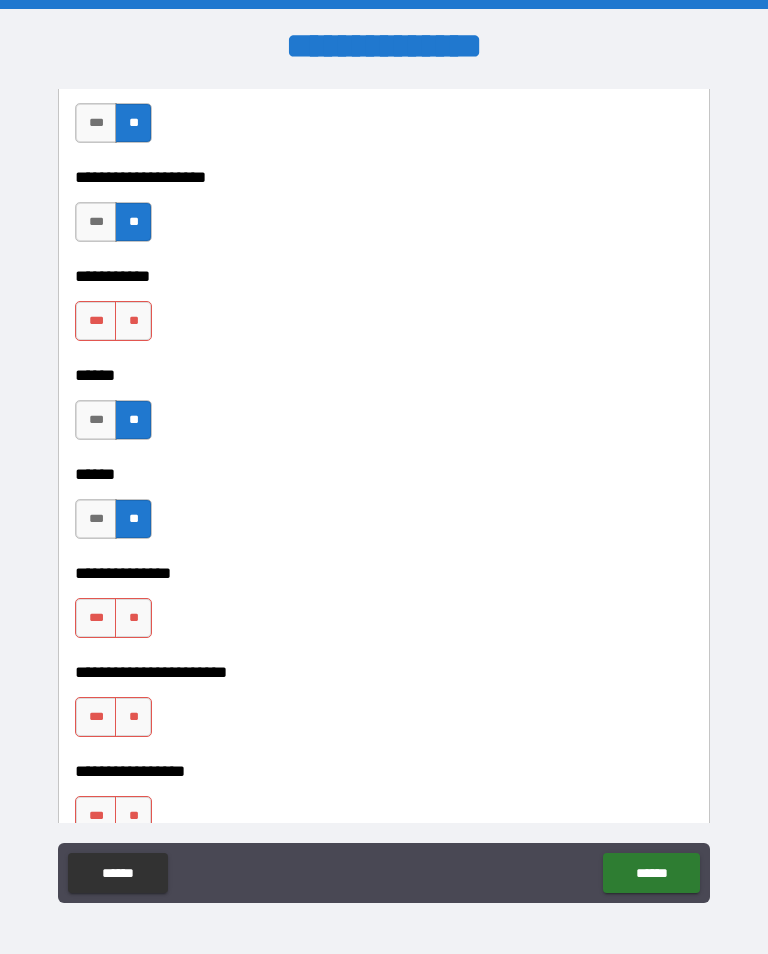 click on "**" at bounding box center [133, 321] 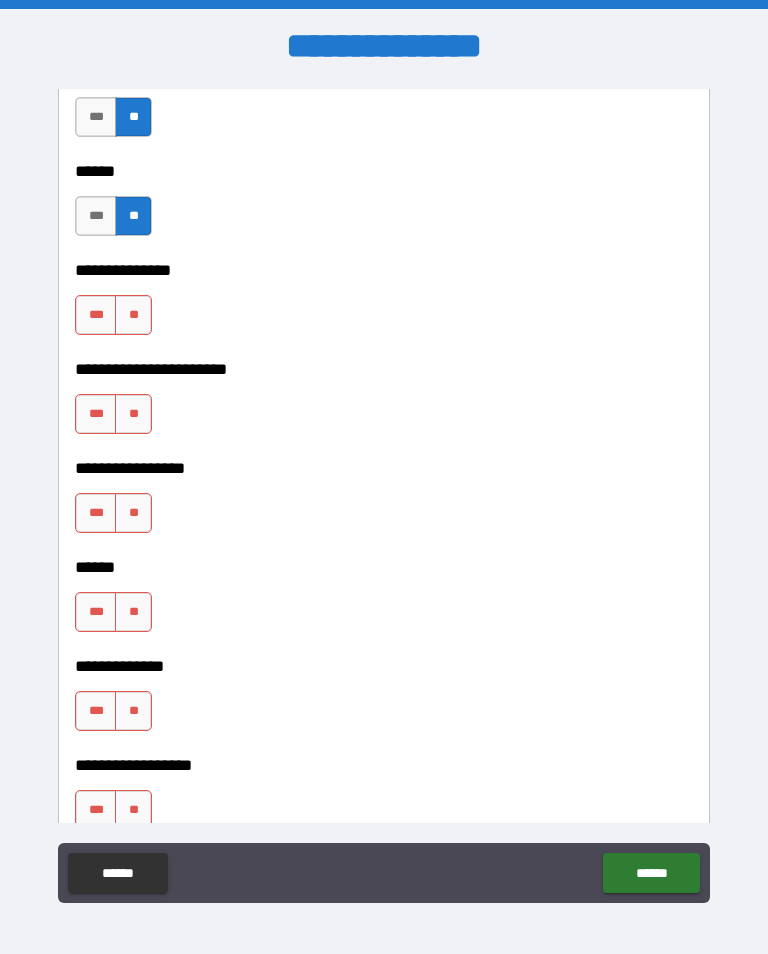 scroll, scrollTop: 3944, scrollLeft: 0, axis: vertical 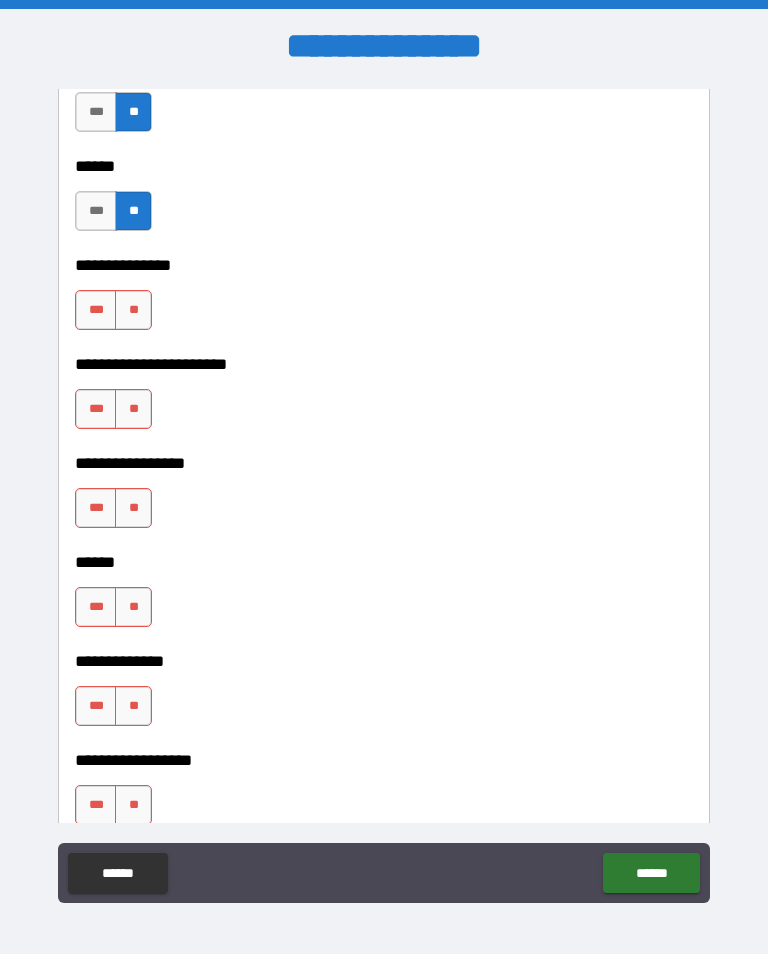 click on "**" at bounding box center (133, 409) 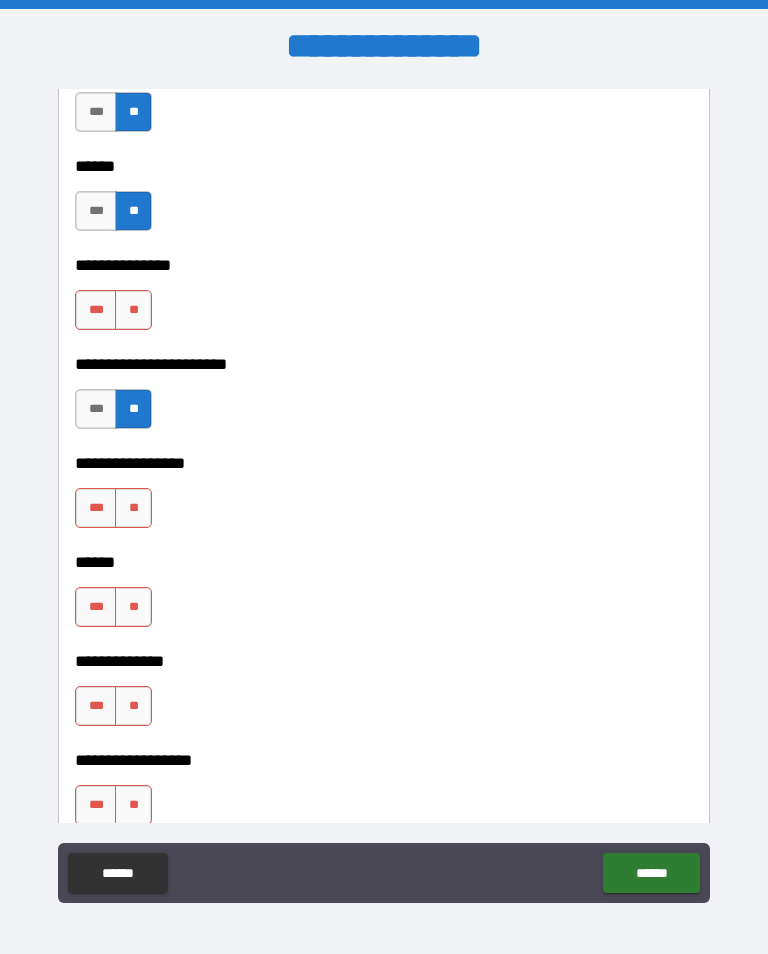 click on "**" at bounding box center (133, 508) 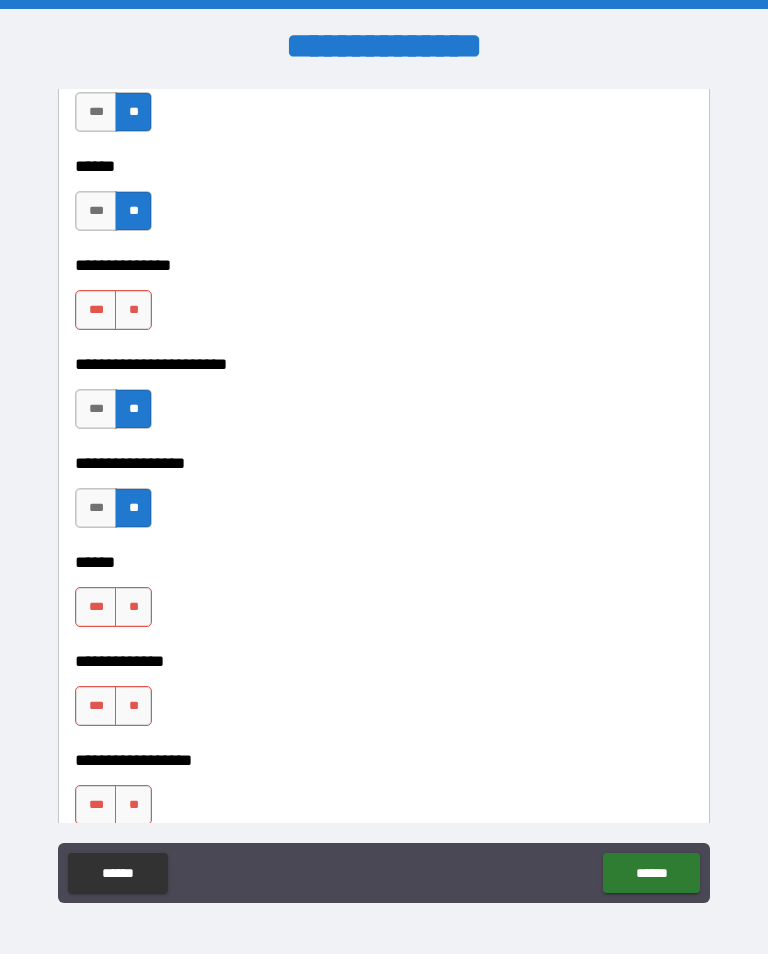 click on "**" at bounding box center [133, 310] 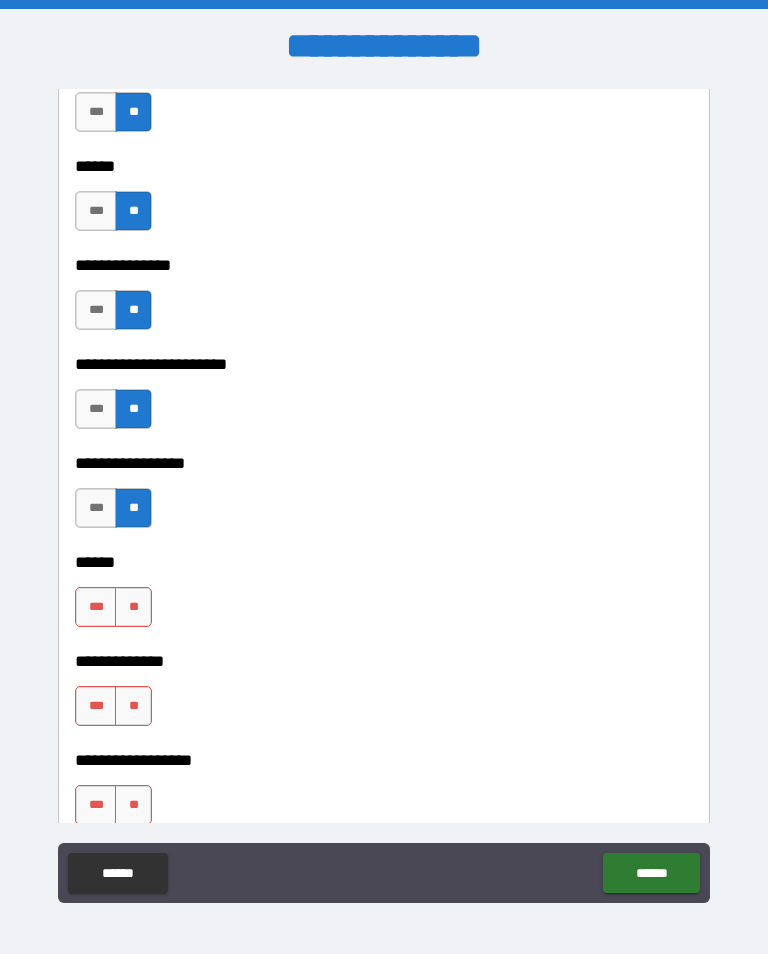 click on "**" at bounding box center (133, 607) 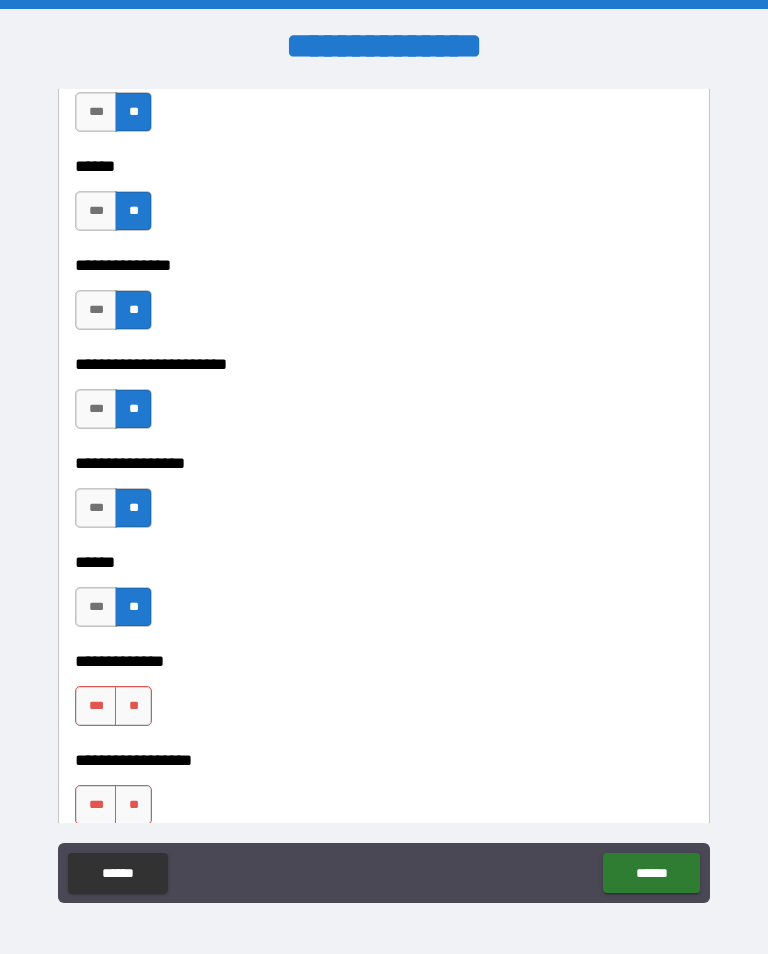 click on "**" at bounding box center (133, 706) 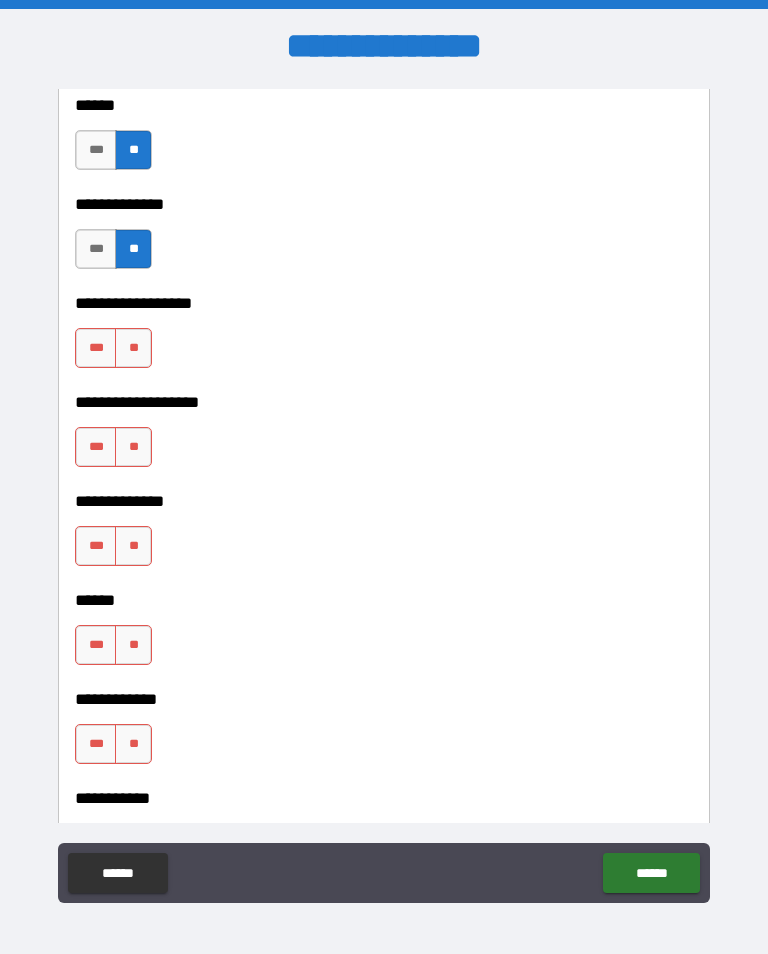 scroll, scrollTop: 4413, scrollLeft: 0, axis: vertical 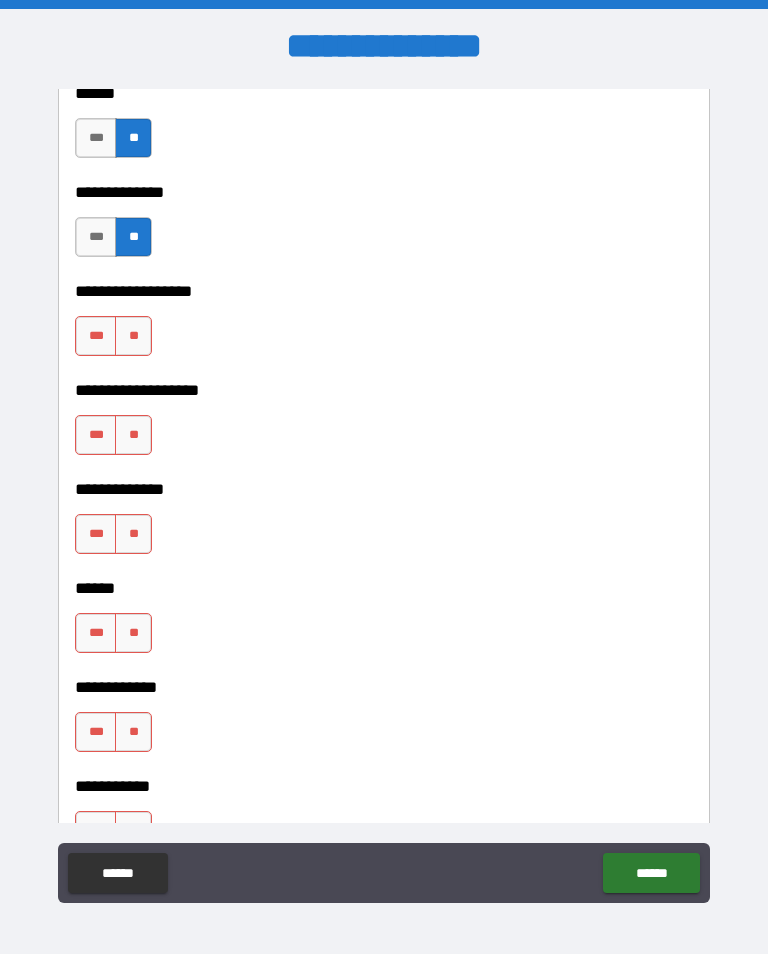 click on "**" at bounding box center [133, 336] 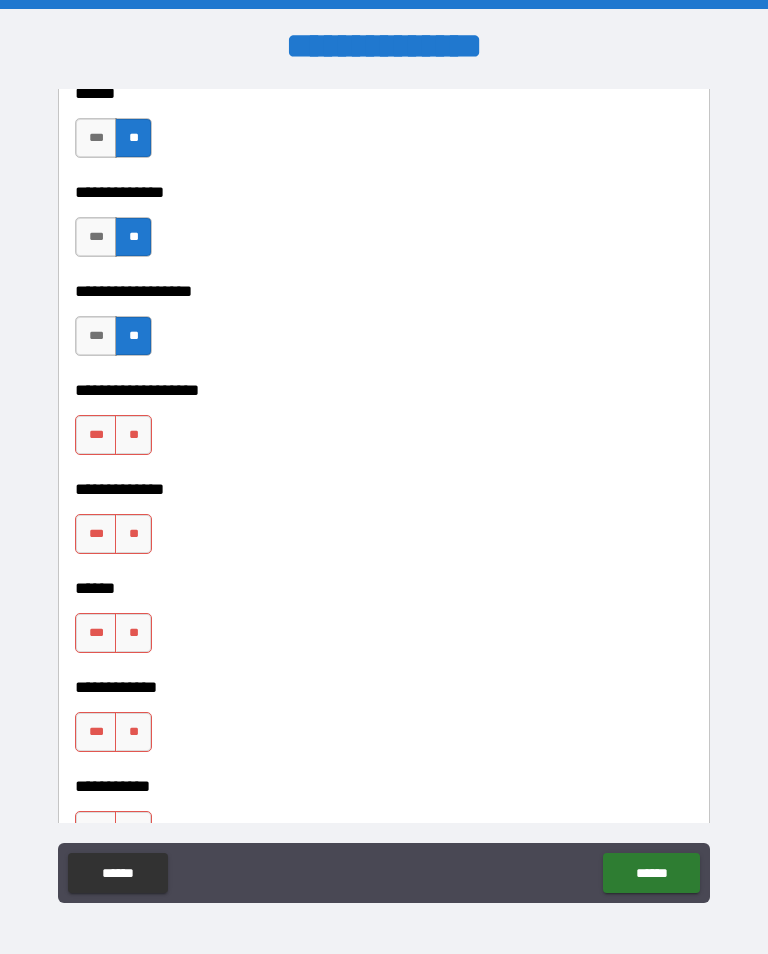click on "**" at bounding box center [133, 435] 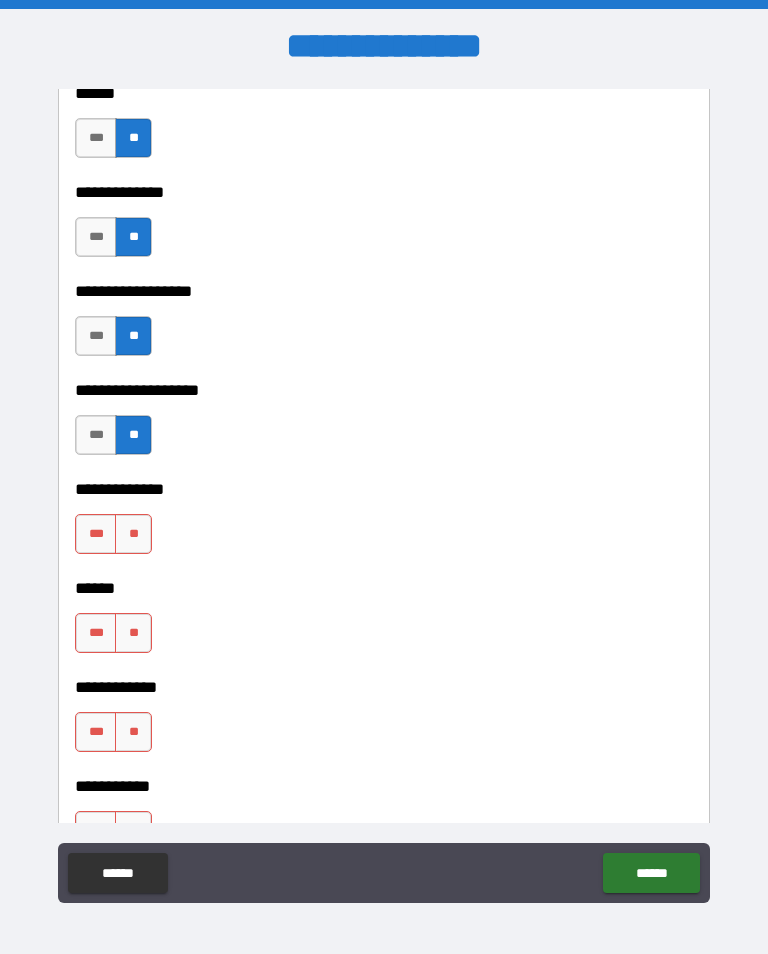click on "**" at bounding box center [133, 534] 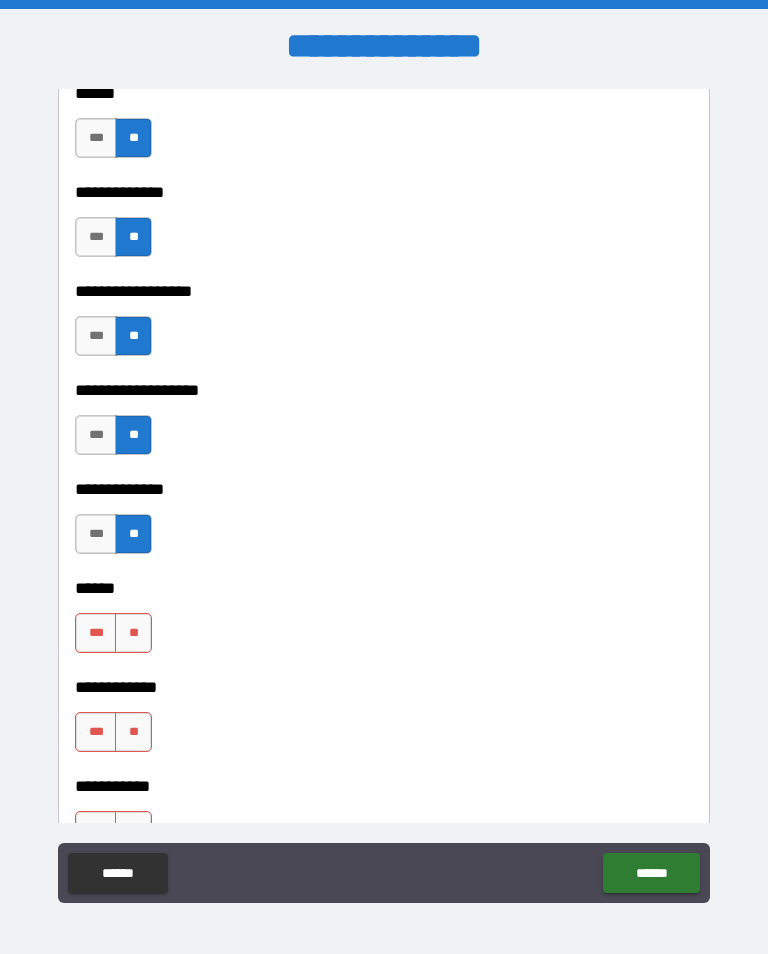 click on "**" at bounding box center (133, 633) 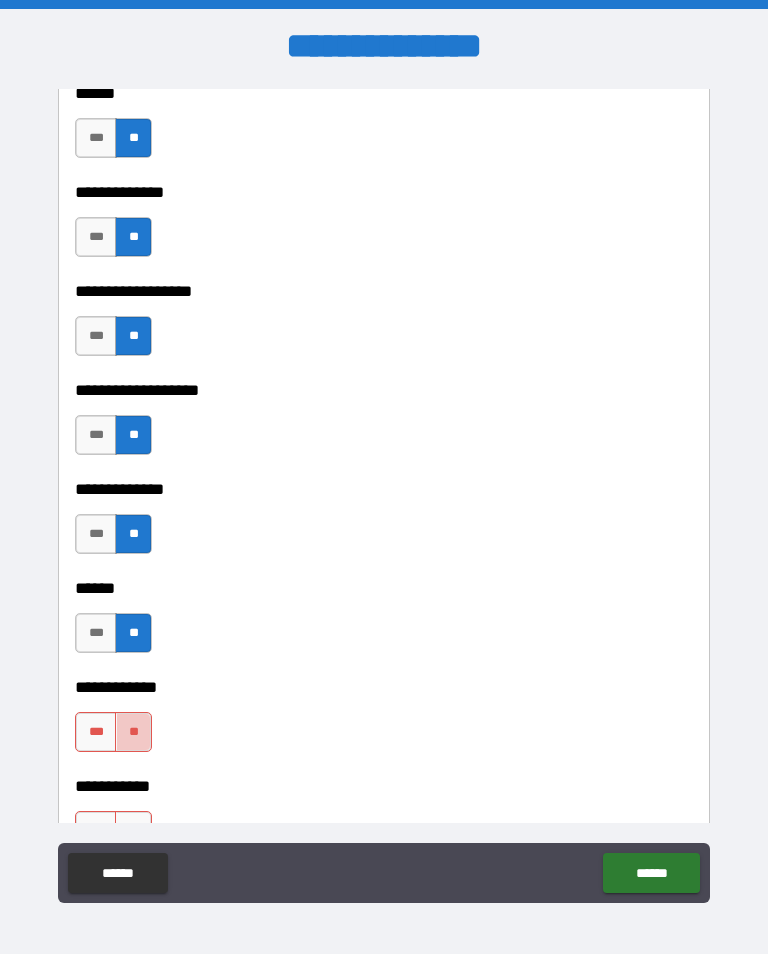 click on "**" at bounding box center [133, 732] 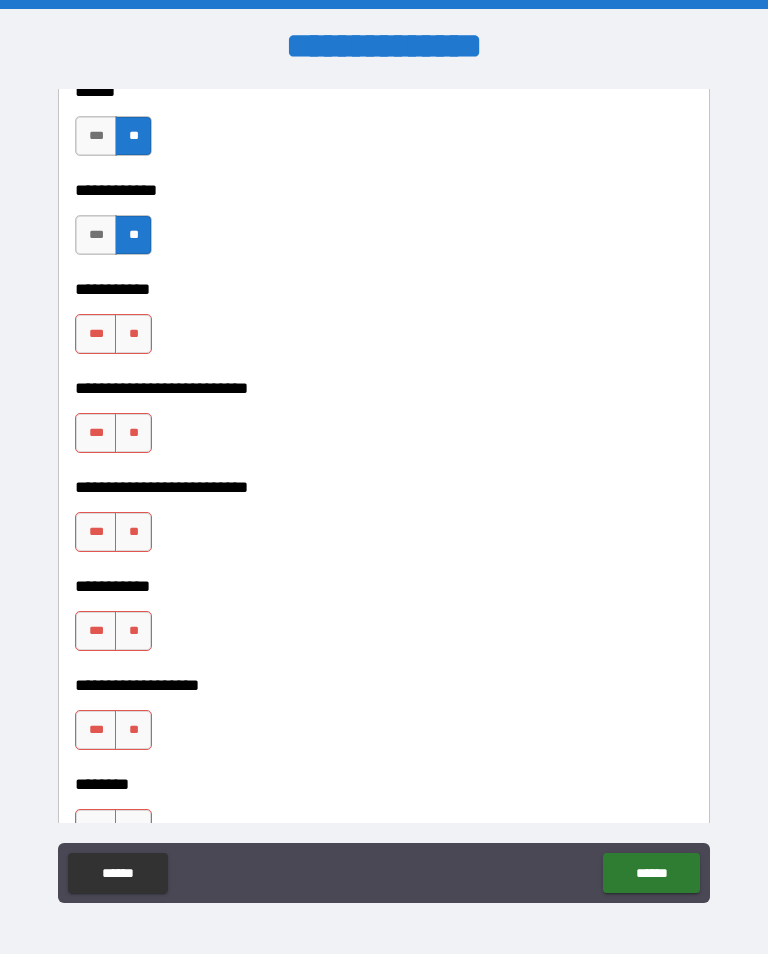 scroll, scrollTop: 4923, scrollLeft: 0, axis: vertical 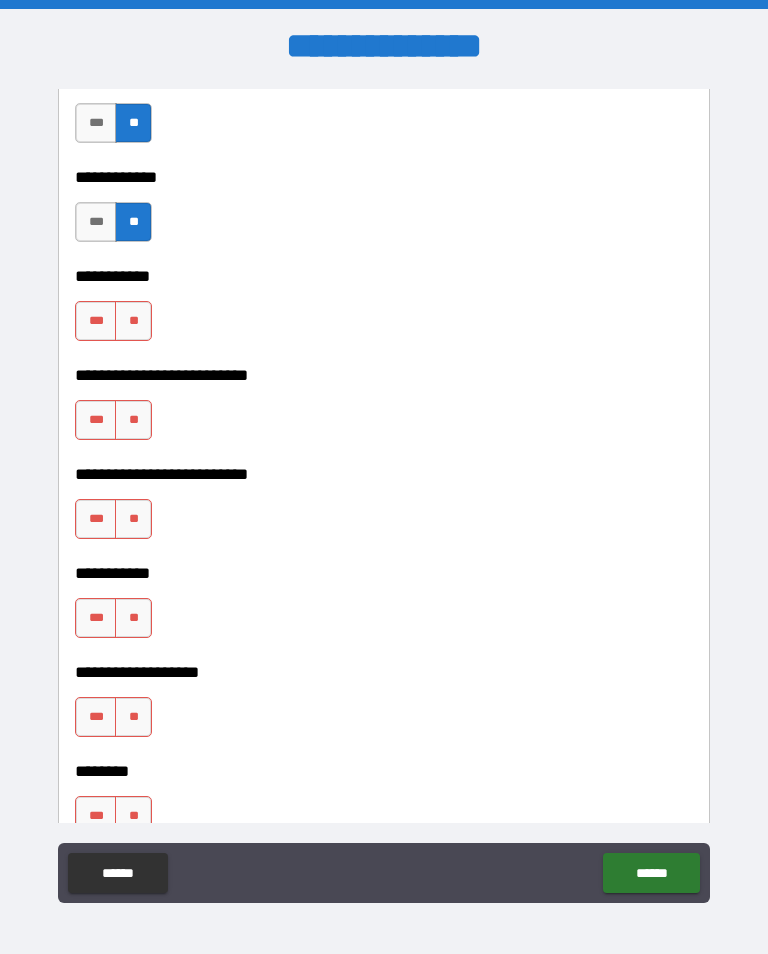 click on "**" at bounding box center [133, 321] 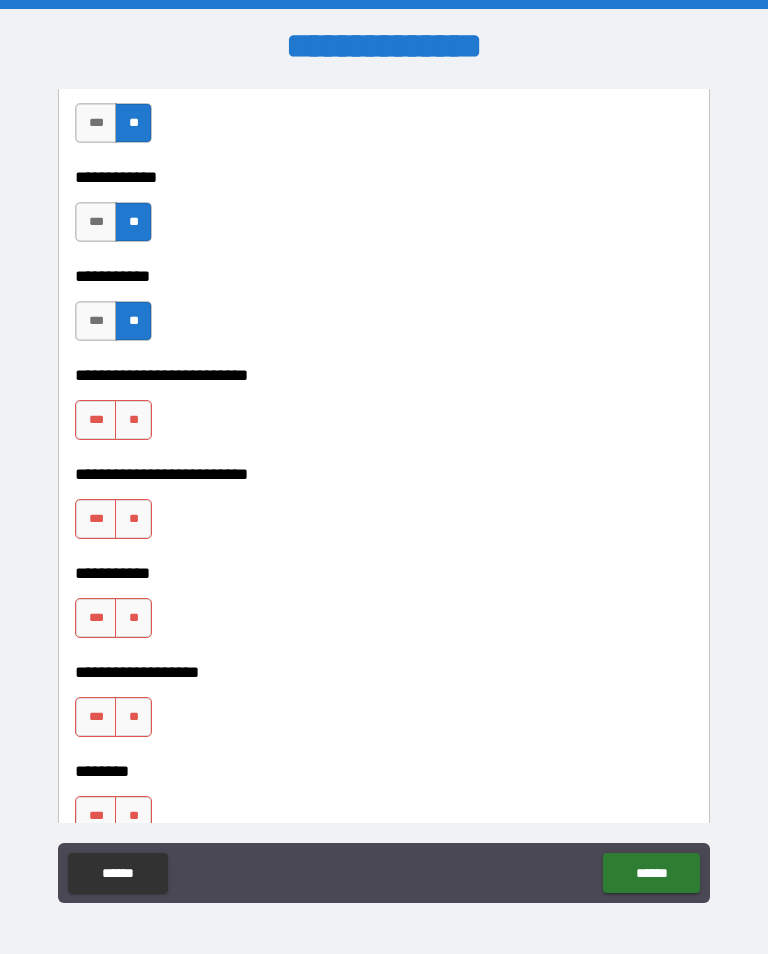 click on "**" at bounding box center [133, 420] 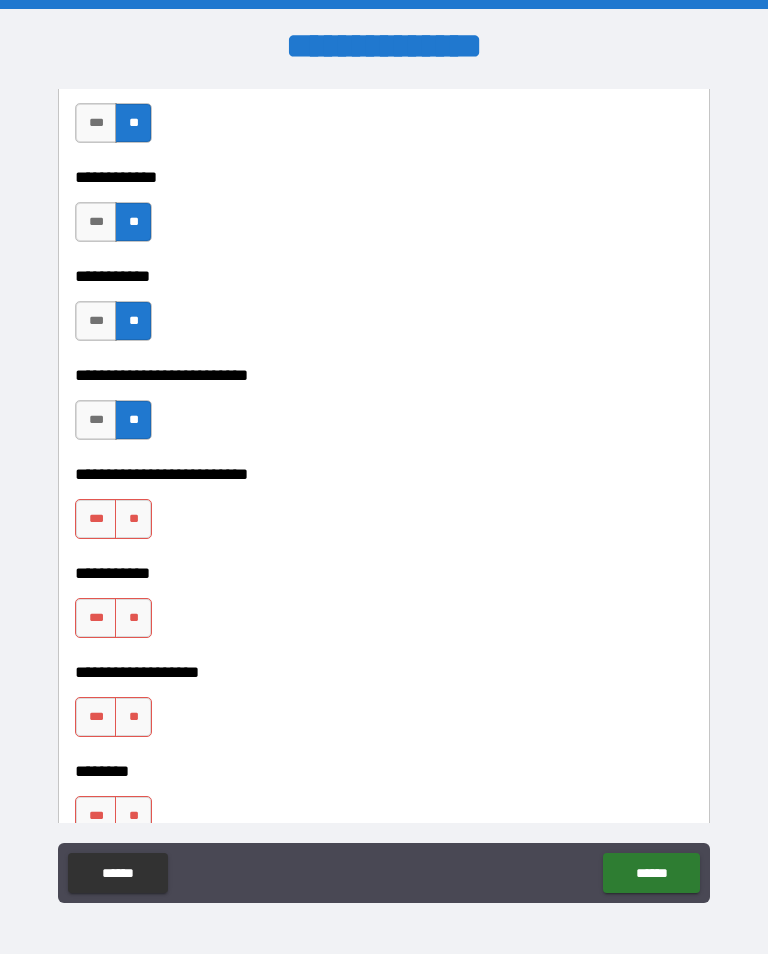 click on "**" at bounding box center (133, 519) 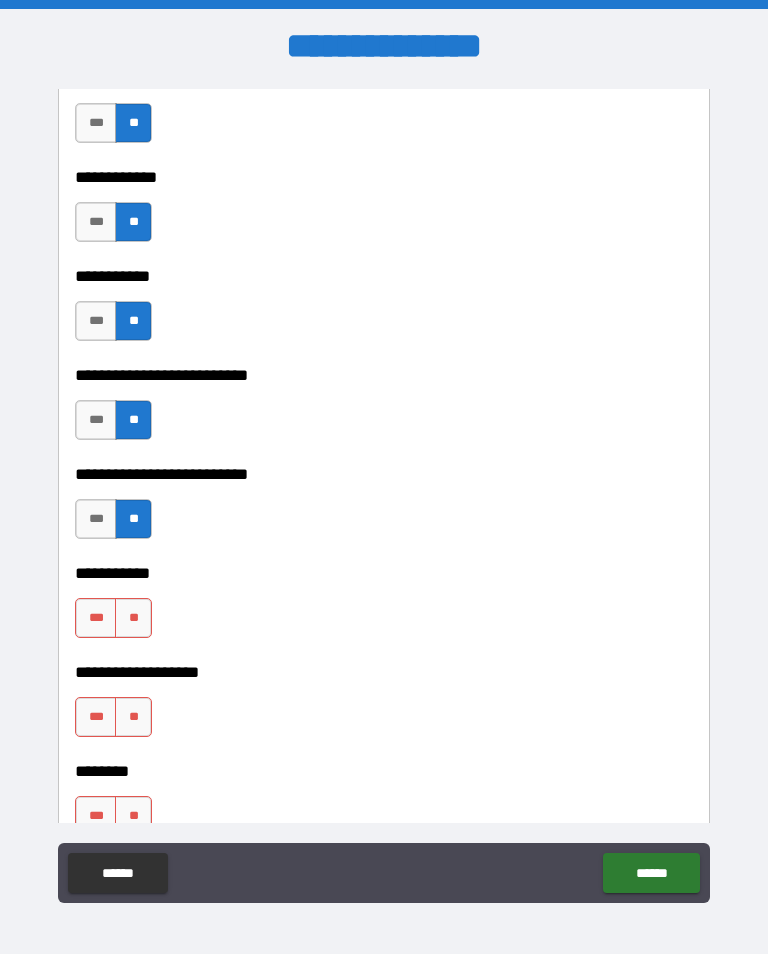 click on "**" at bounding box center (133, 618) 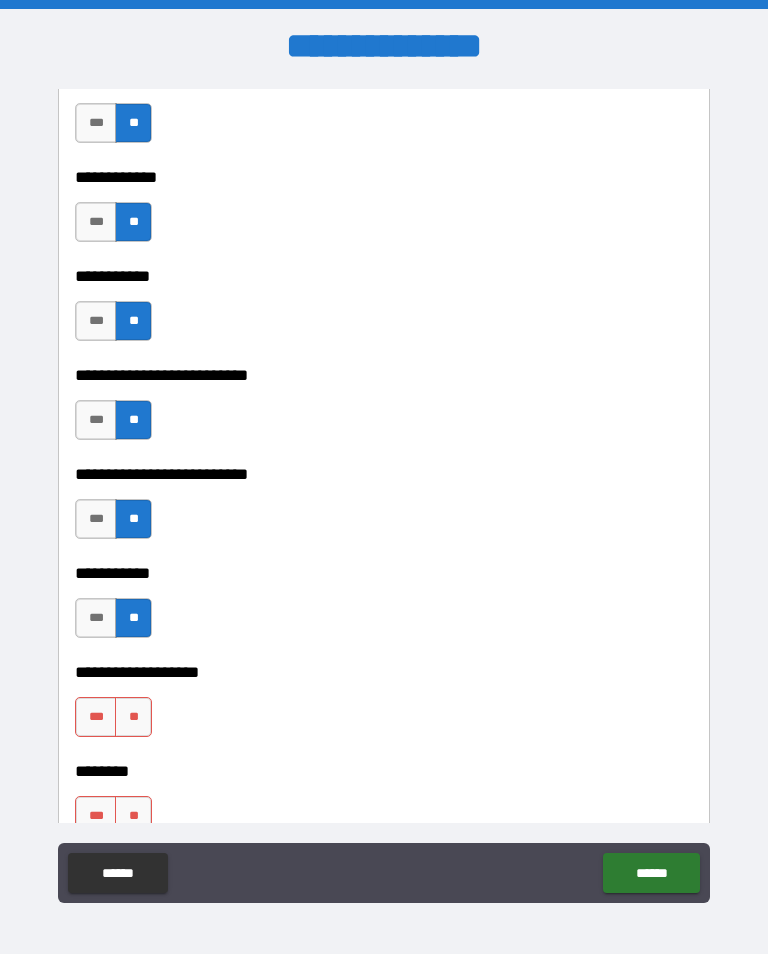 click on "**" at bounding box center [133, 717] 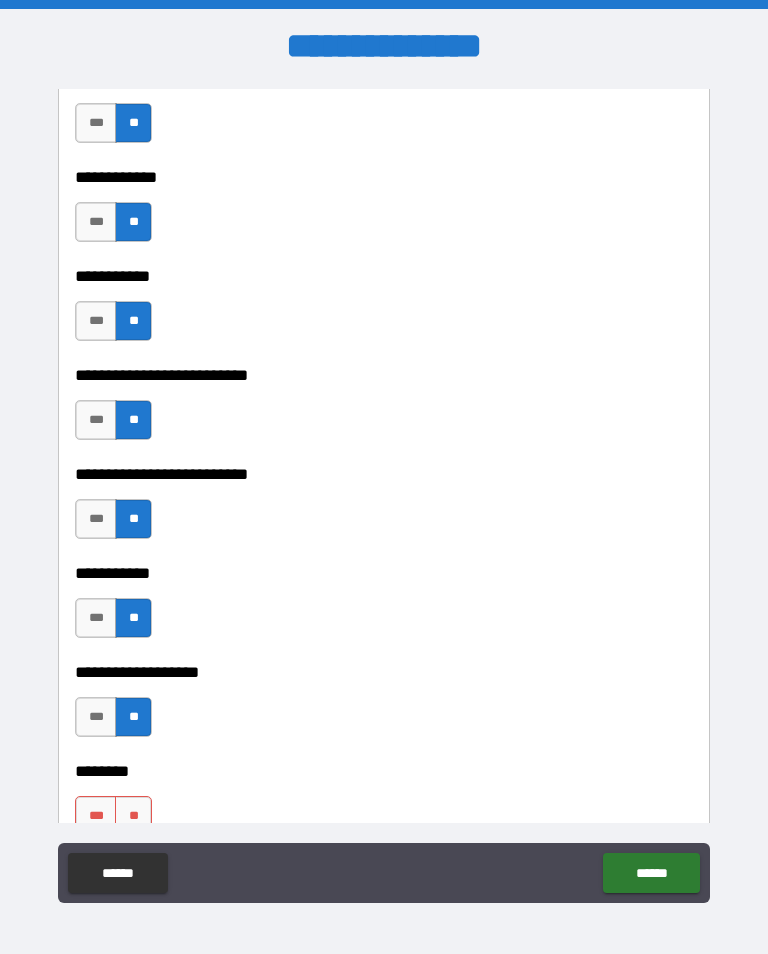 click on "**" at bounding box center [133, 816] 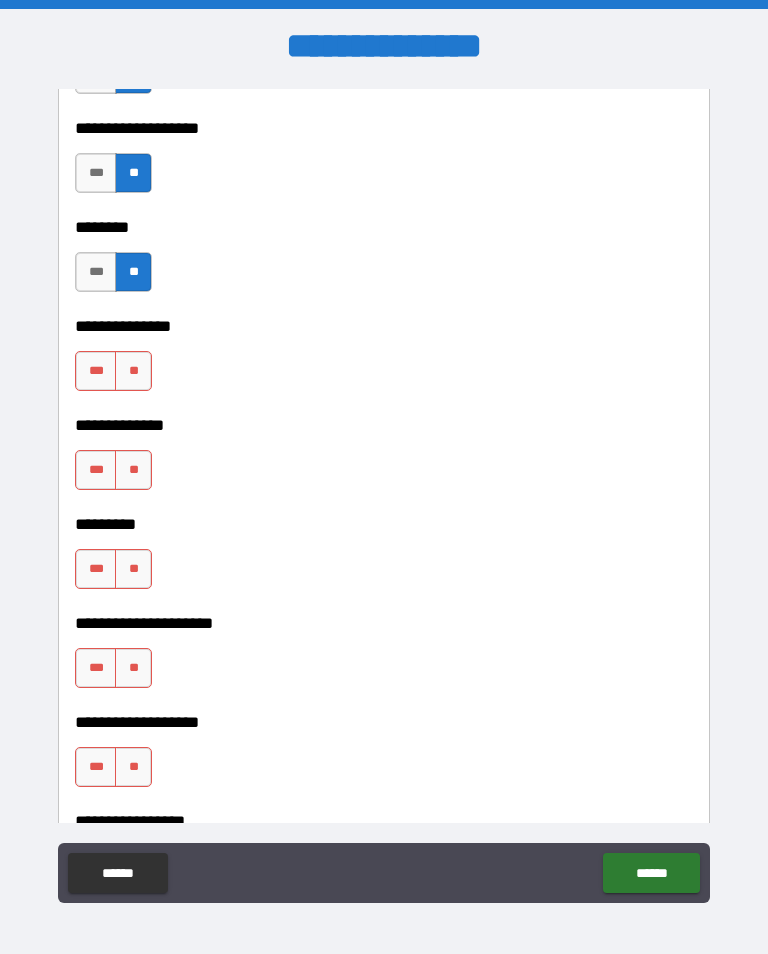 scroll, scrollTop: 5498, scrollLeft: 0, axis: vertical 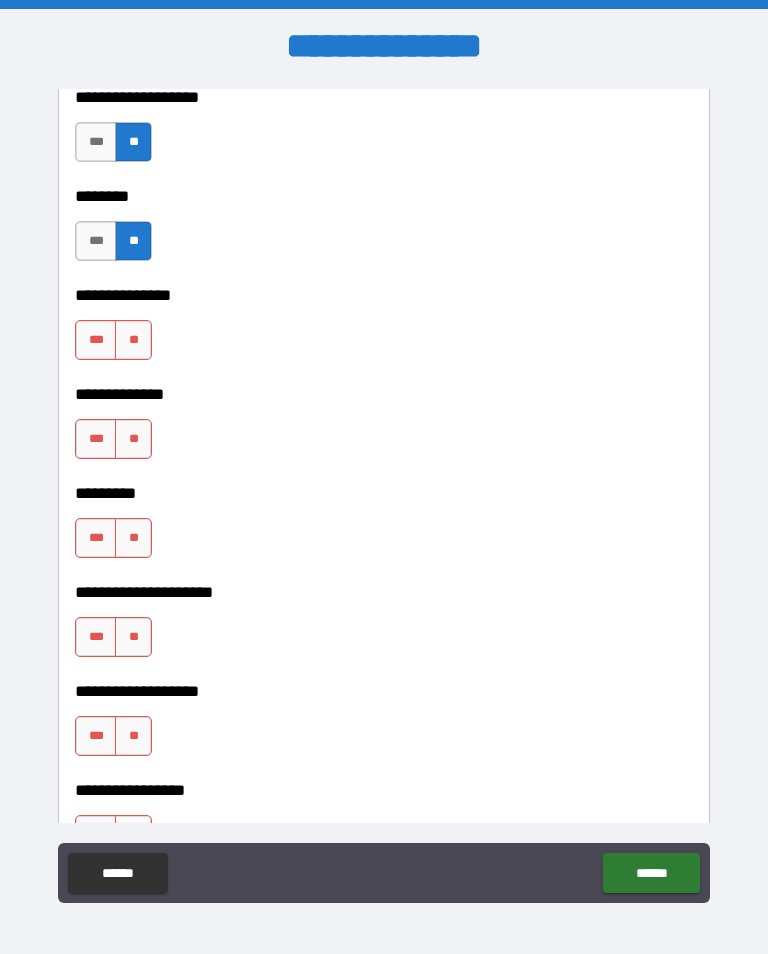 click on "**" at bounding box center (133, 340) 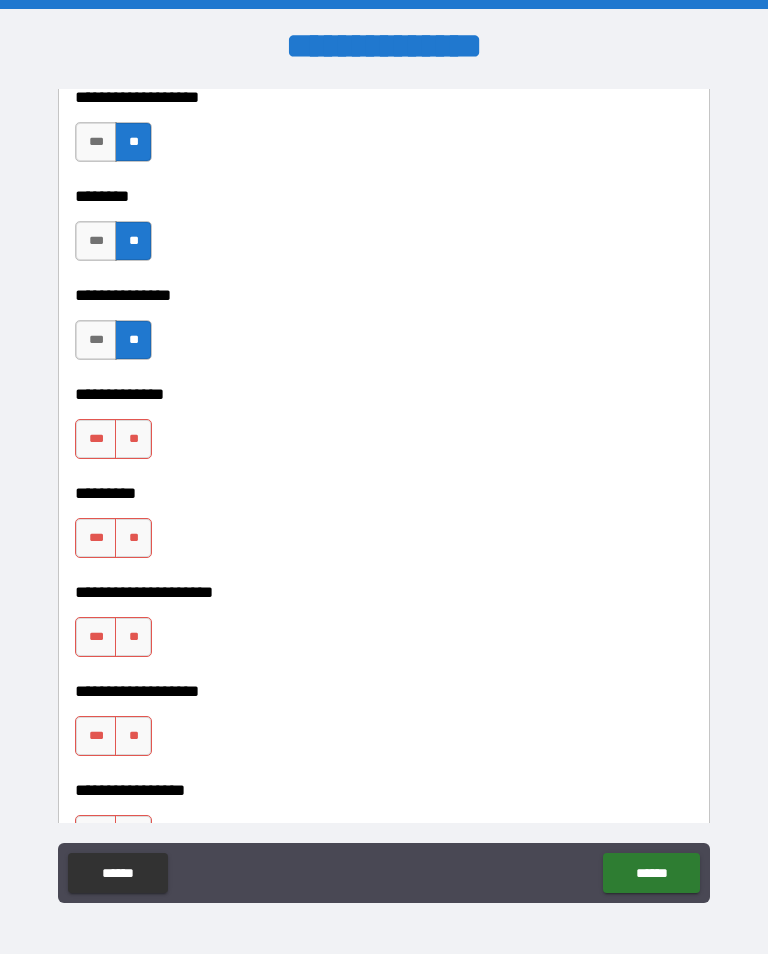 click on "**" at bounding box center [133, 439] 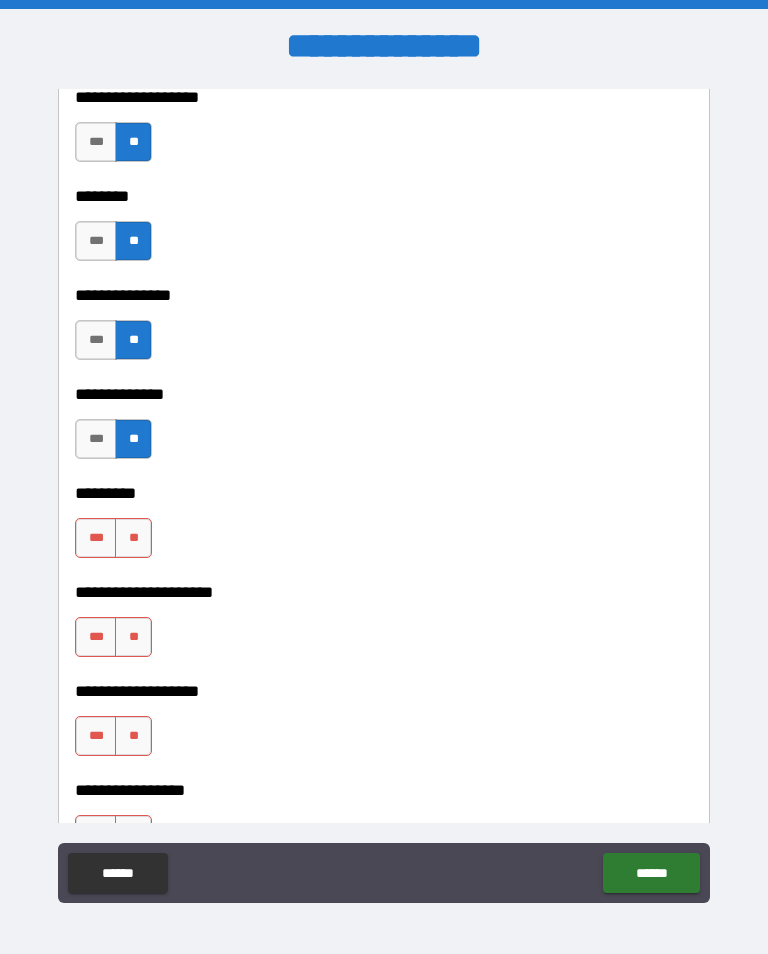 click on "**" at bounding box center [133, 538] 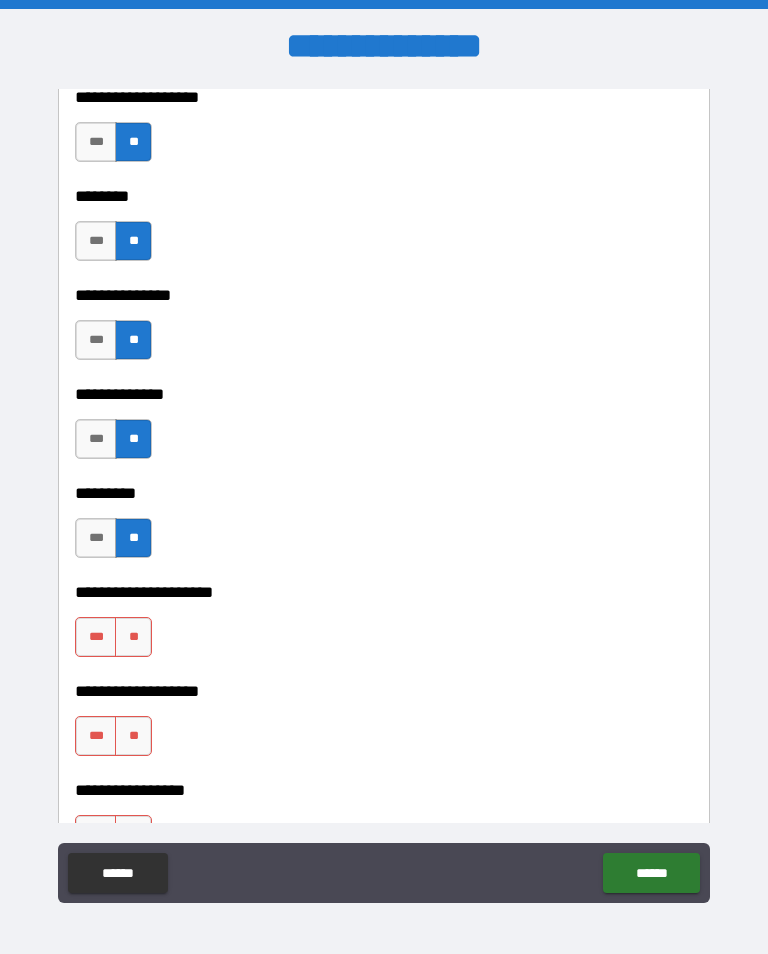 click on "**" at bounding box center [133, 637] 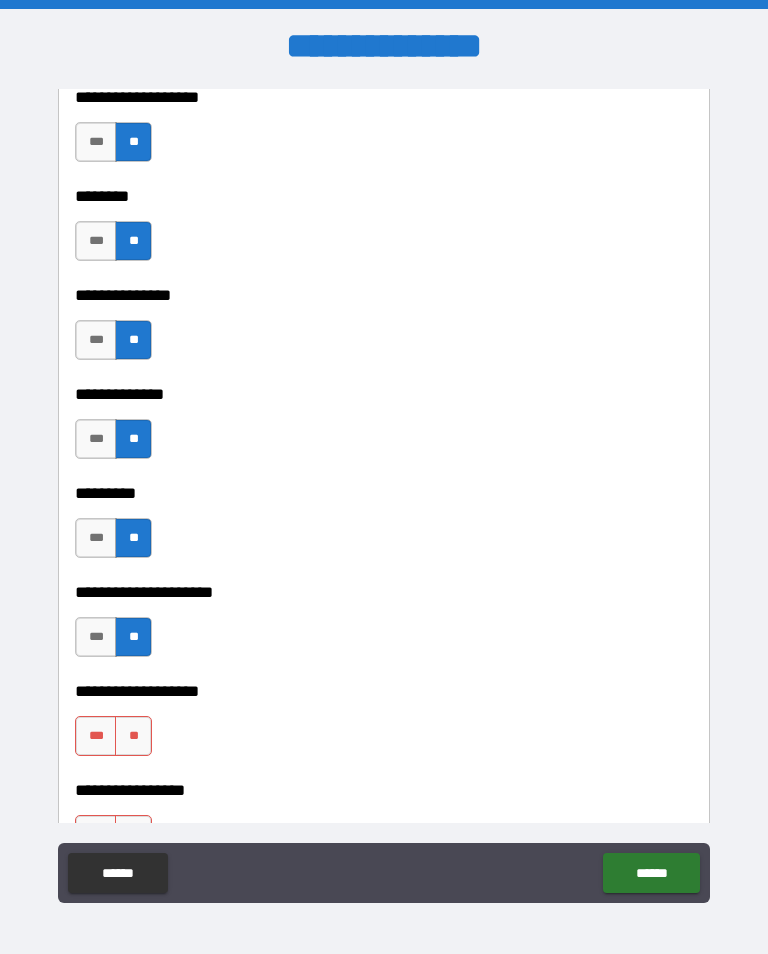 click on "**" at bounding box center (133, 736) 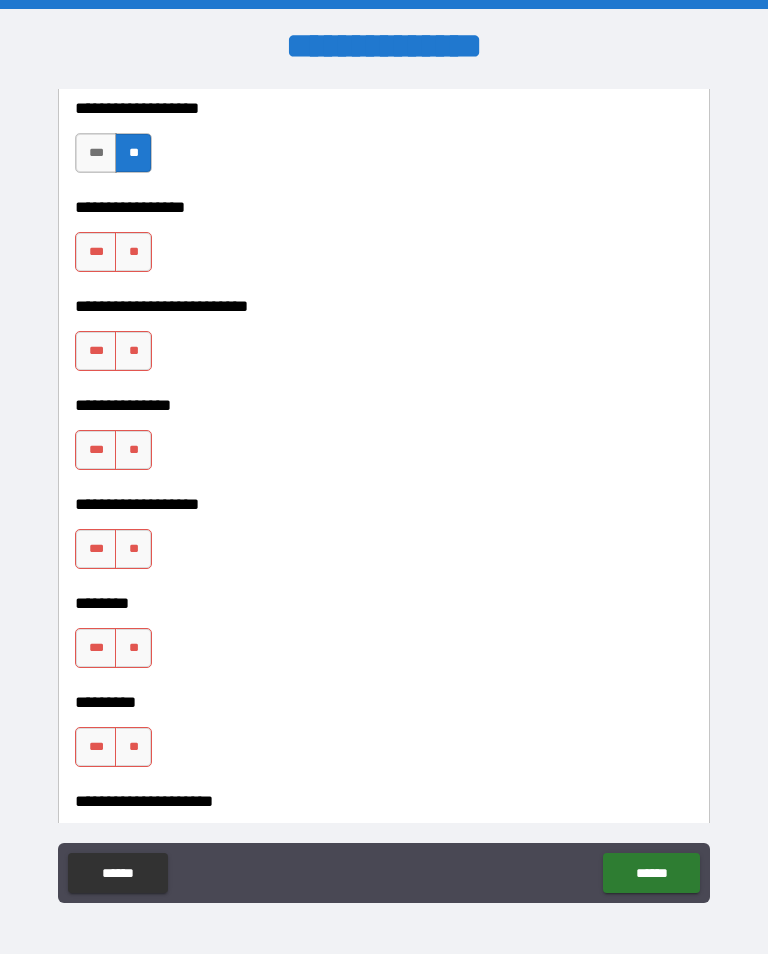 scroll, scrollTop: 6091, scrollLeft: 0, axis: vertical 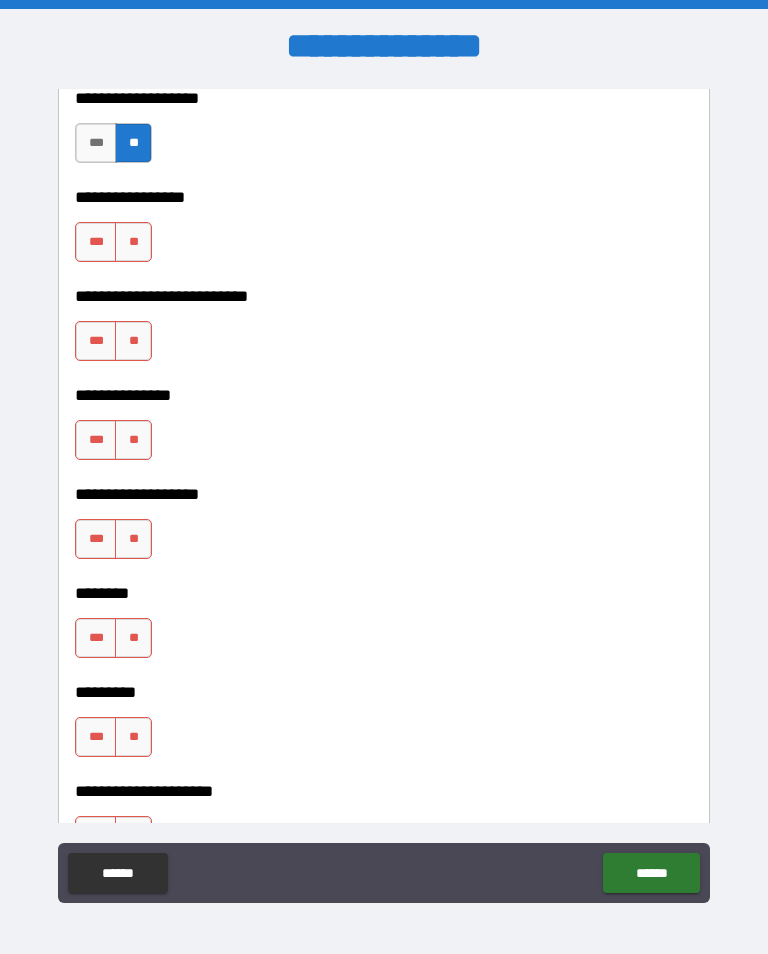 click on "**" at bounding box center [133, 242] 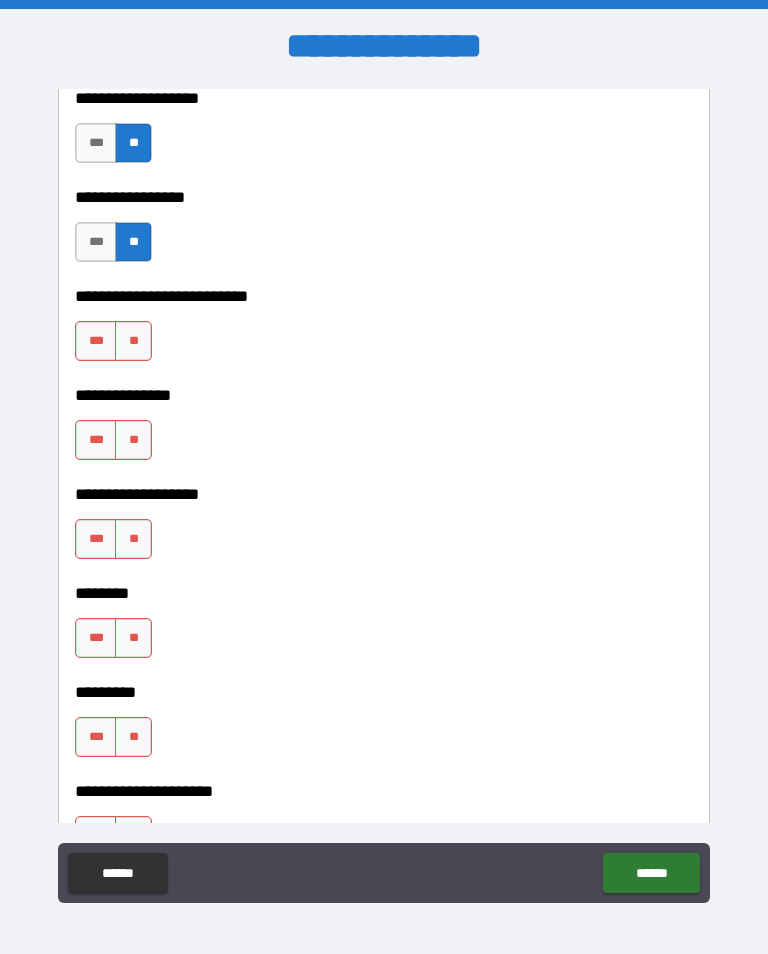 click on "**" at bounding box center (133, 341) 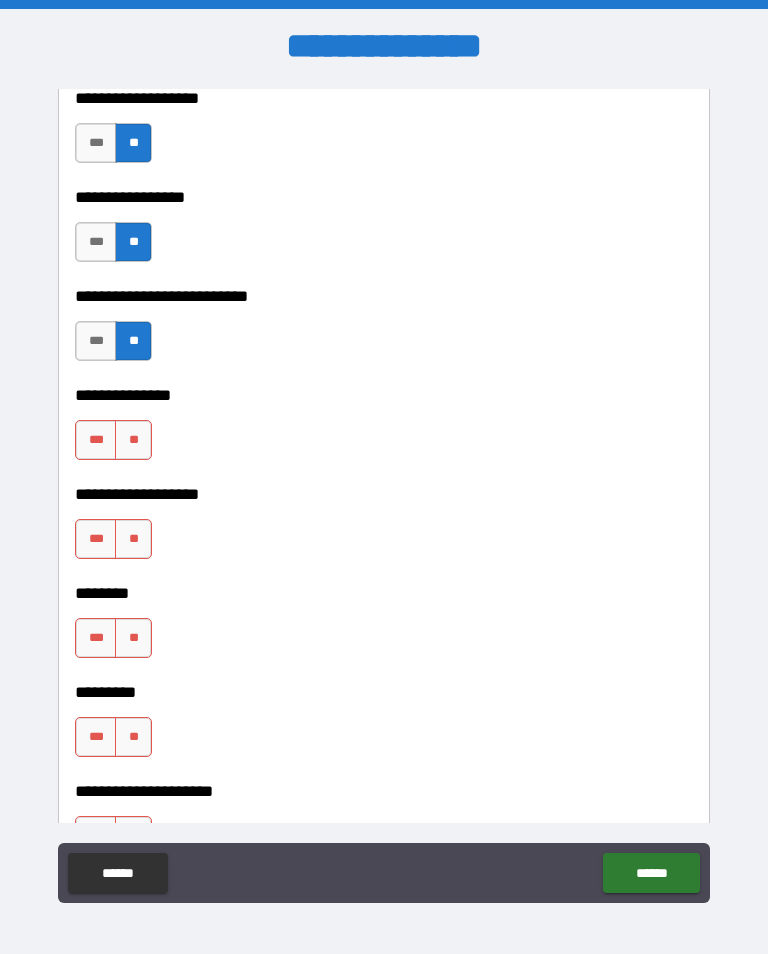 click on "**" at bounding box center (133, 638) 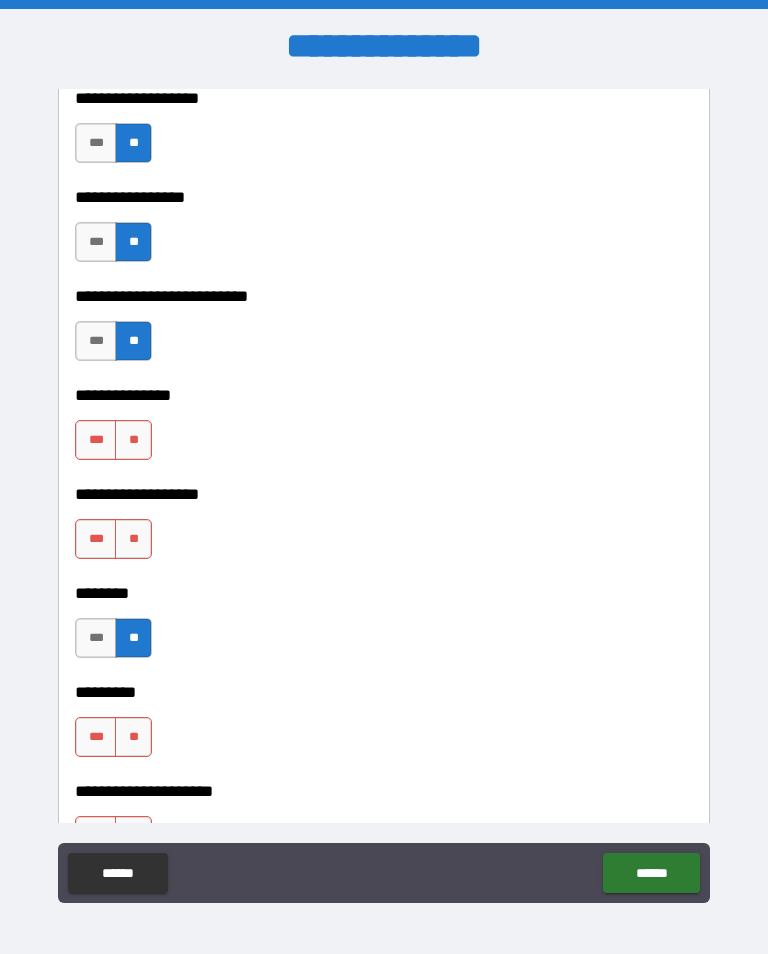 click on "**" at bounding box center [133, 539] 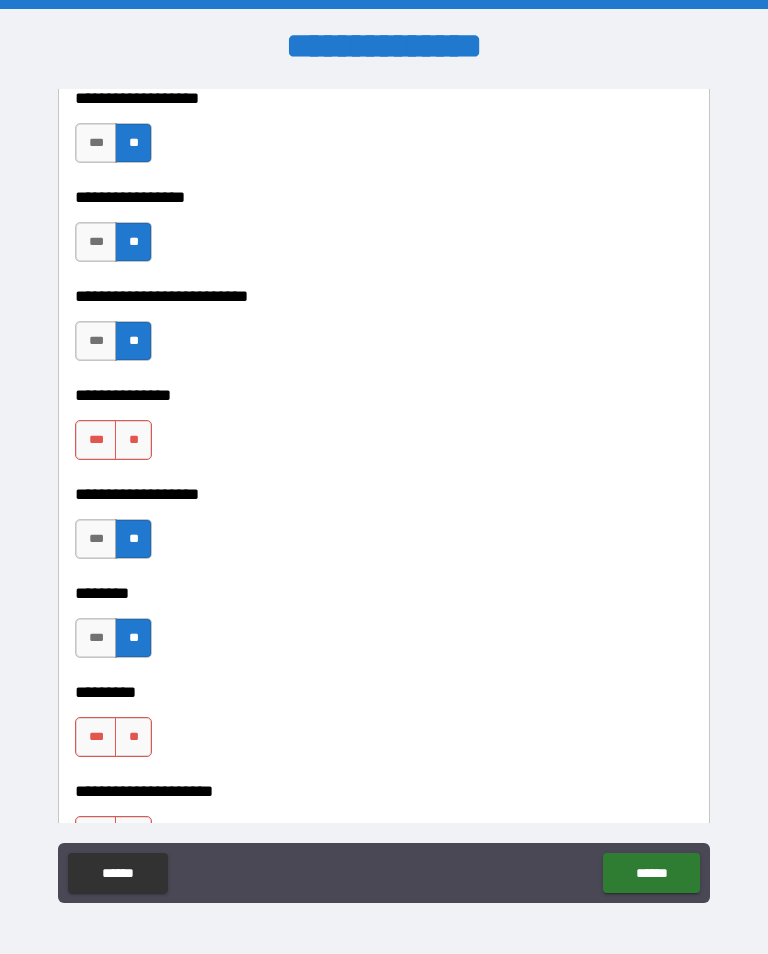 click on "**" at bounding box center (133, 440) 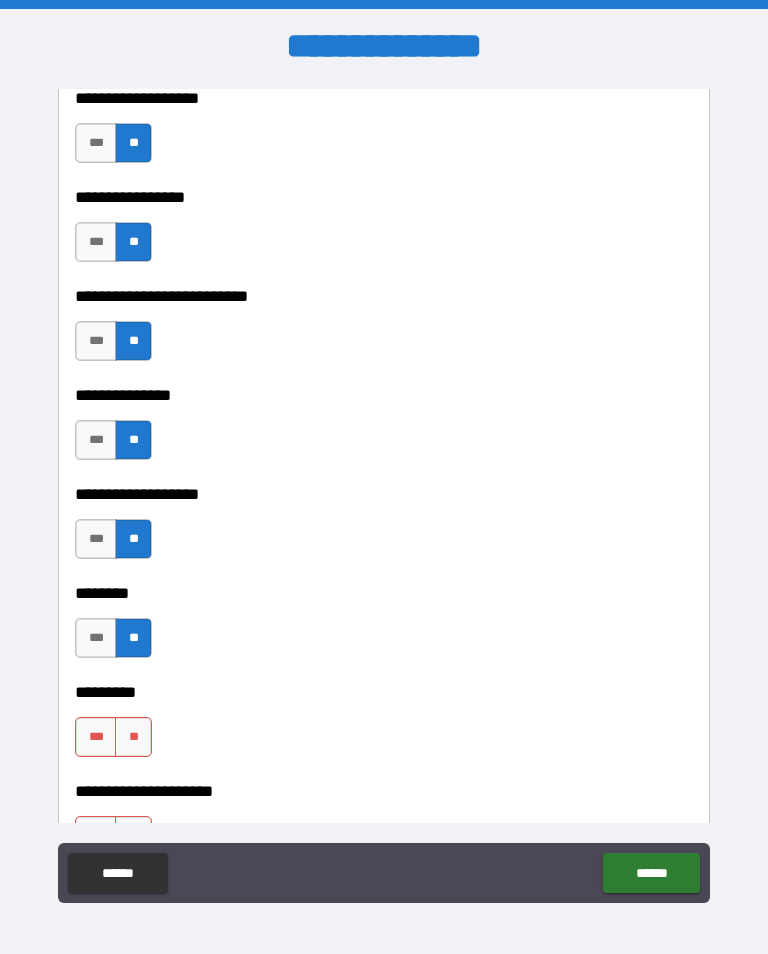 click on "***" at bounding box center [96, 440] 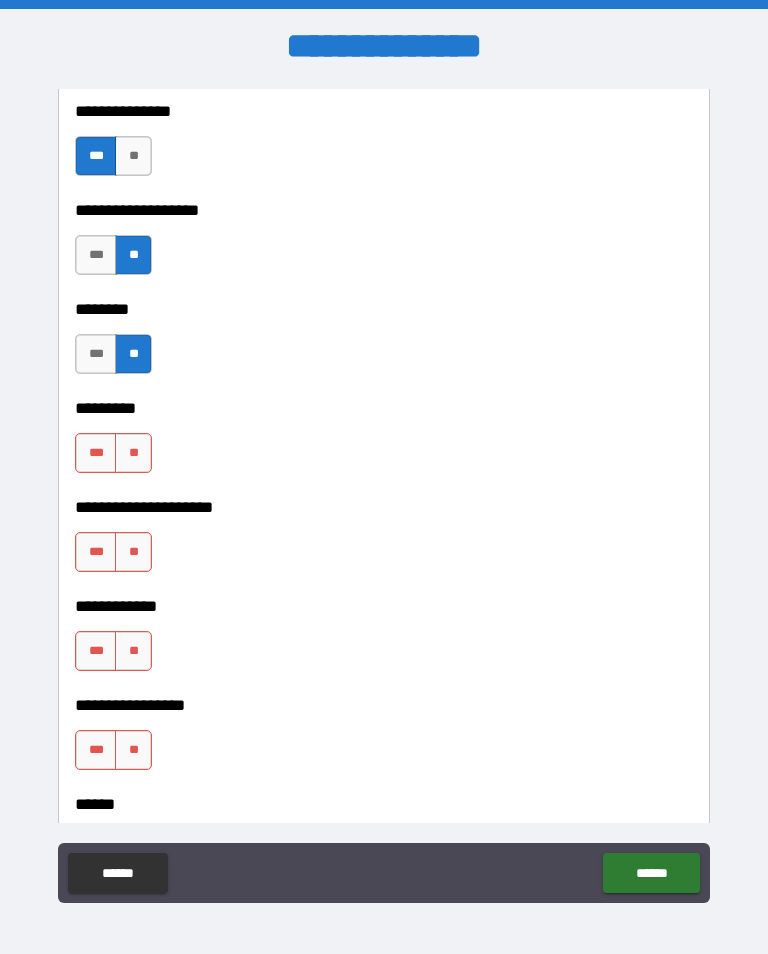 scroll, scrollTop: 6397, scrollLeft: 0, axis: vertical 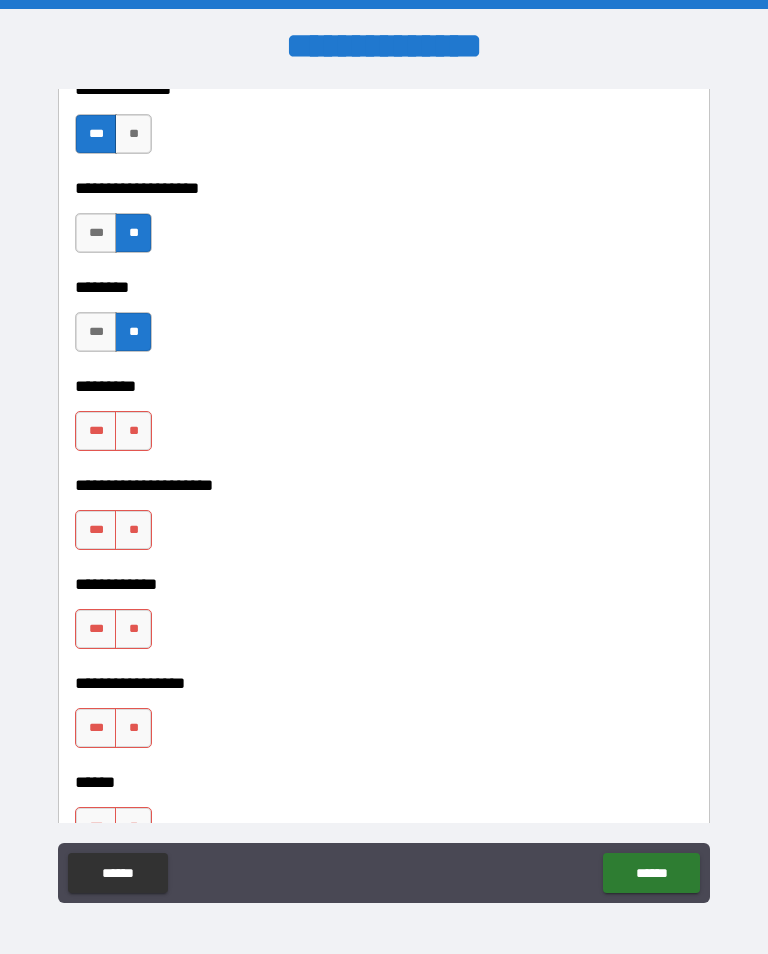 click on "**" at bounding box center (133, 431) 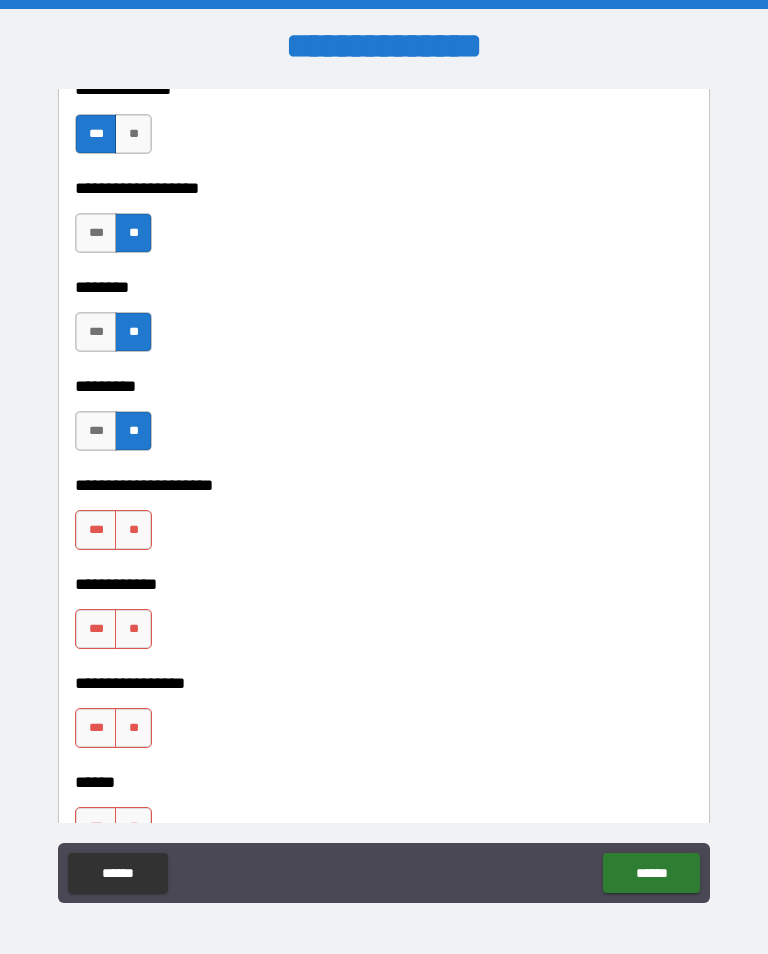 click on "**" at bounding box center [133, 530] 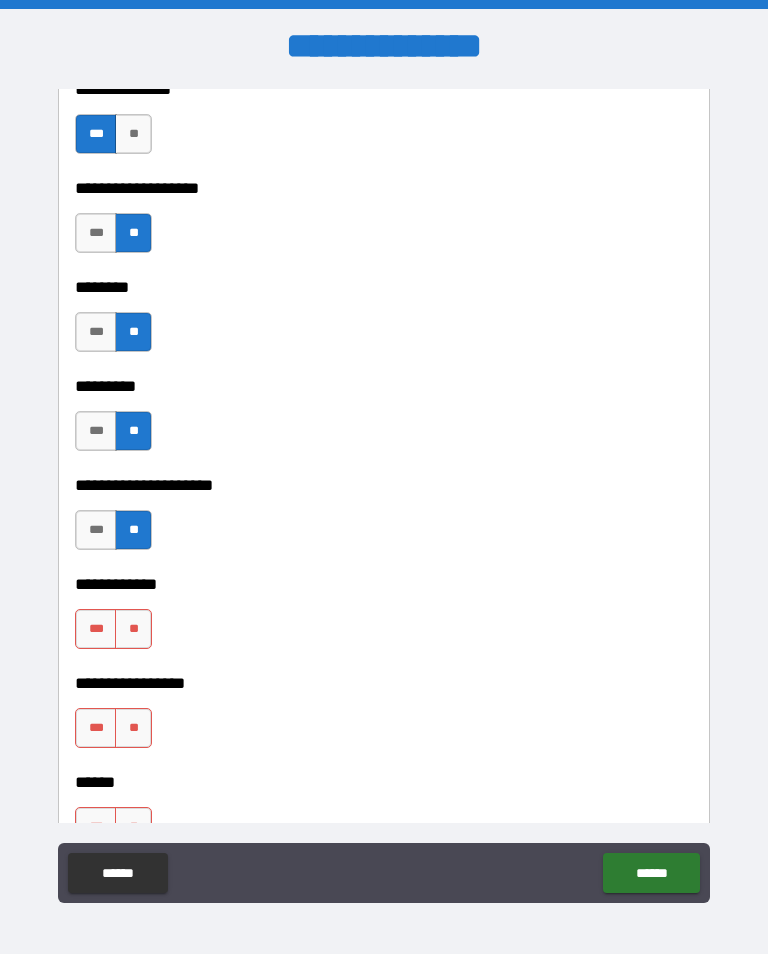 click on "**" at bounding box center (133, 629) 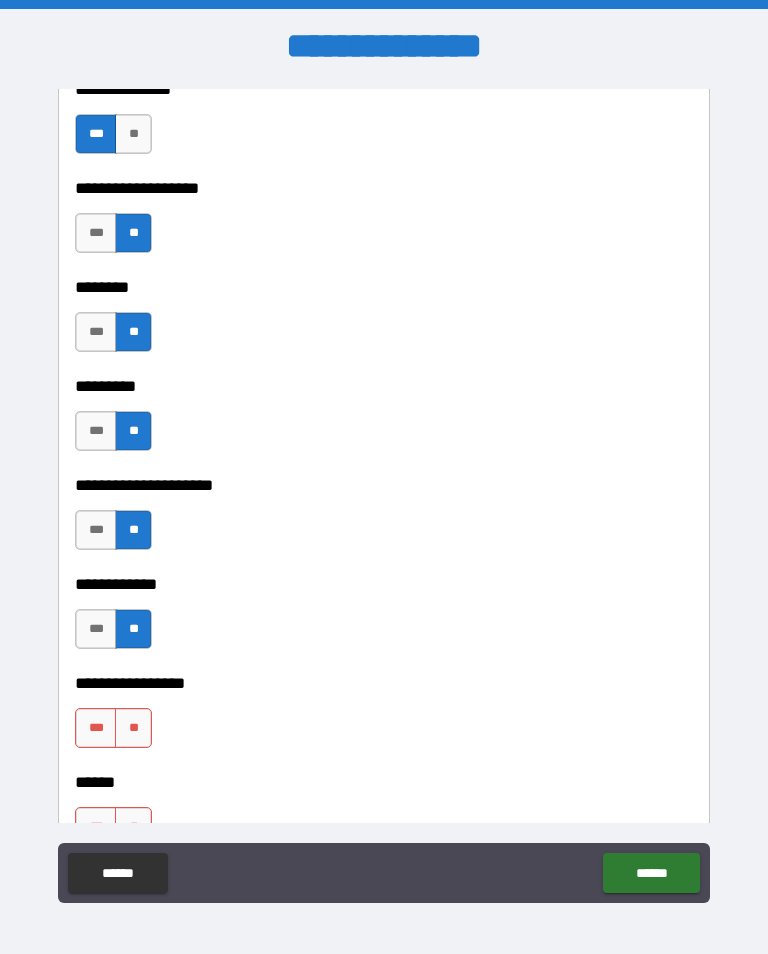 click on "**" at bounding box center [133, 728] 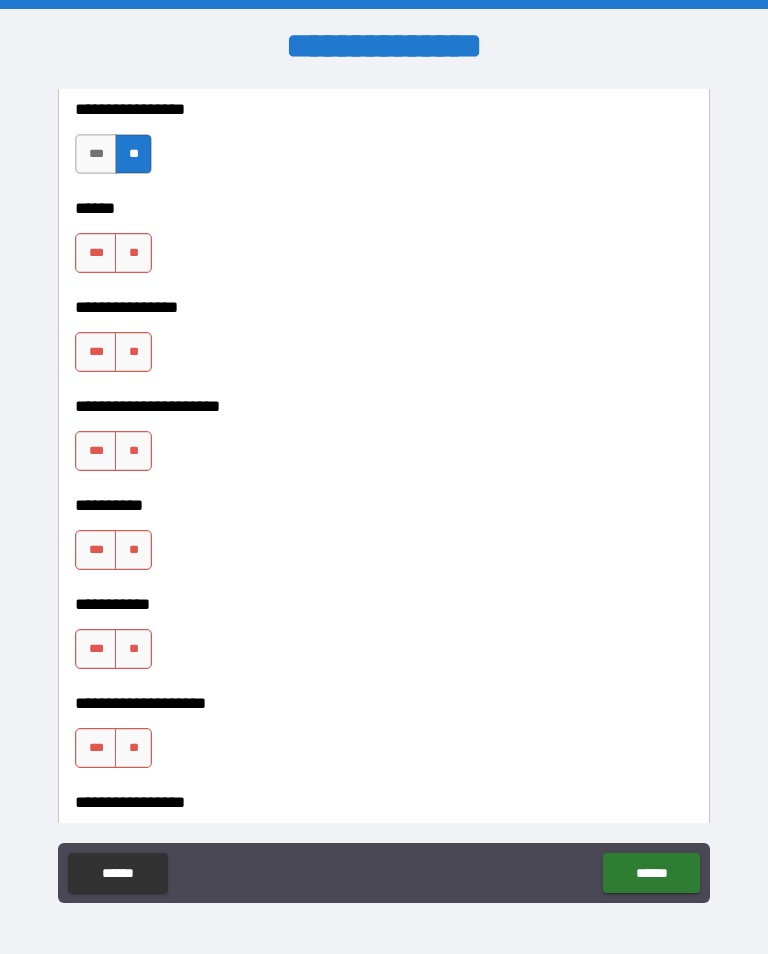 scroll, scrollTop: 6972, scrollLeft: 0, axis: vertical 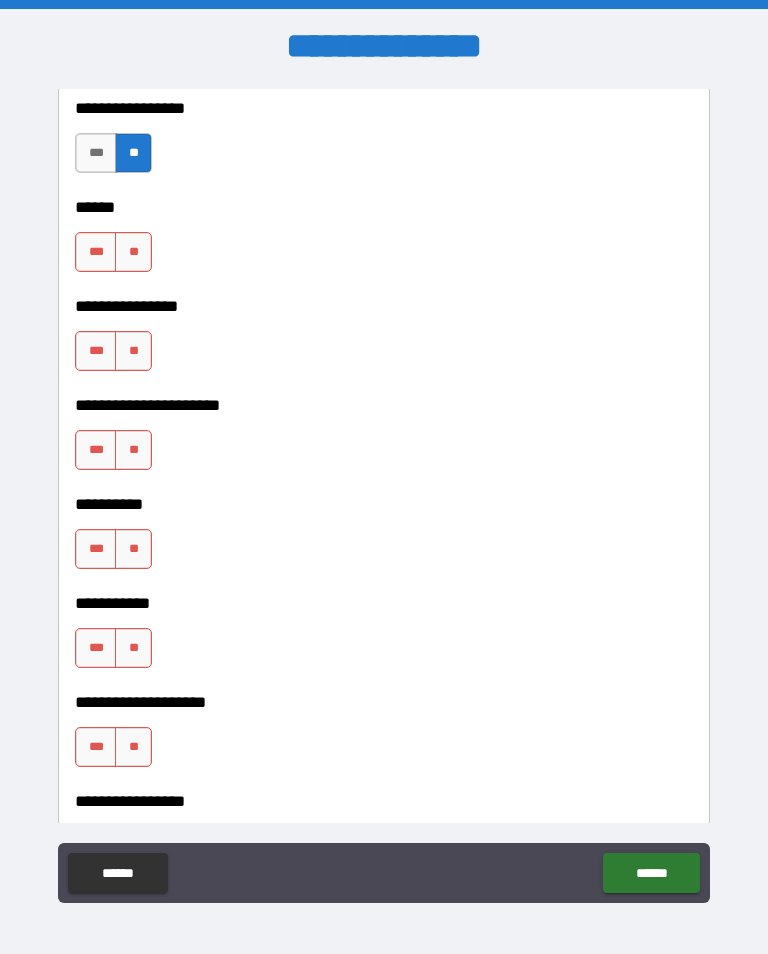 click on "**" at bounding box center [133, 252] 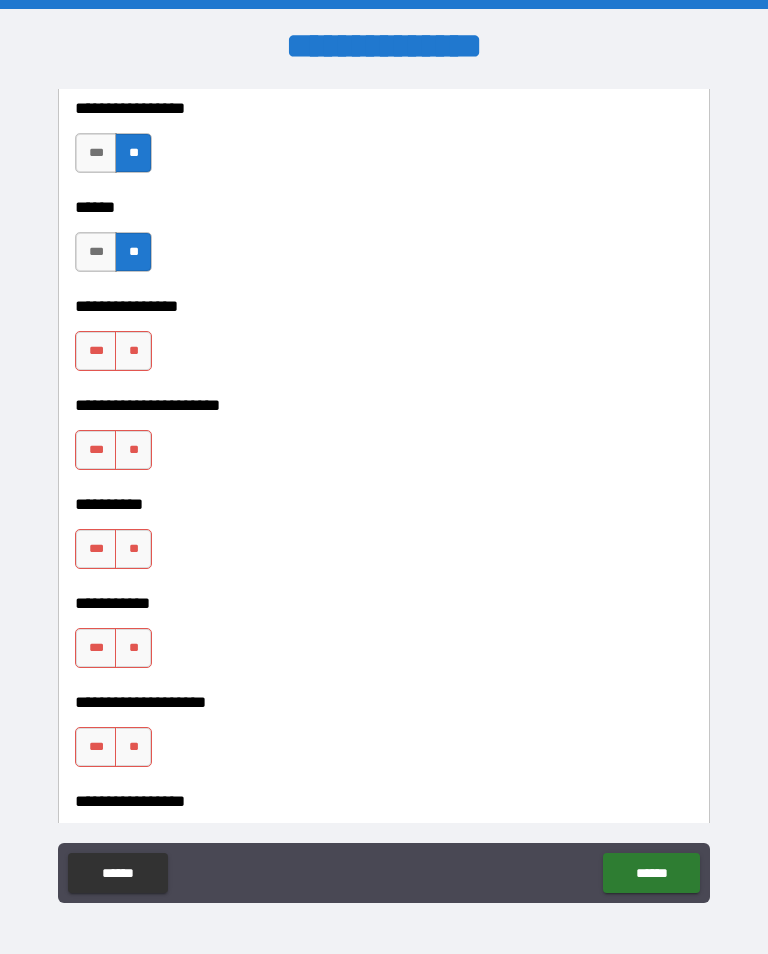 click on "**" at bounding box center [133, 351] 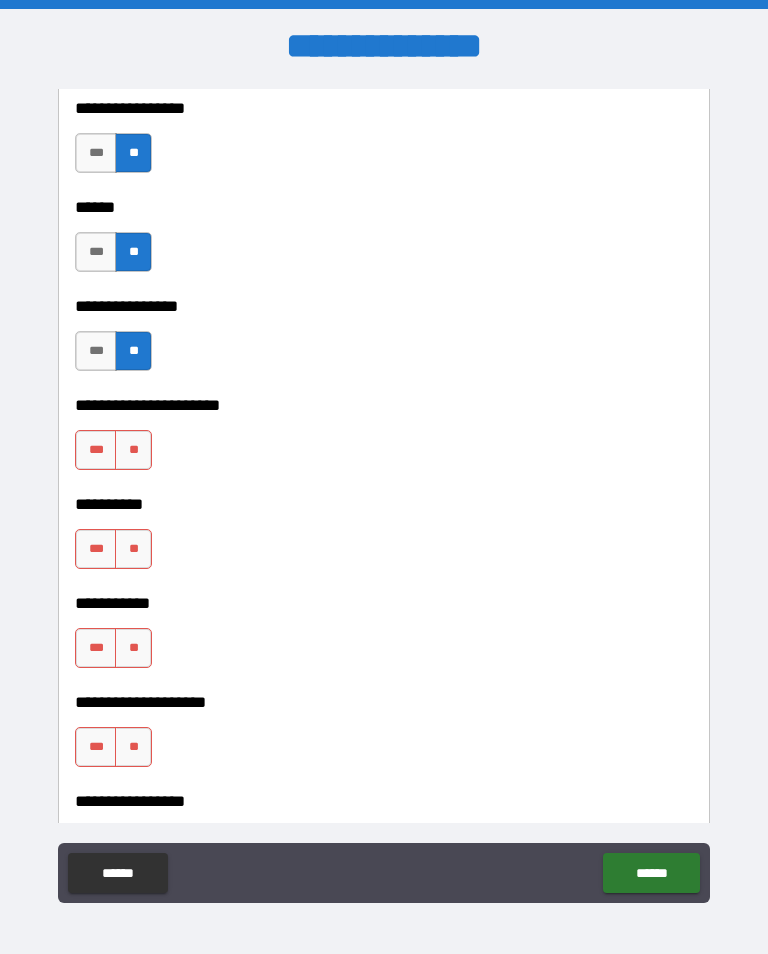 click on "**" at bounding box center [133, 450] 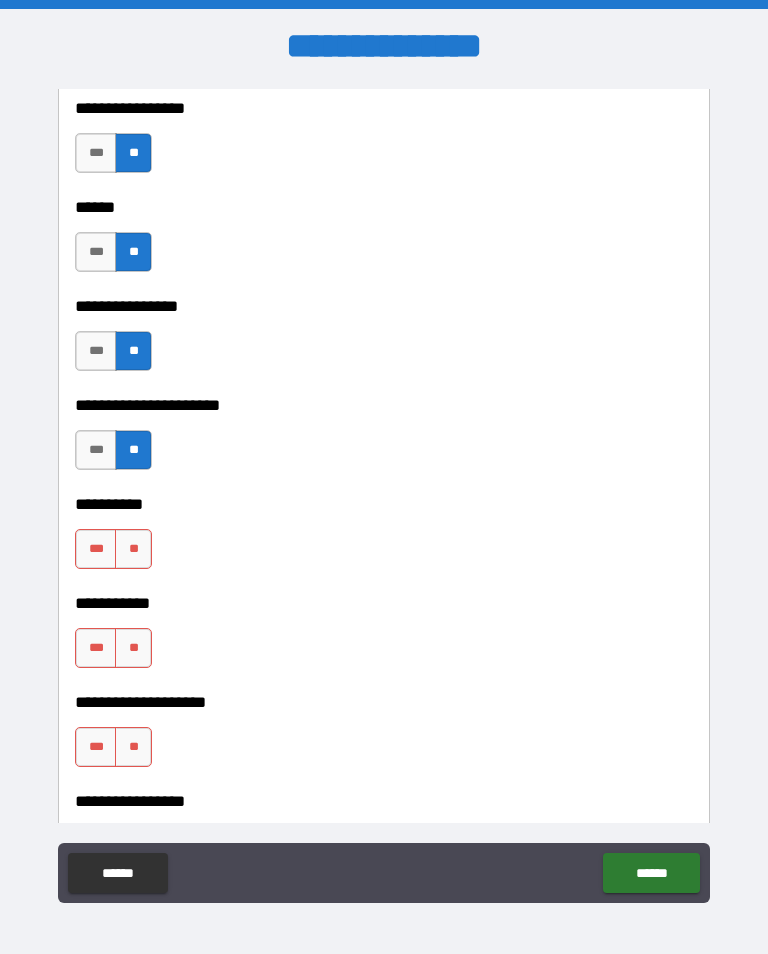 click on "**" at bounding box center (133, 648) 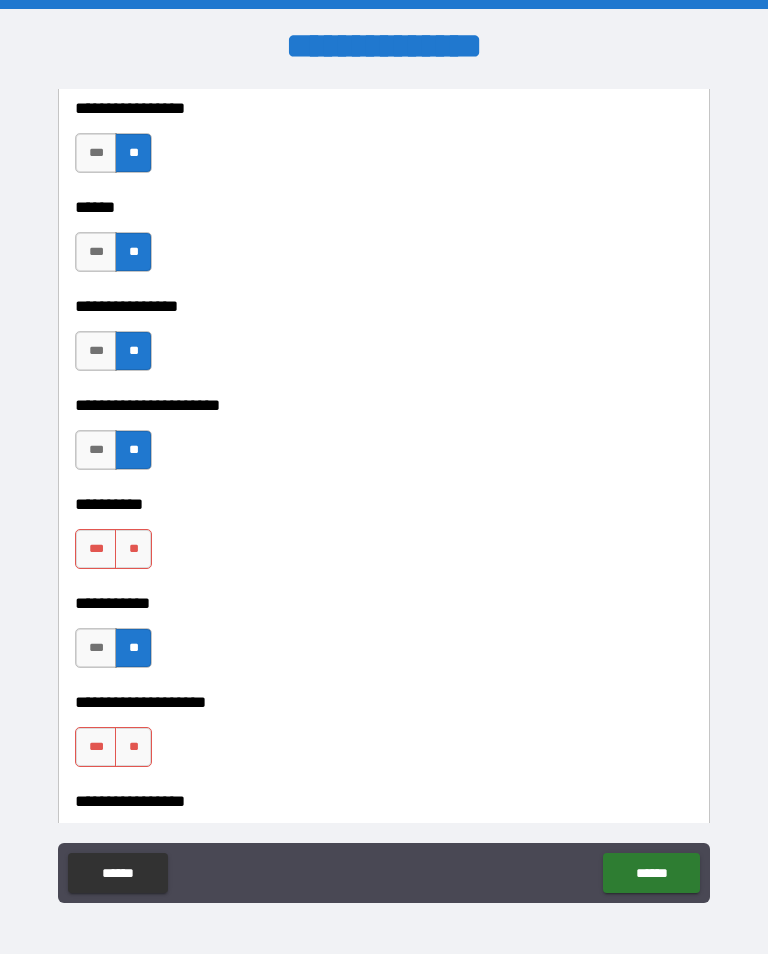 click on "**" at bounding box center [133, 747] 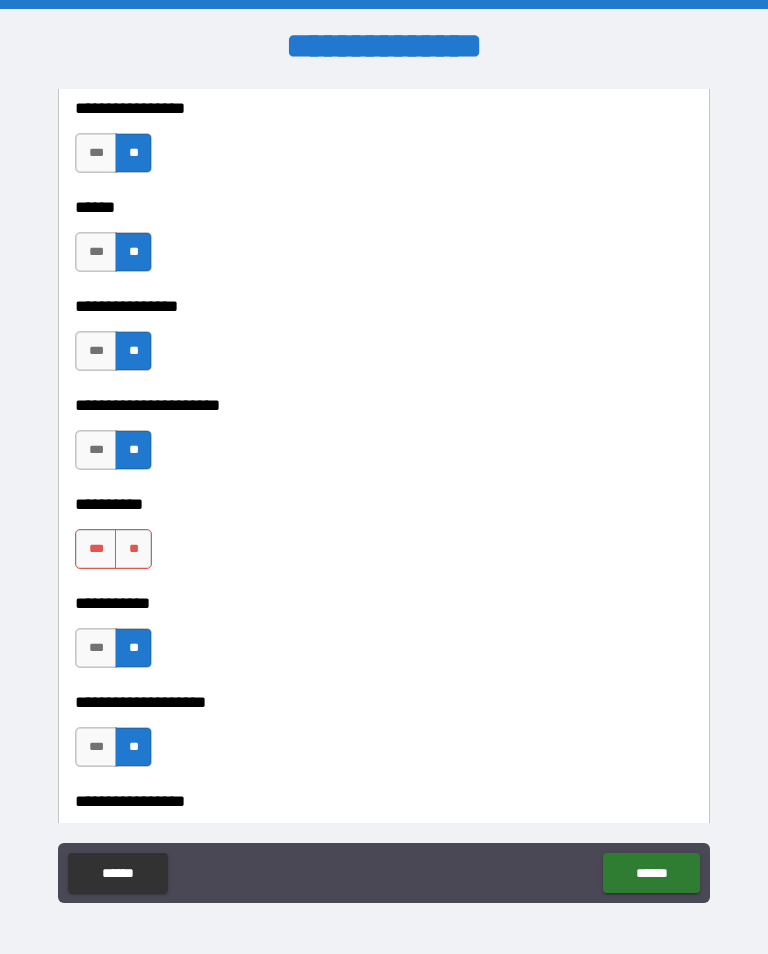 click on "**" at bounding box center [133, 549] 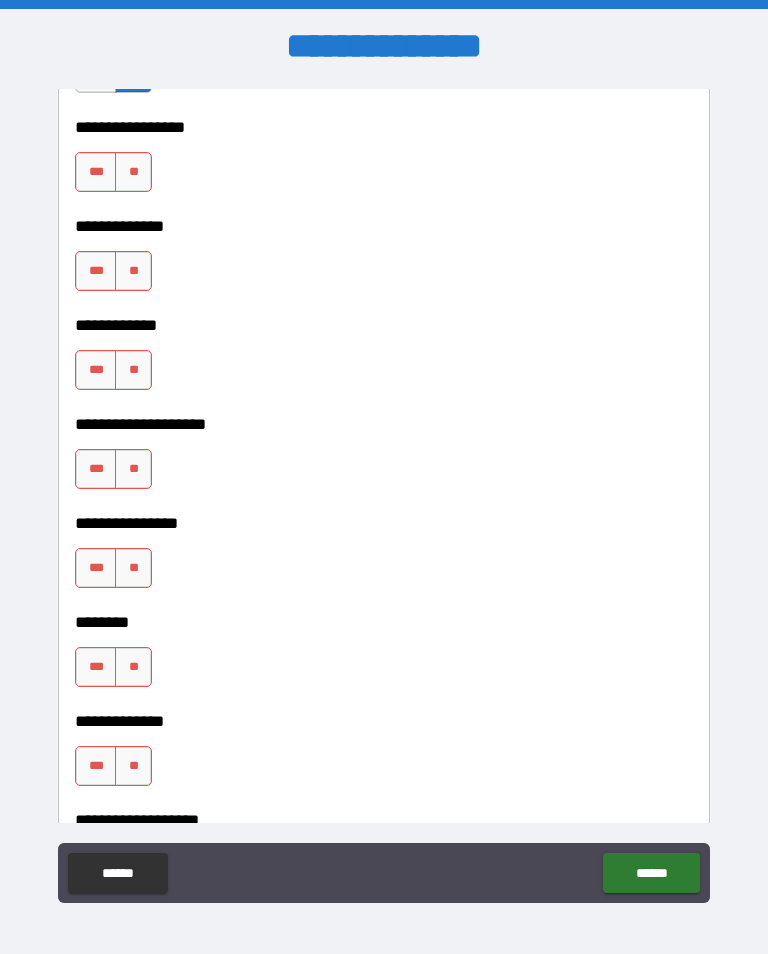 scroll, scrollTop: 7670, scrollLeft: 0, axis: vertical 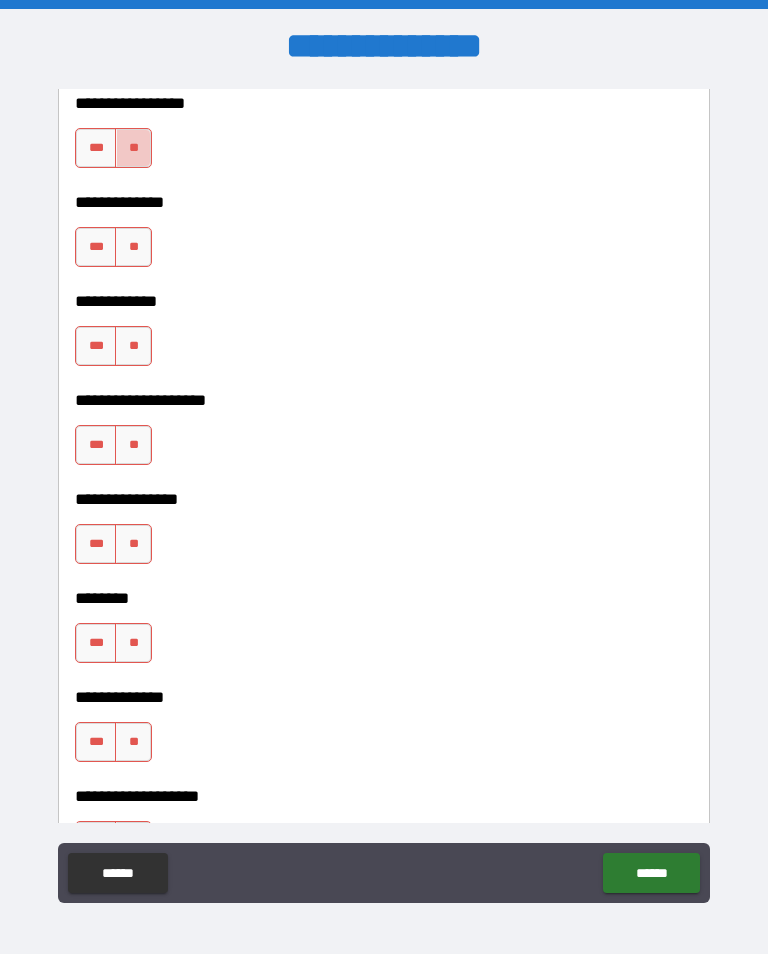 click on "**" at bounding box center [133, 148] 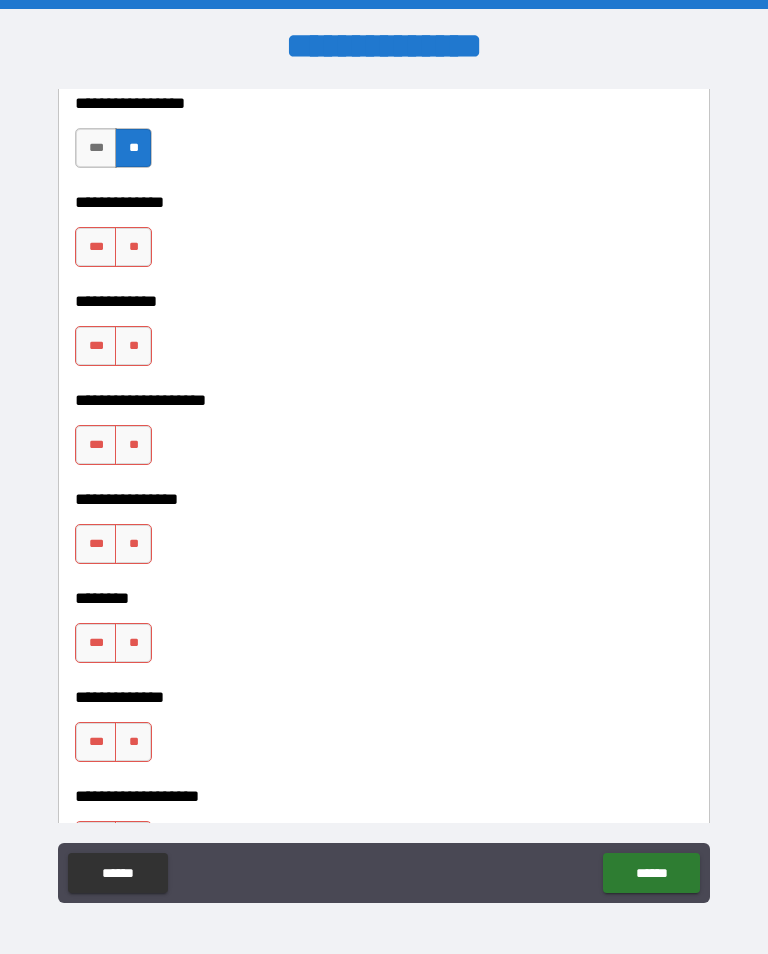 click on "***" at bounding box center (96, 247) 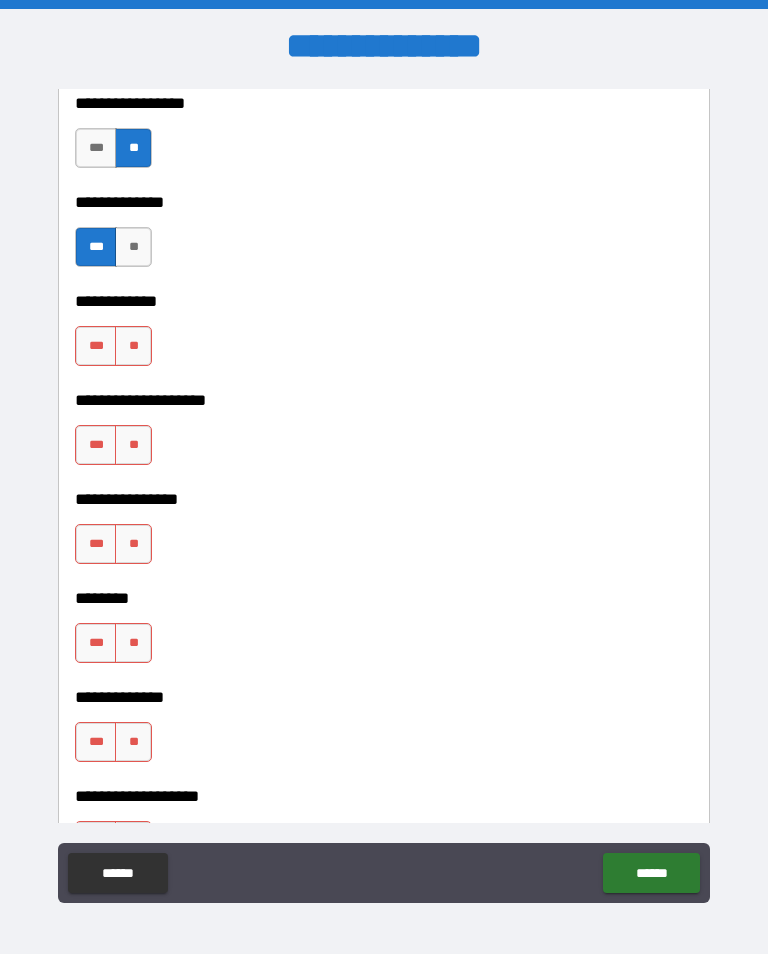click on "**" at bounding box center [133, 346] 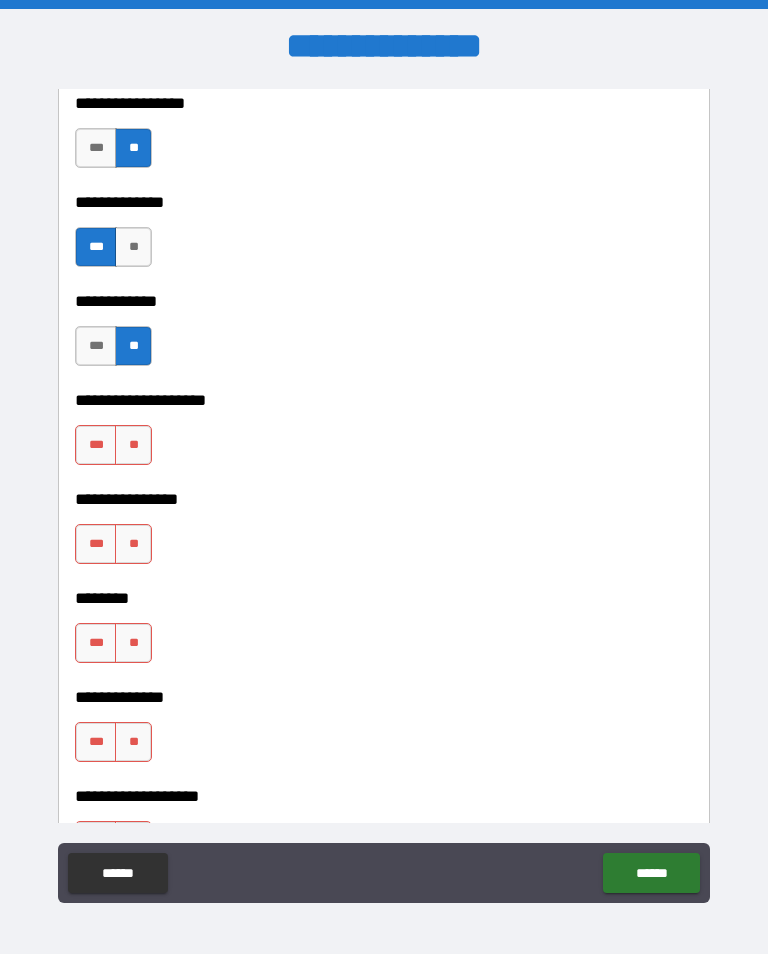 click on "**" at bounding box center (133, 445) 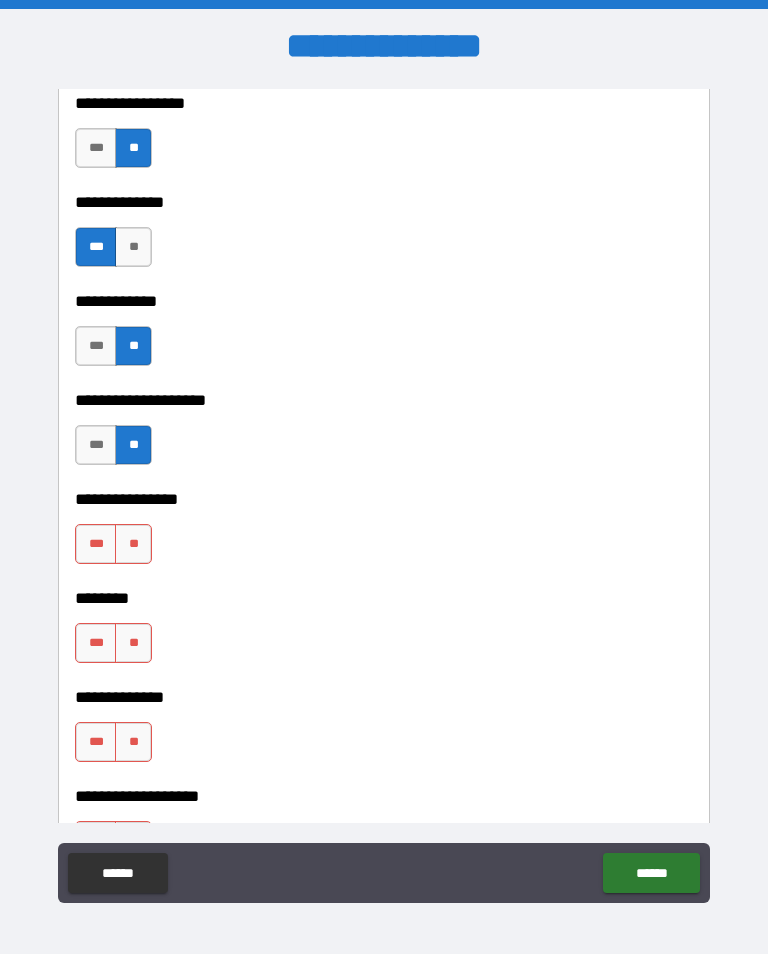 click on "**" at bounding box center (133, 544) 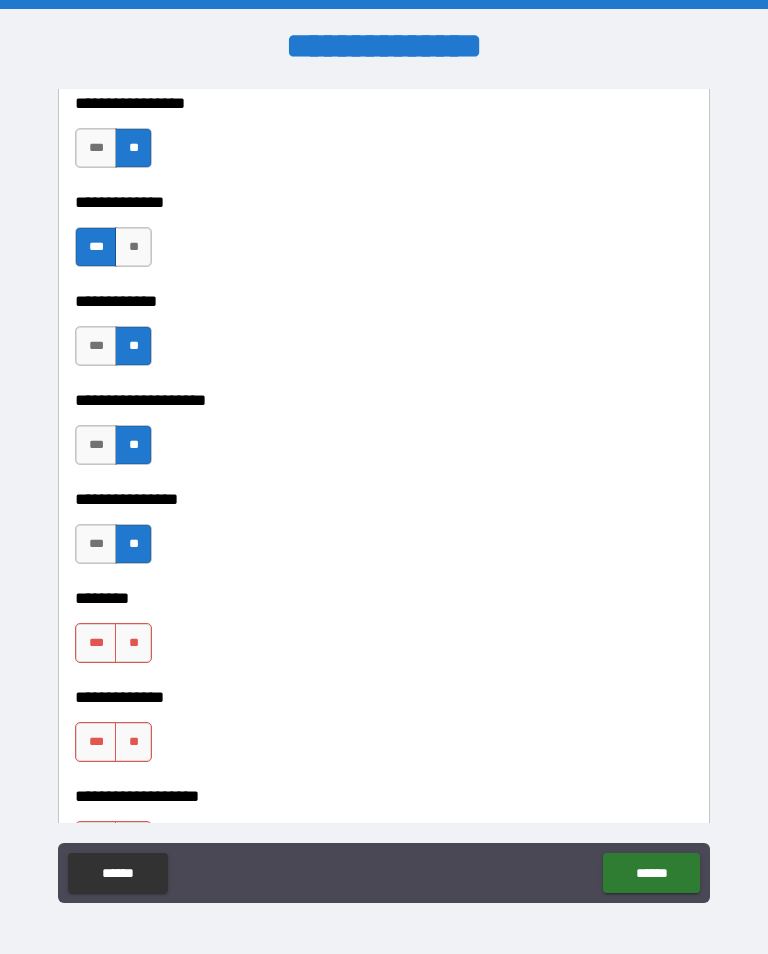 click on "**" at bounding box center [133, 643] 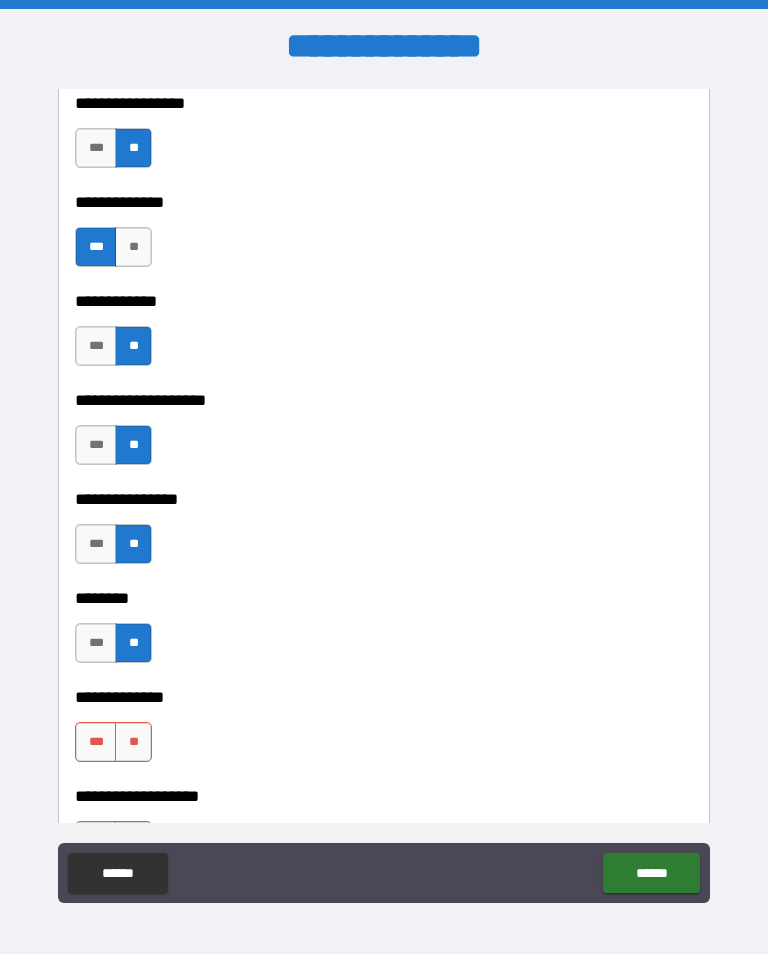 click on "**" at bounding box center (133, 742) 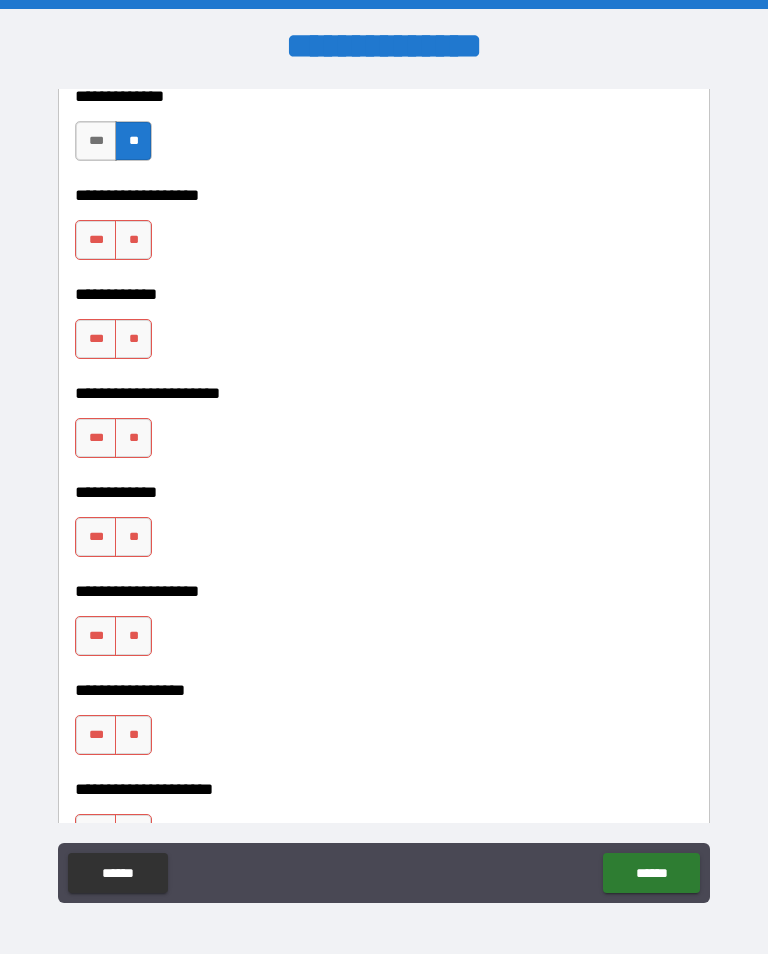 scroll, scrollTop: 8294, scrollLeft: 0, axis: vertical 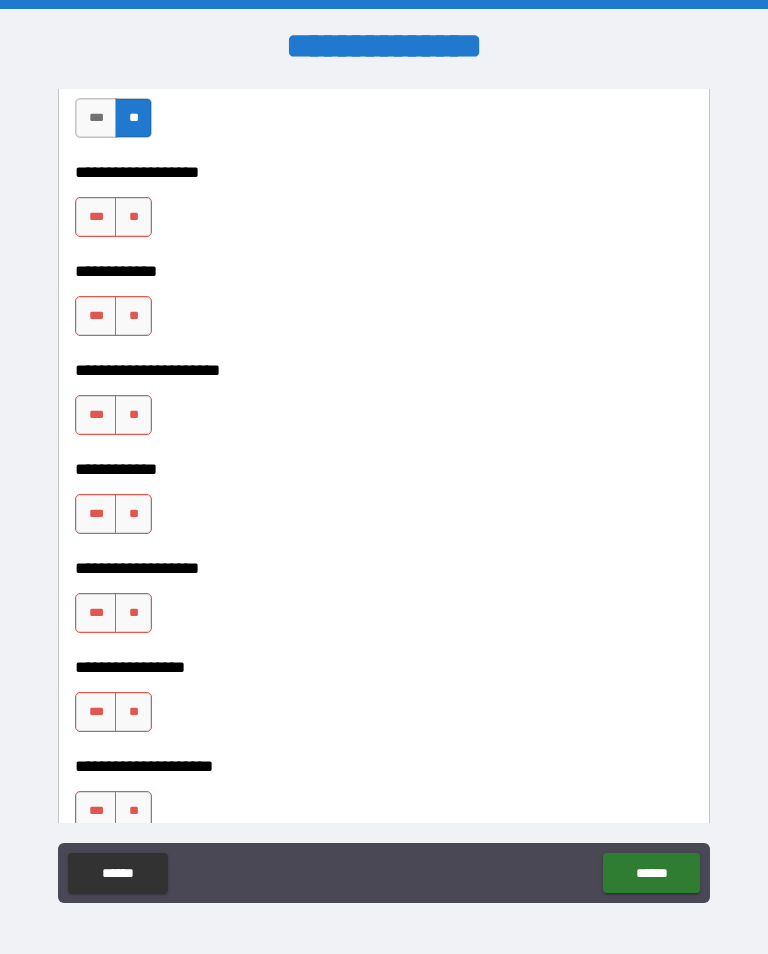 click on "**" at bounding box center [133, 217] 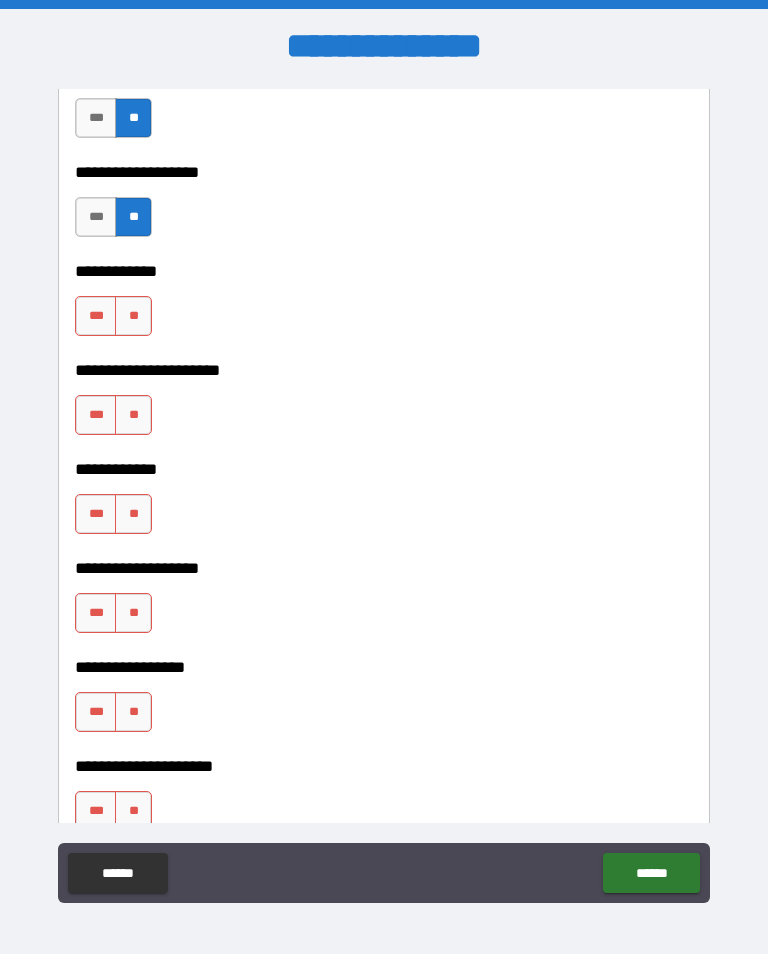 click on "**" at bounding box center [133, 316] 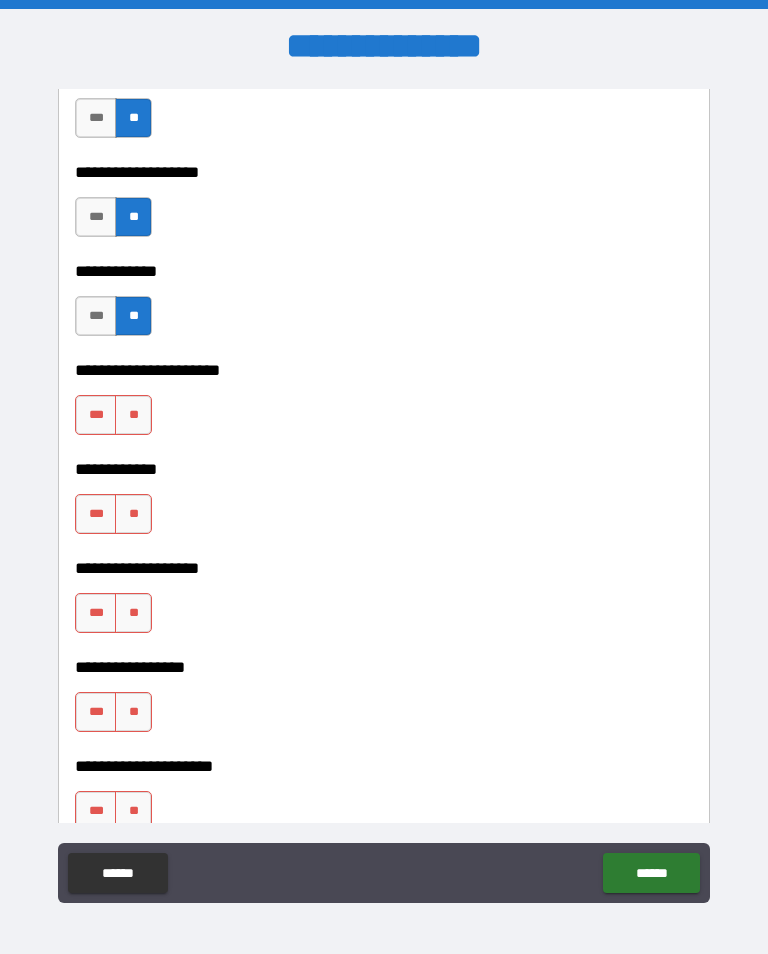 click on "**" at bounding box center [133, 415] 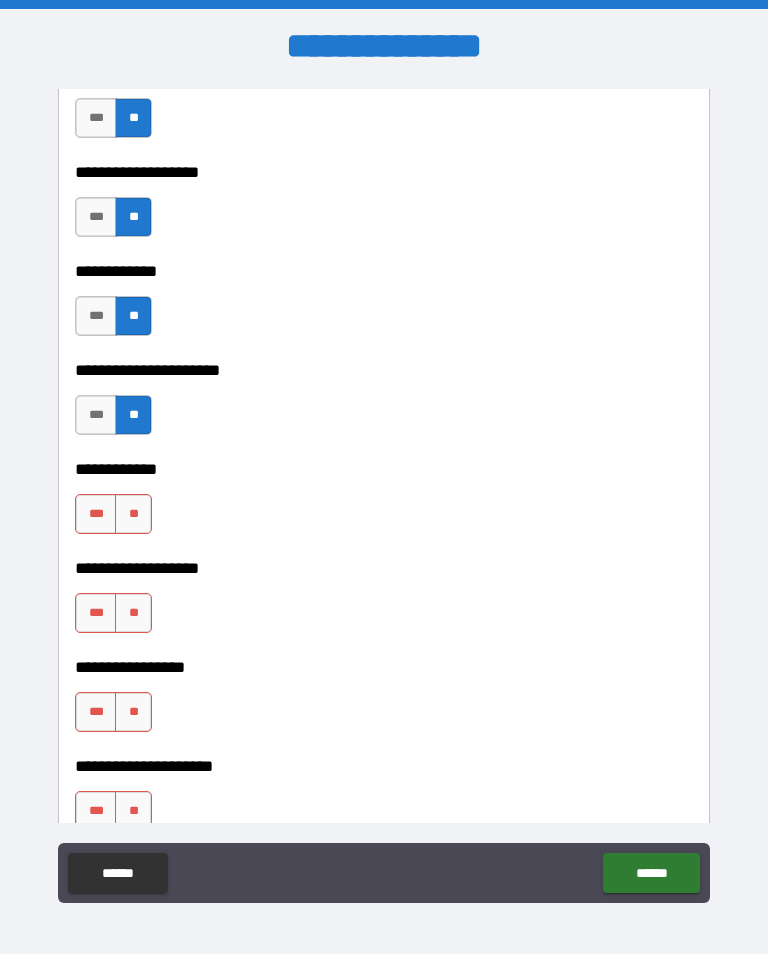 click on "**" at bounding box center [133, 514] 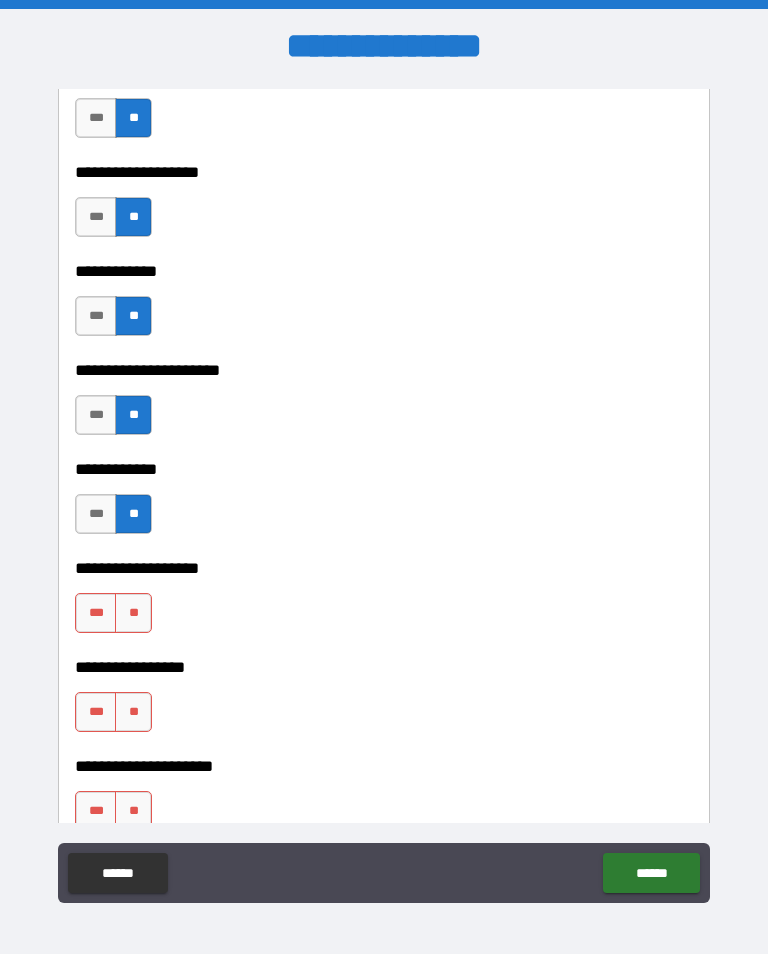 click on "**" at bounding box center (133, 613) 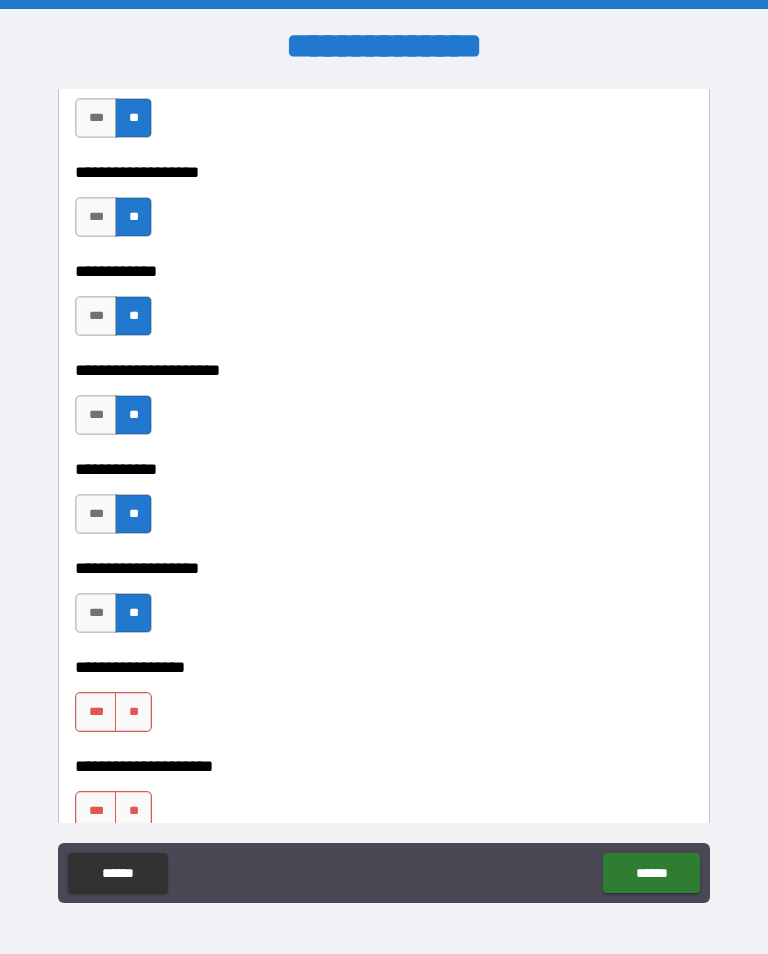 click on "**" at bounding box center [133, 712] 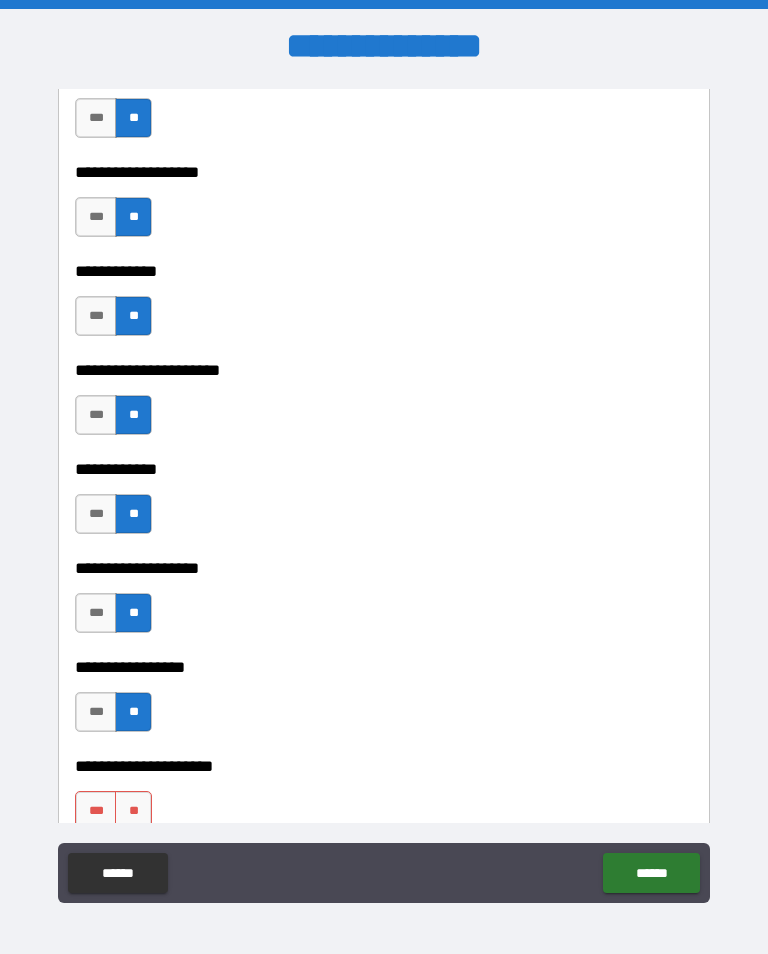 click on "**" at bounding box center (133, 811) 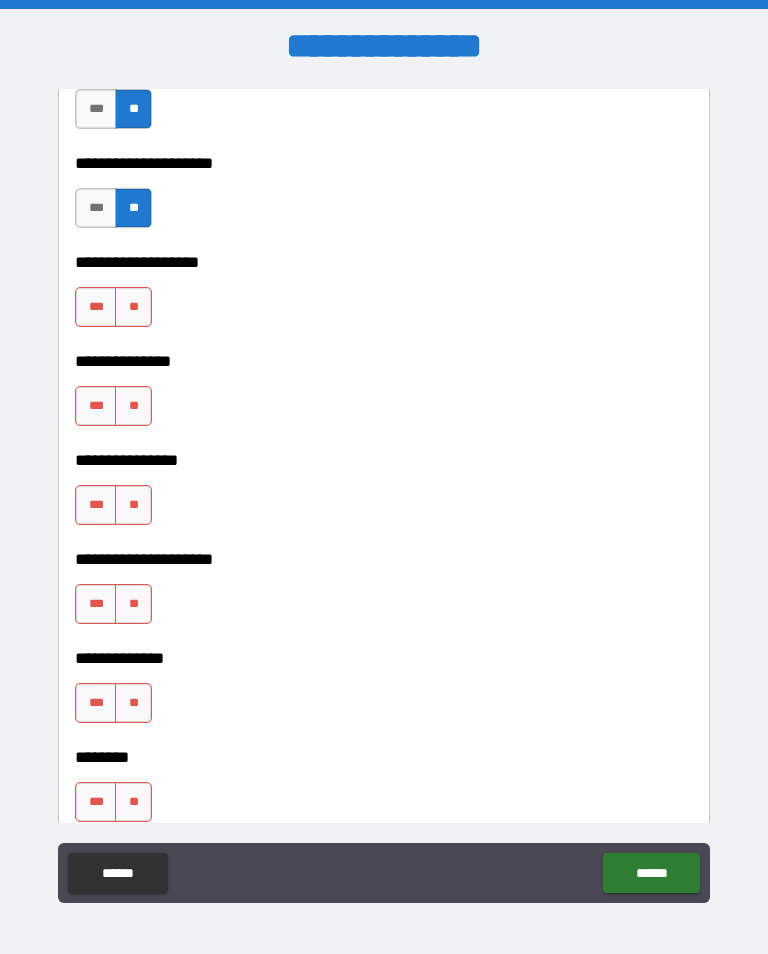 scroll, scrollTop: 8937, scrollLeft: 0, axis: vertical 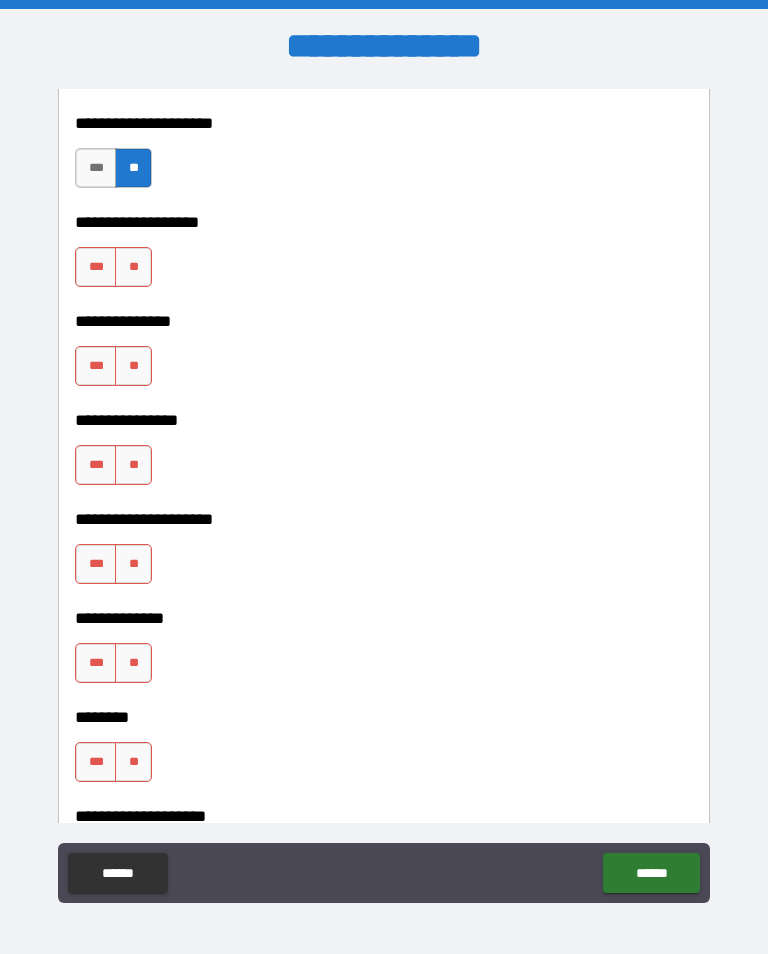 click on "**" at bounding box center (133, 267) 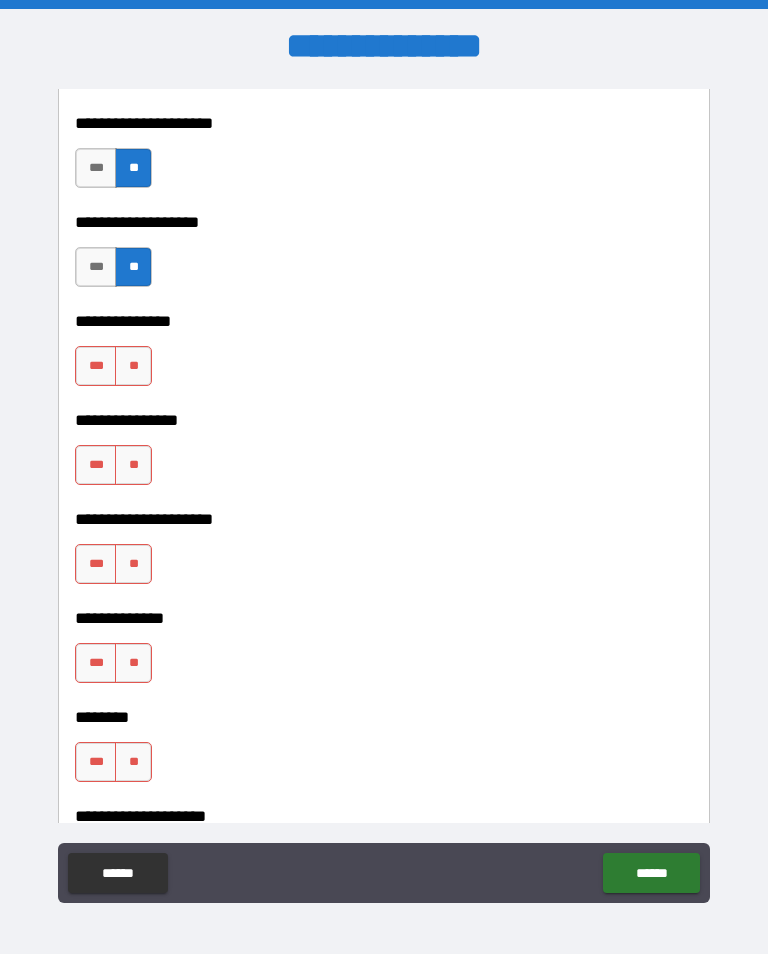 click on "**" at bounding box center [133, 366] 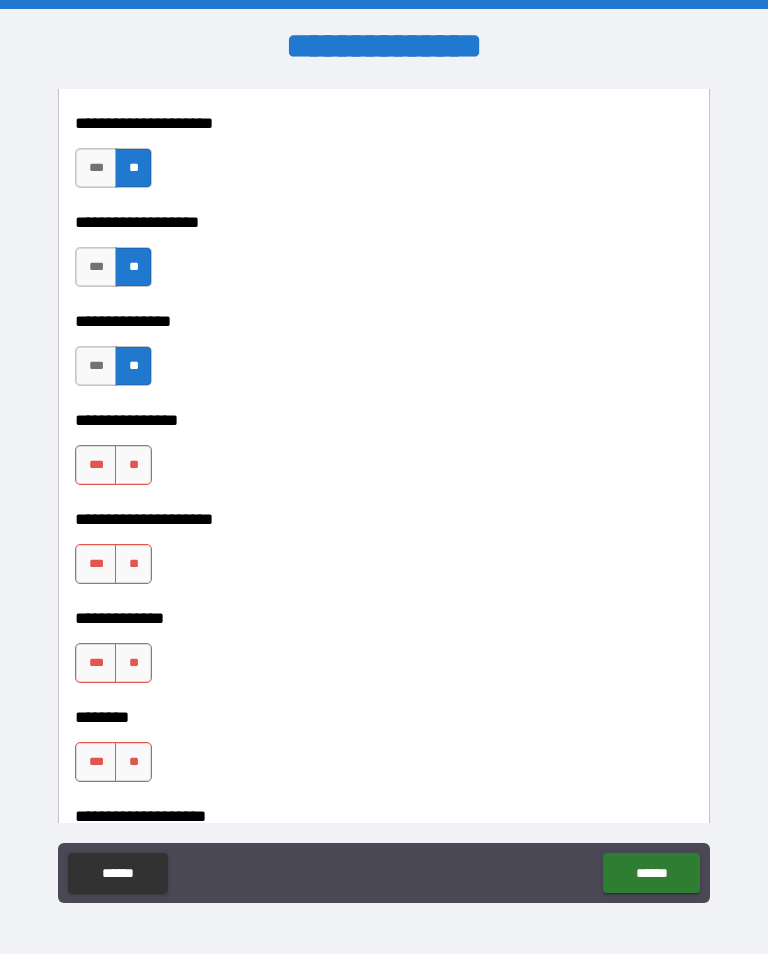click on "**" at bounding box center (133, 465) 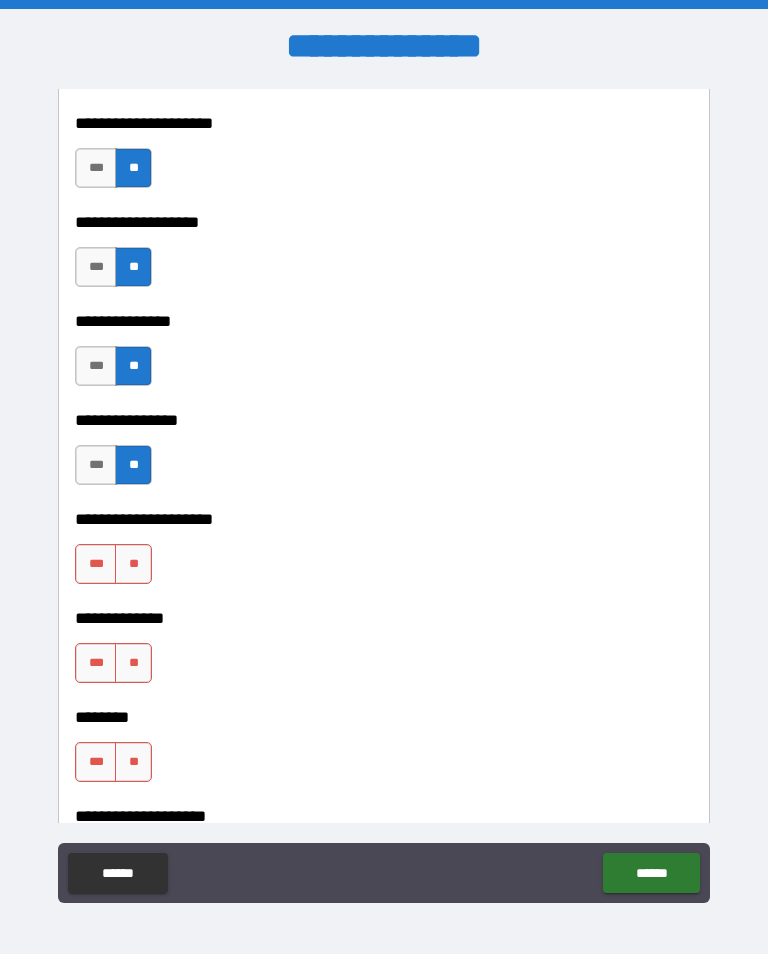 click on "**" at bounding box center (133, 564) 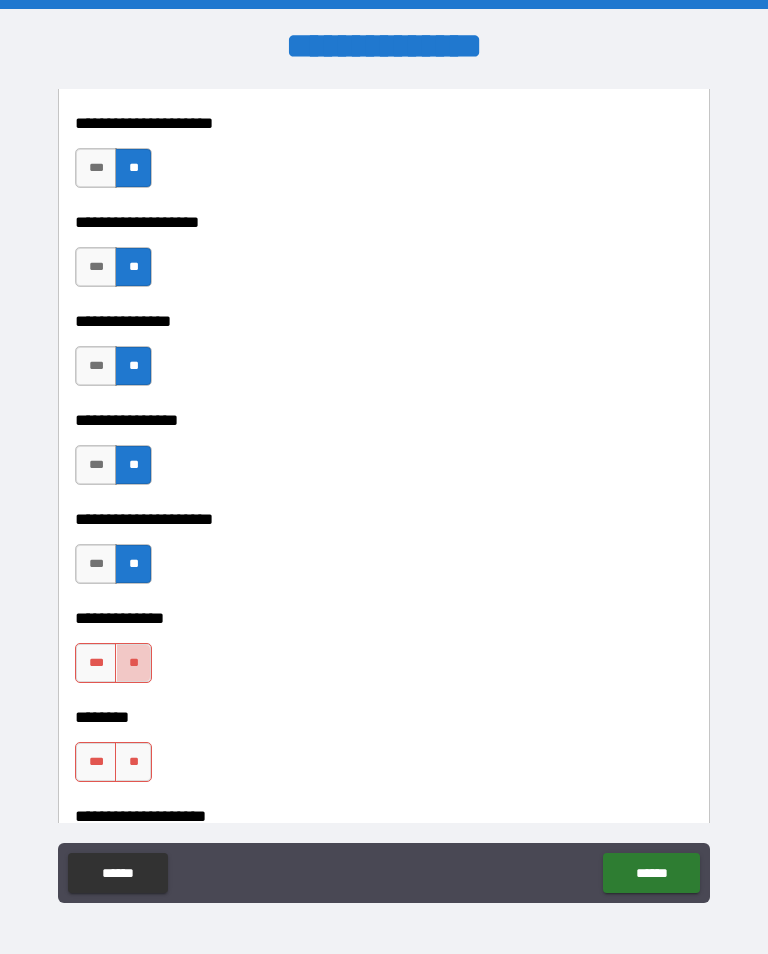 click on "**" at bounding box center [133, 762] 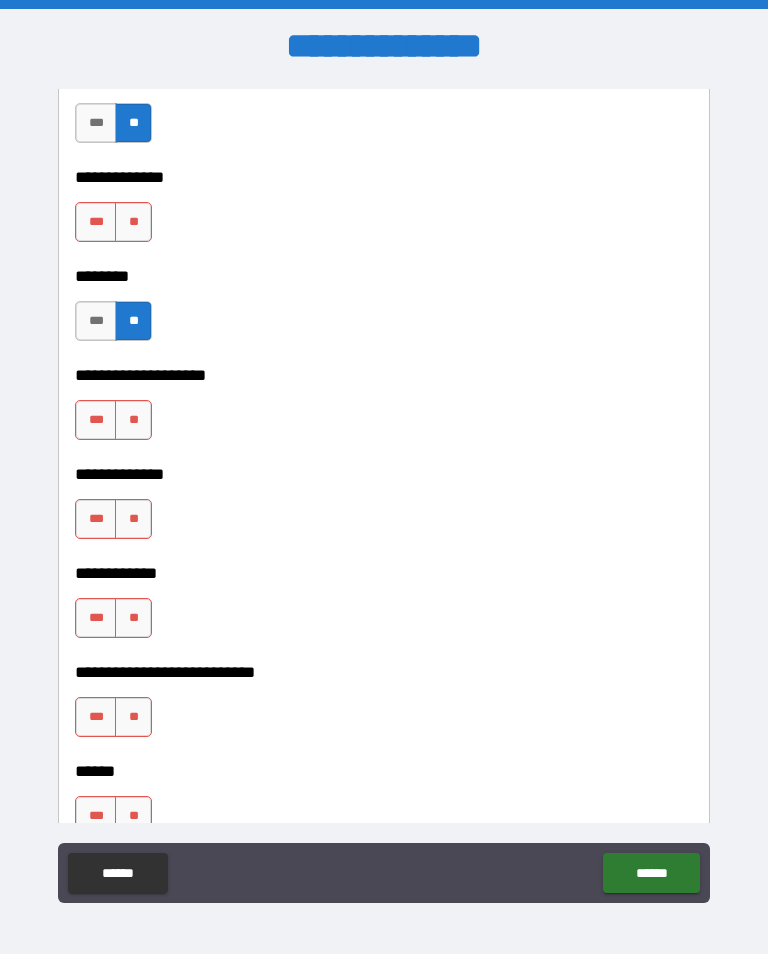 scroll, scrollTop: 9383, scrollLeft: 0, axis: vertical 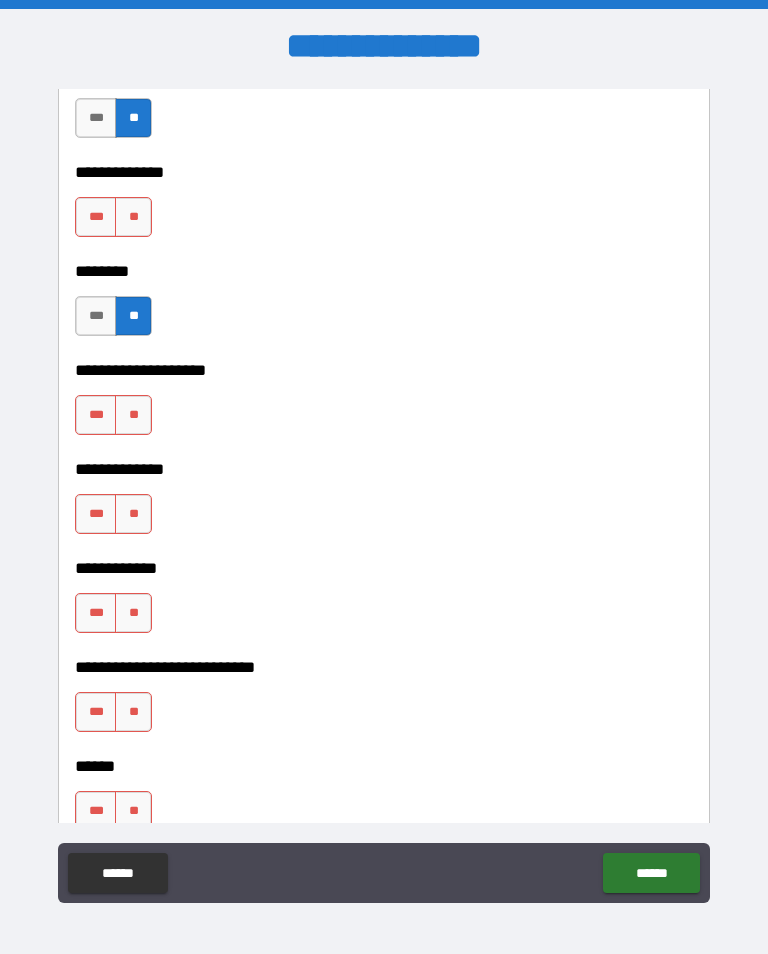 click on "**" at bounding box center [133, 217] 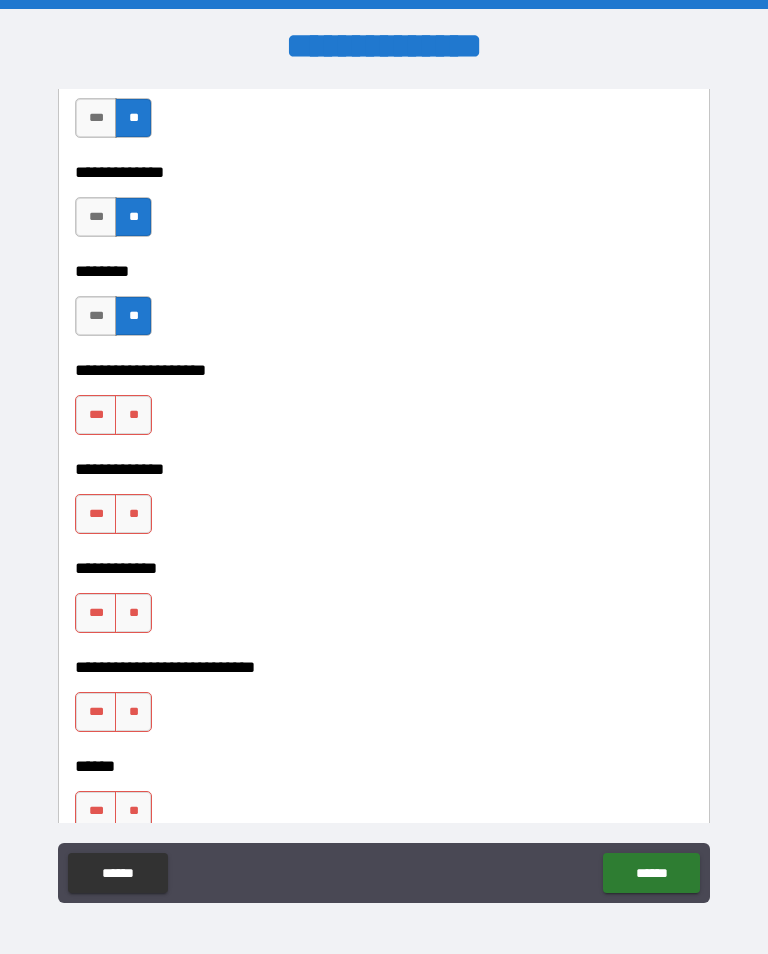 click on "**" at bounding box center [133, 415] 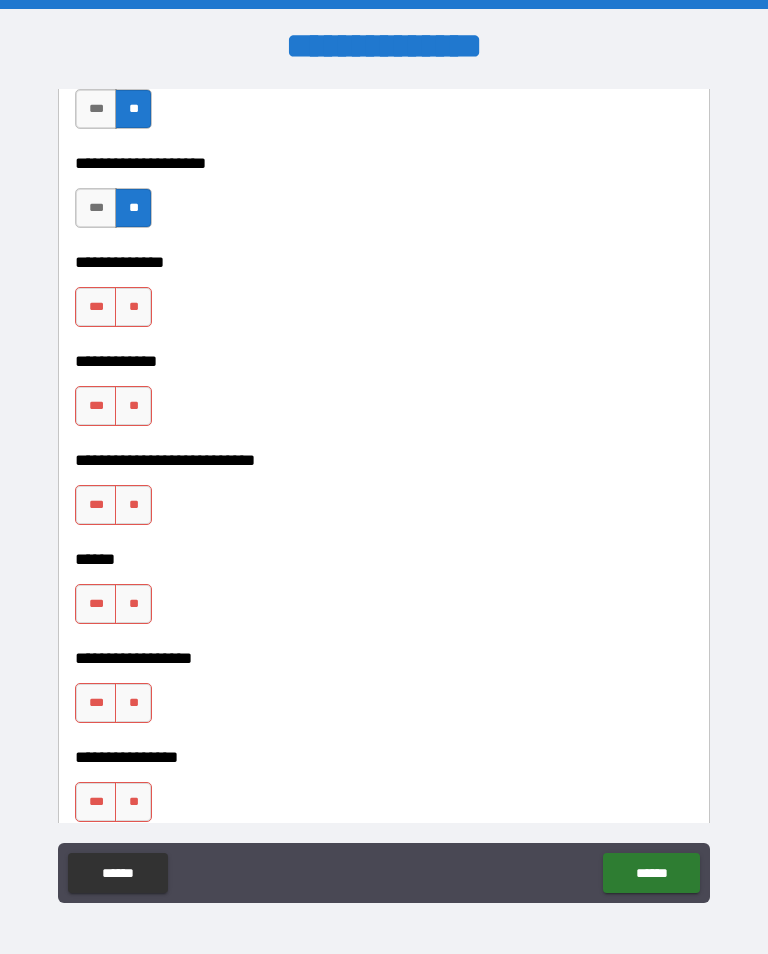 scroll, scrollTop: 9637, scrollLeft: 0, axis: vertical 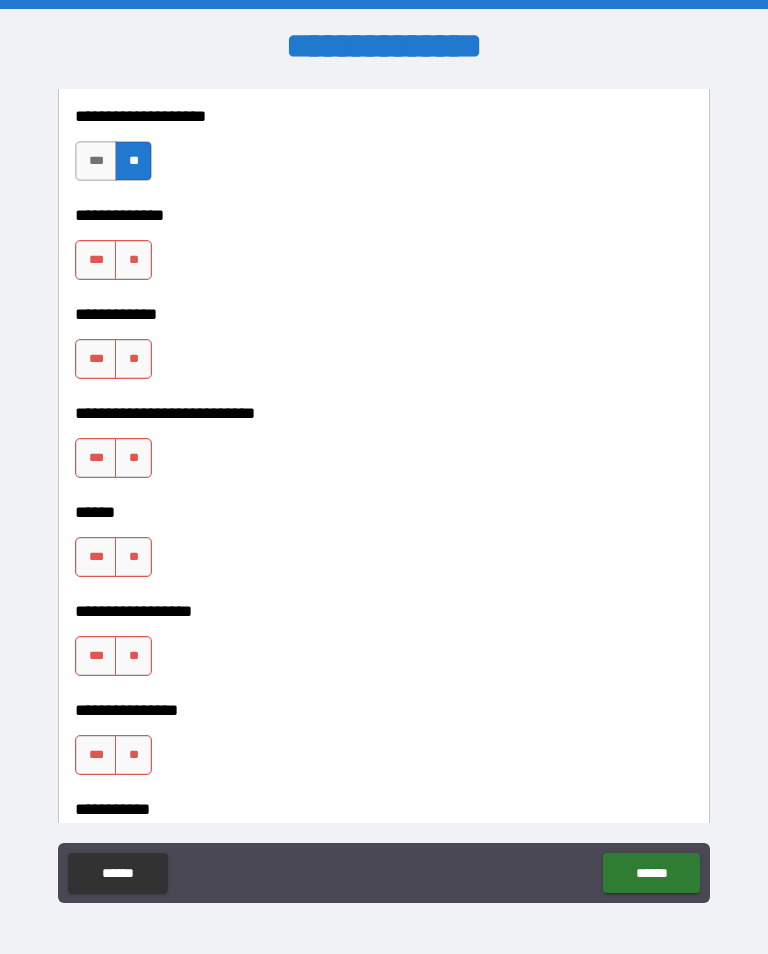 click on "***" at bounding box center (96, 260) 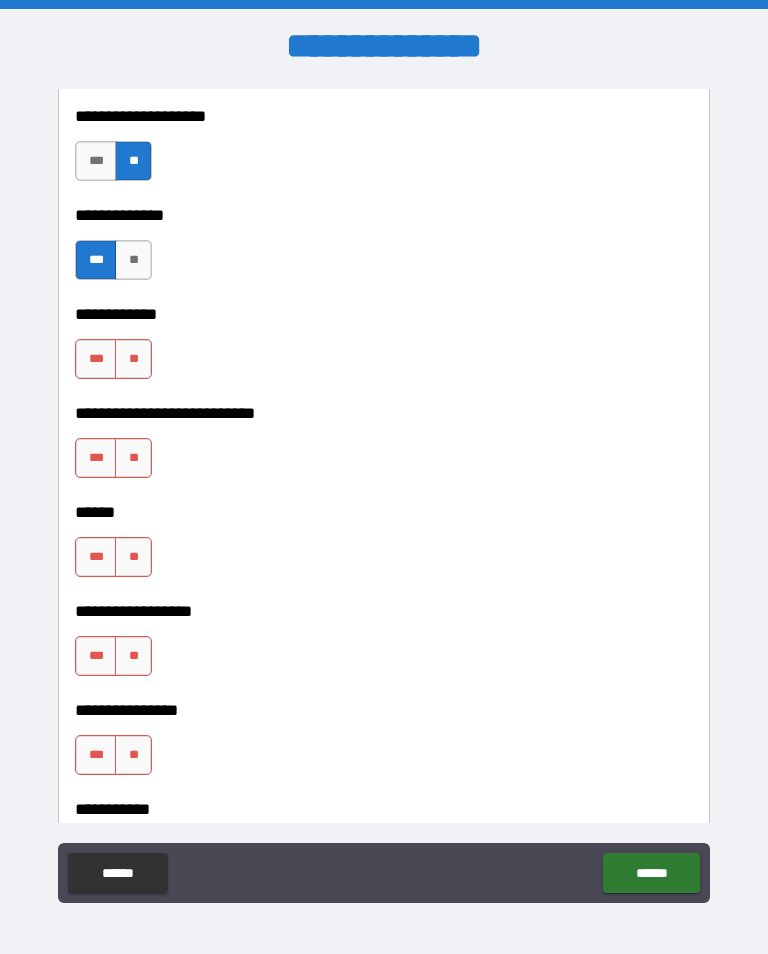 click on "**" at bounding box center (133, 359) 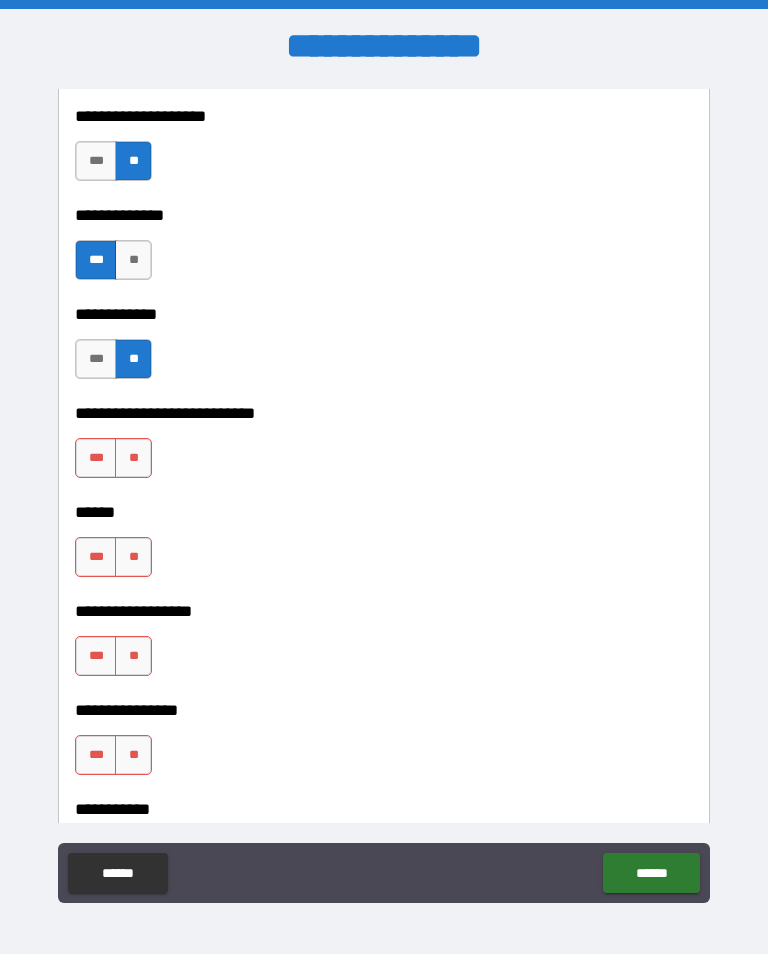 click on "**" at bounding box center (133, 458) 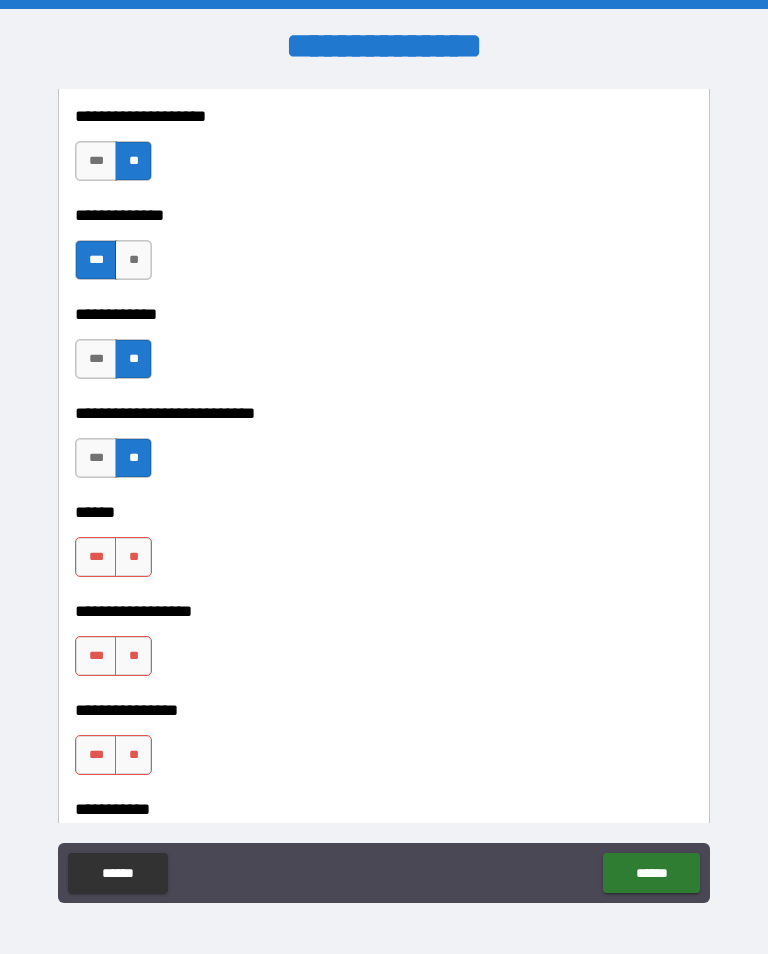 click on "**" at bounding box center (133, 557) 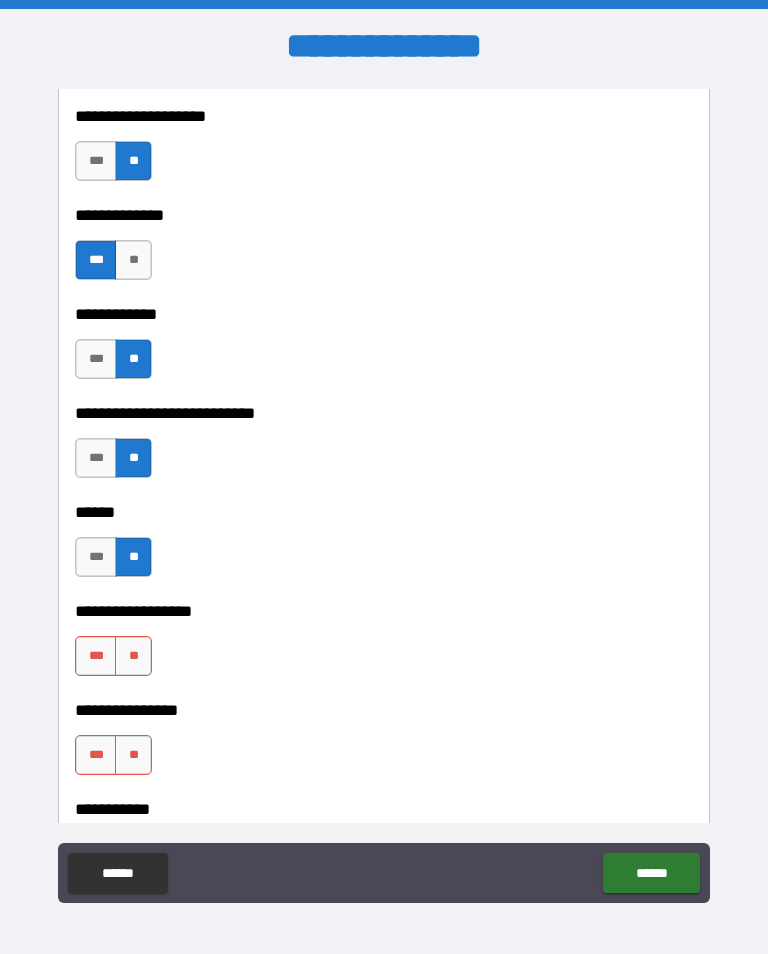 click on "**" at bounding box center [133, 656] 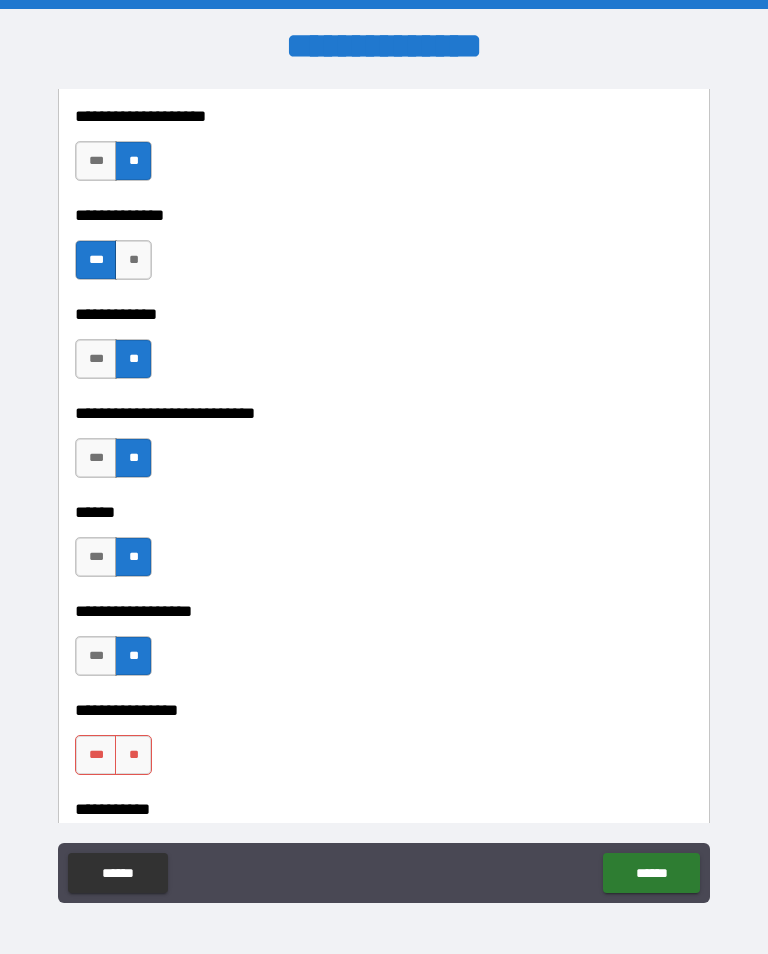 click on "***" at bounding box center [96, 755] 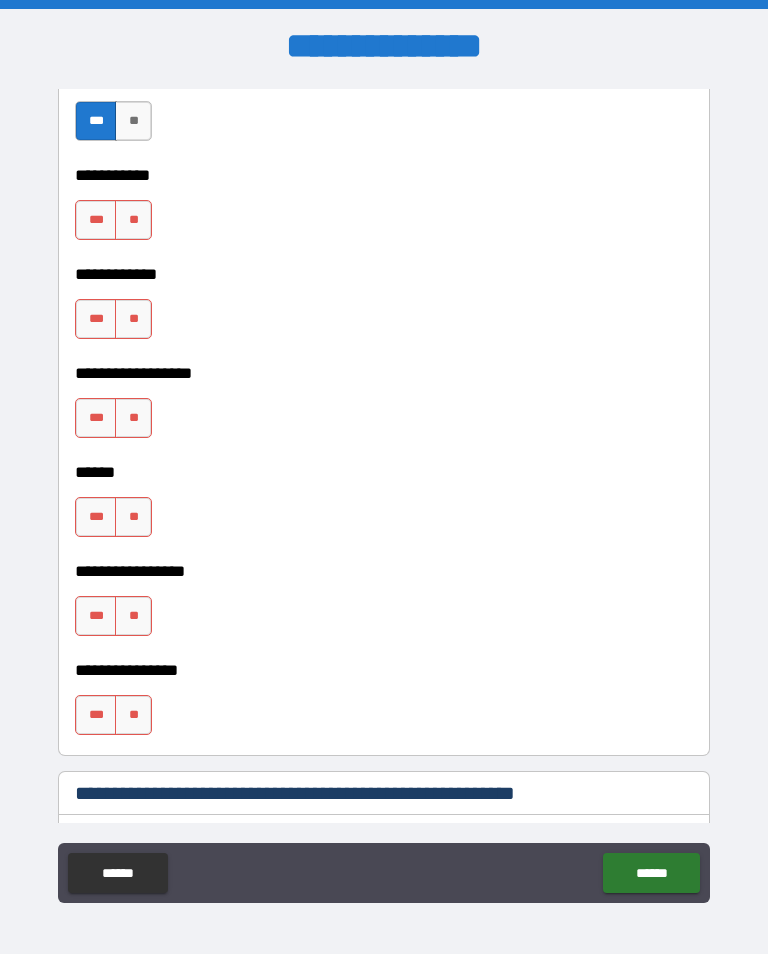 scroll, scrollTop: 10275, scrollLeft: 0, axis: vertical 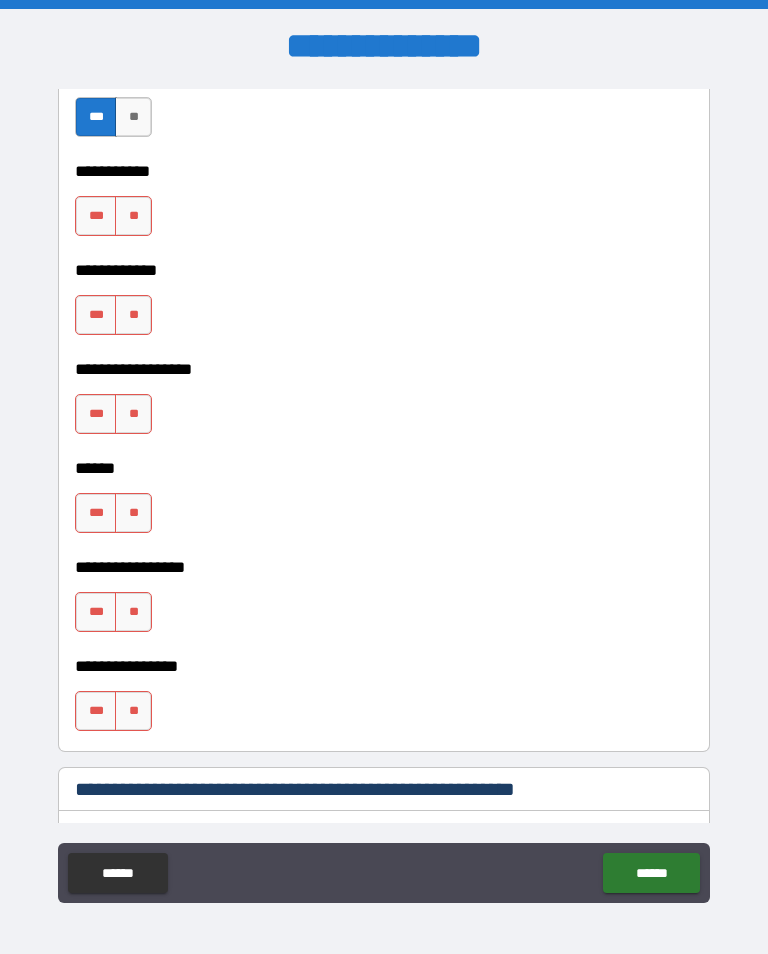 click on "**" at bounding box center (133, 216) 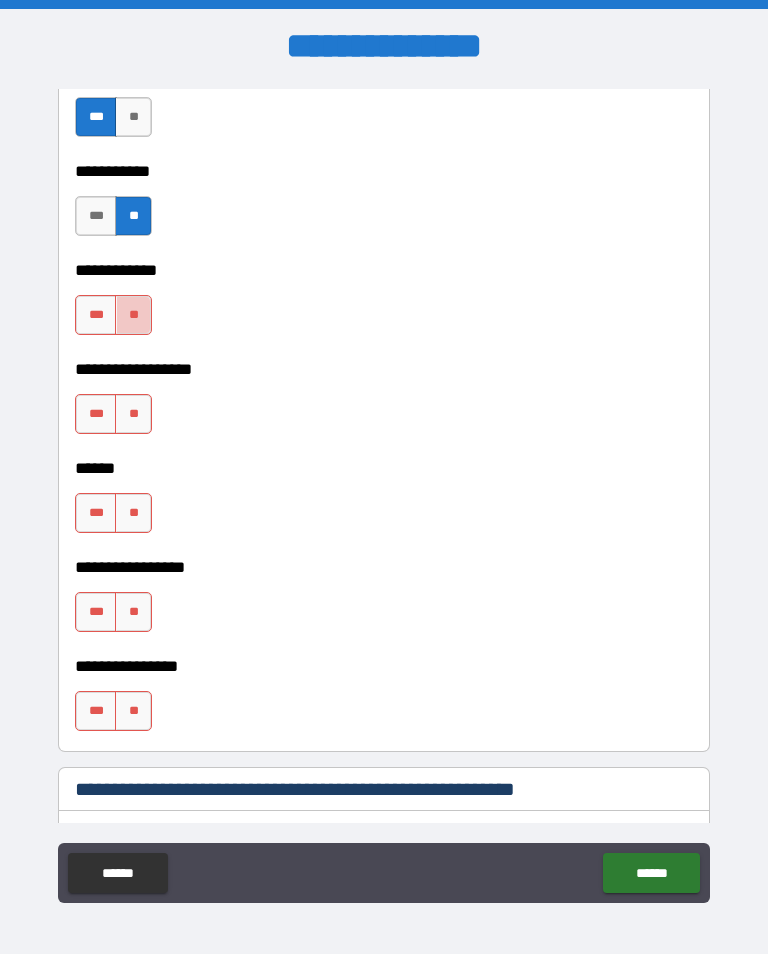 click on "**" at bounding box center [133, 315] 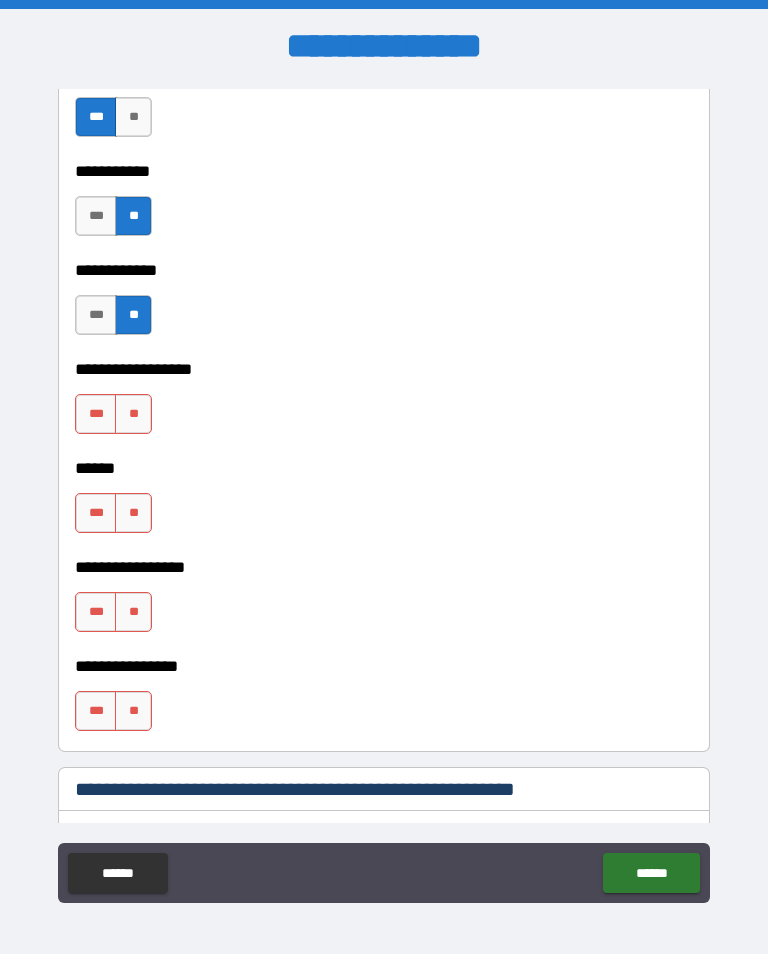 click on "**" at bounding box center (133, 414) 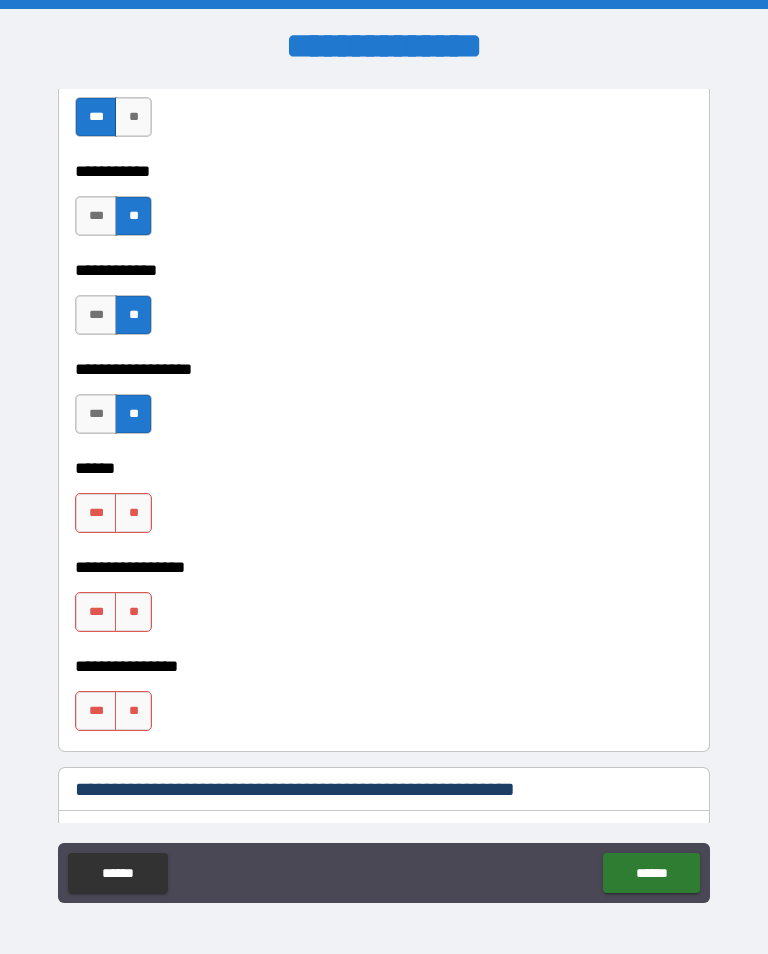 click on "**" at bounding box center [133, 513] 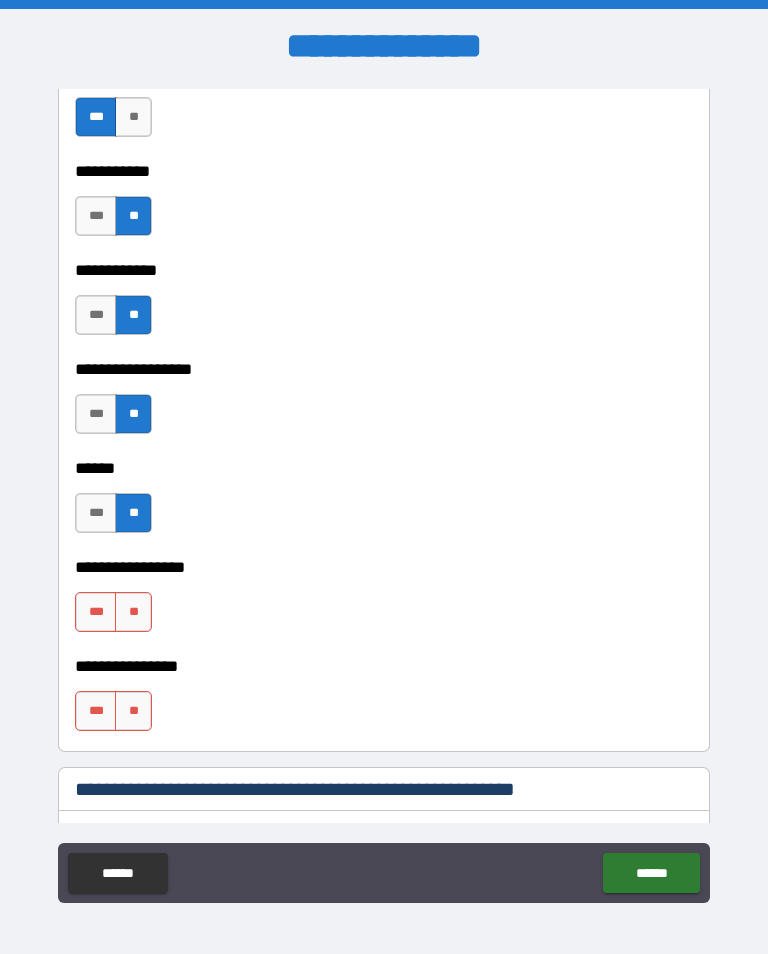 click on "**" at bounding box center (133, 612) 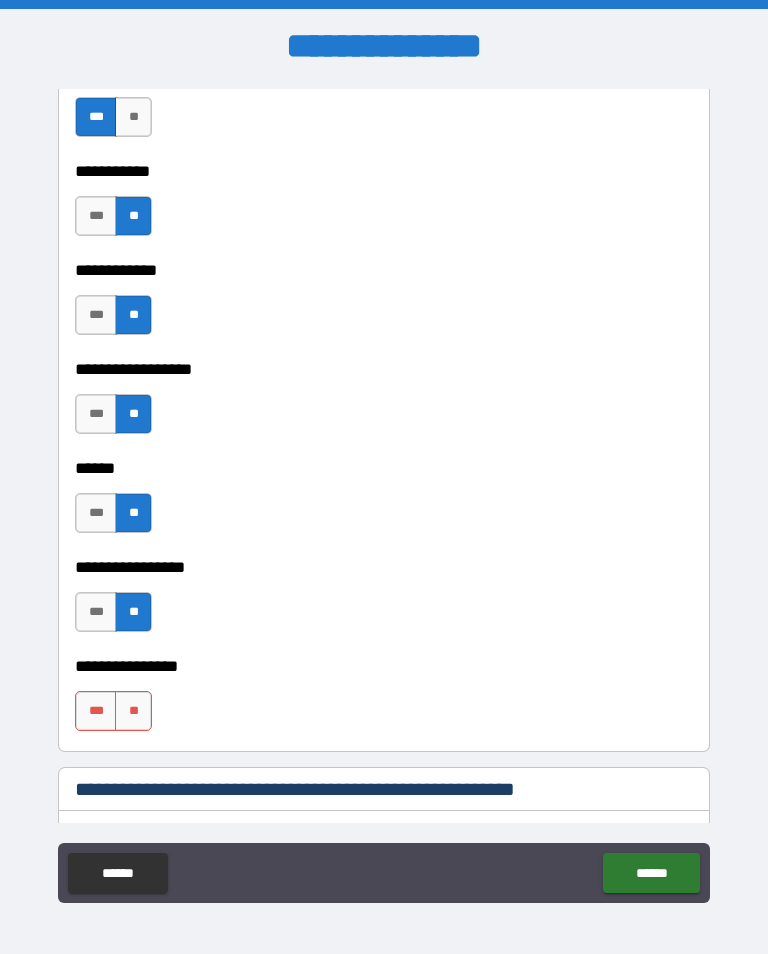 click on "**" at bounding box center (133, 711) 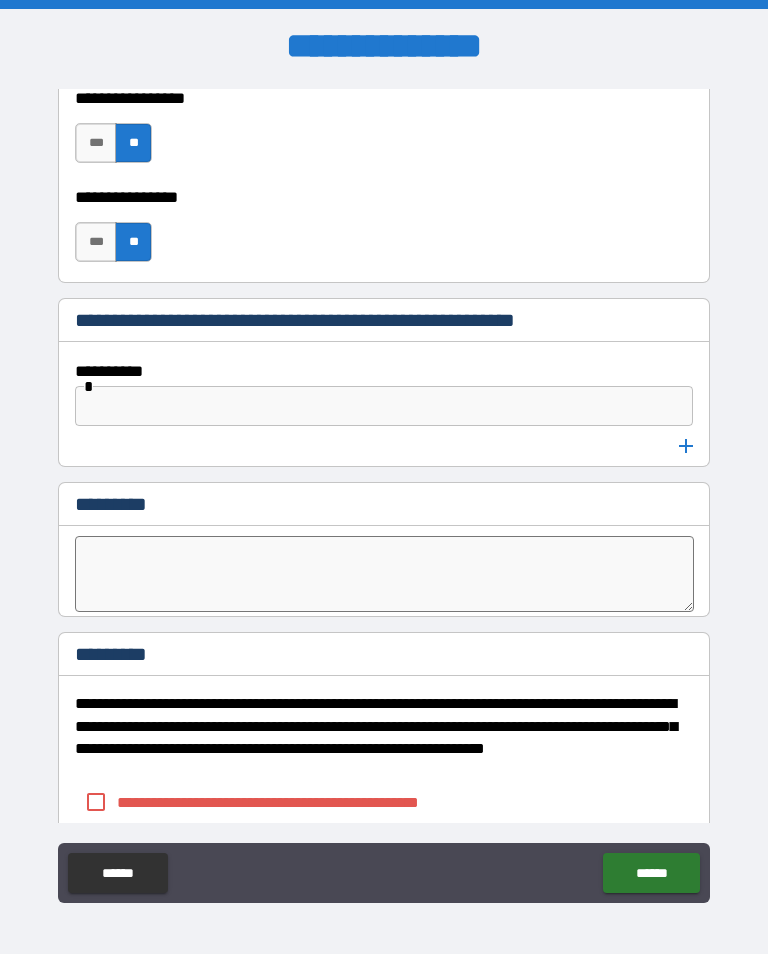 scroll, scrollTop: 10792, scrollLeft: 0, axis: vertical 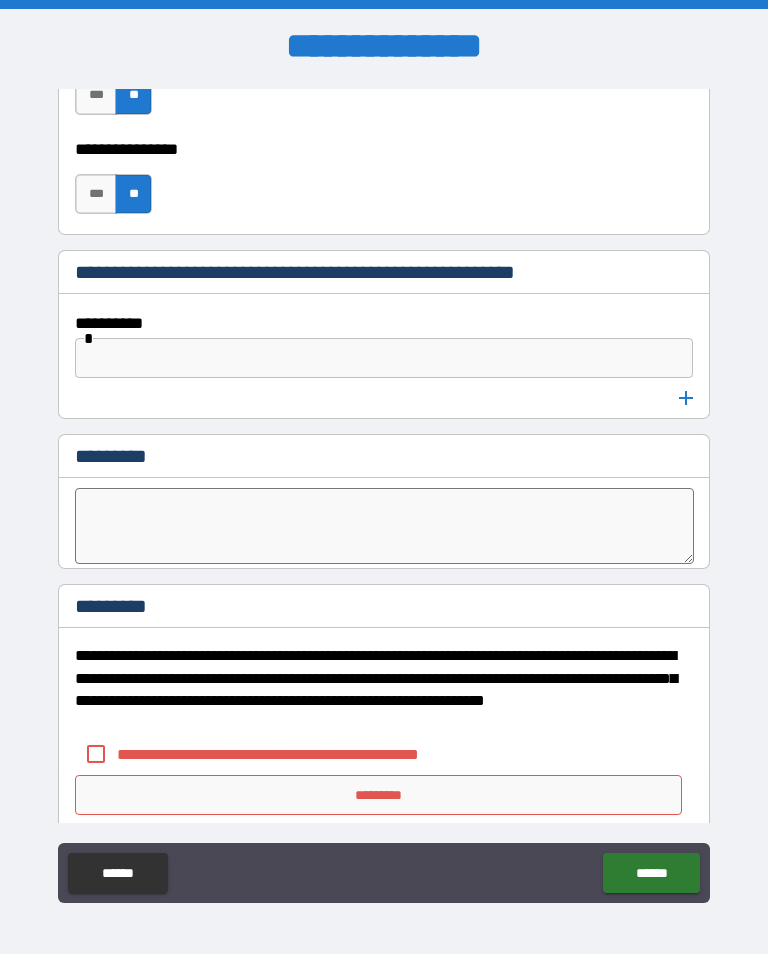 click at bounding box center (378, 358) 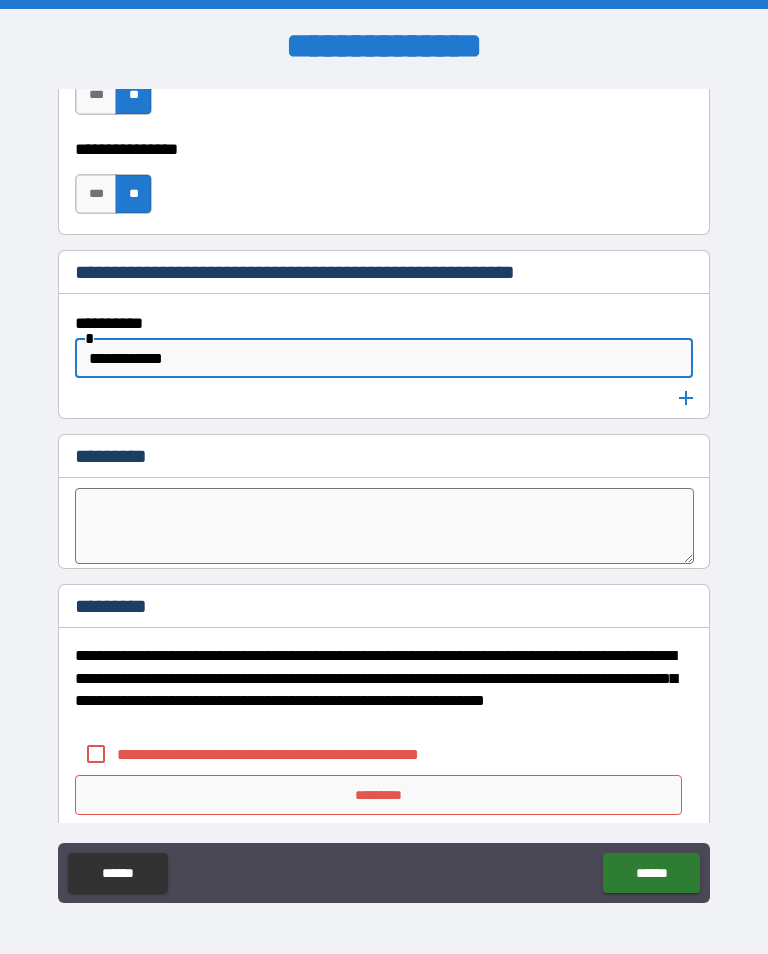scroll, scrollTop: 10865, scrollLeft: 0, axis: vertical 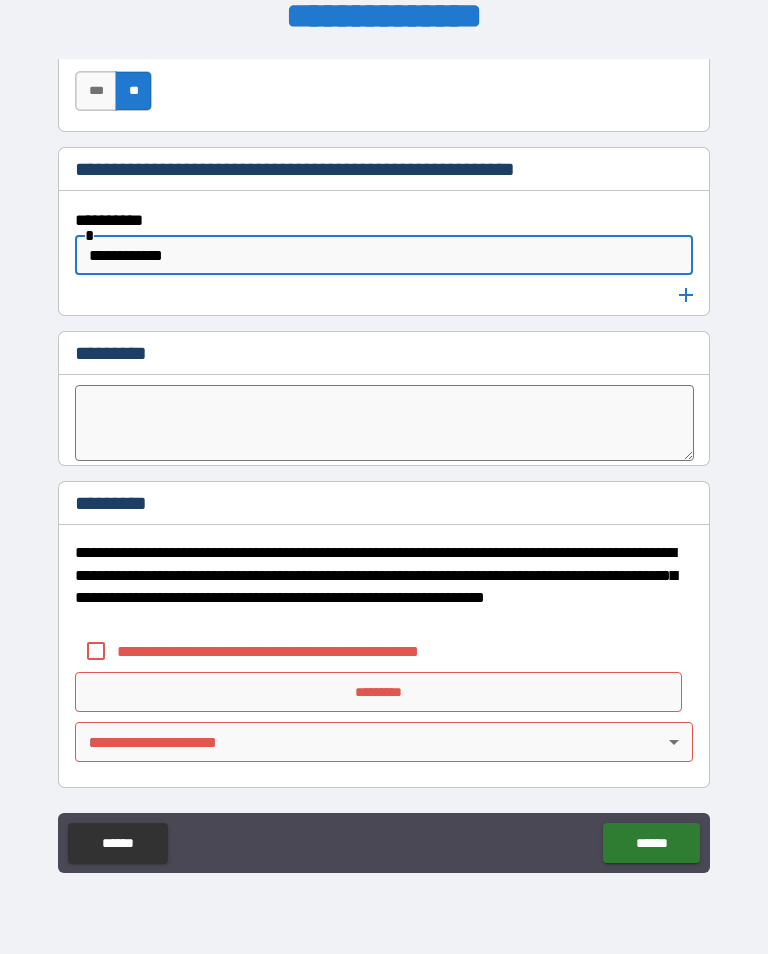 type on "**********" 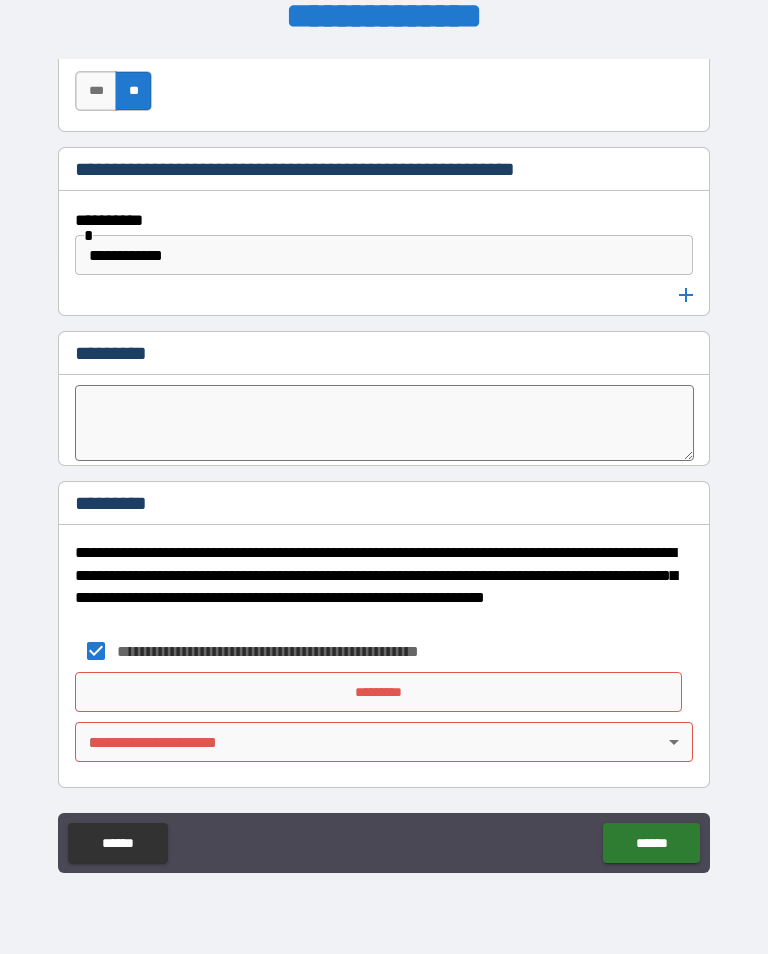 scroll, scrollTop: 10860, scrollLeft: 0, axis: vertical 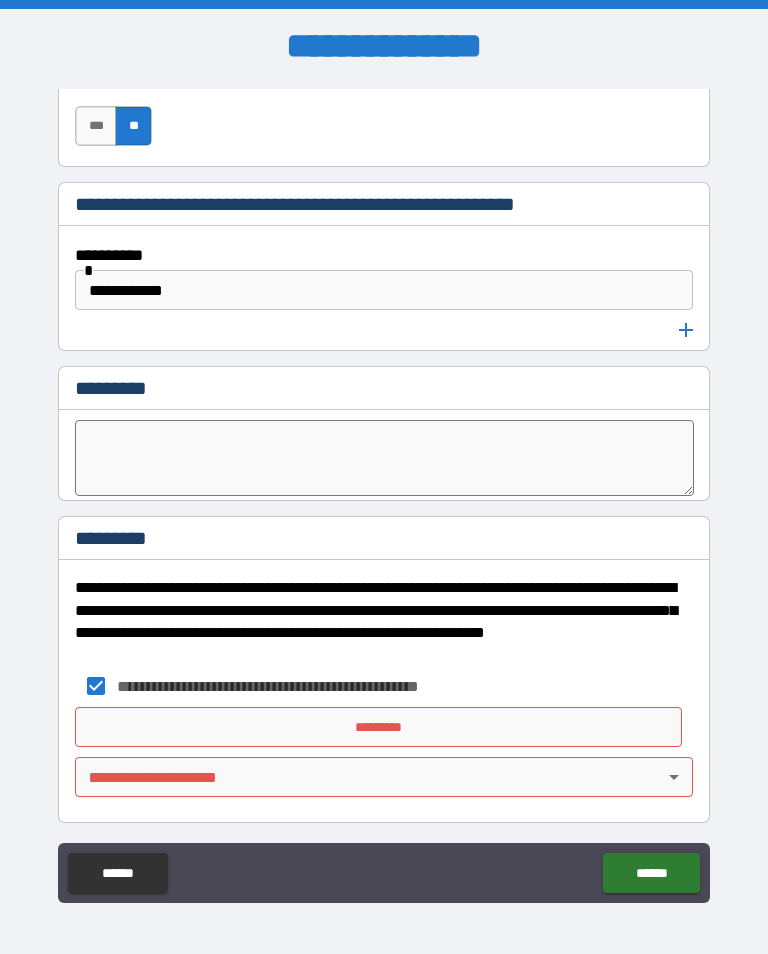 click on "*********" at bounding box center (378, 727) 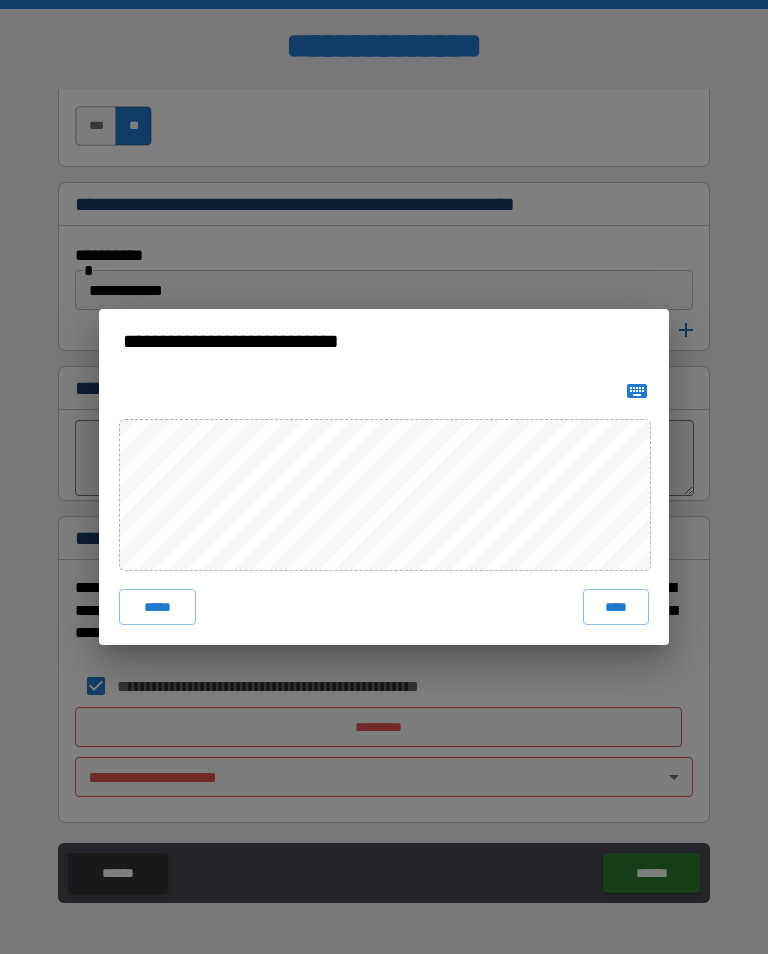 click on "****" at bounding box center (616, 607) 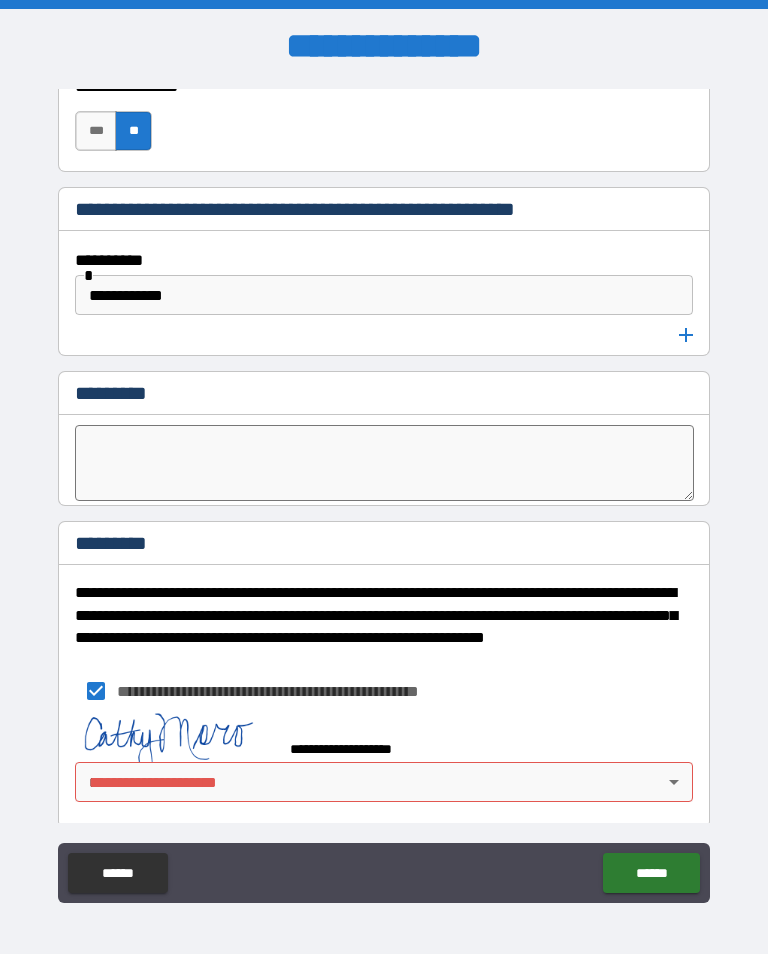 scroll, scrollTop: 10882, scrollLeft: 0, axis: vertical 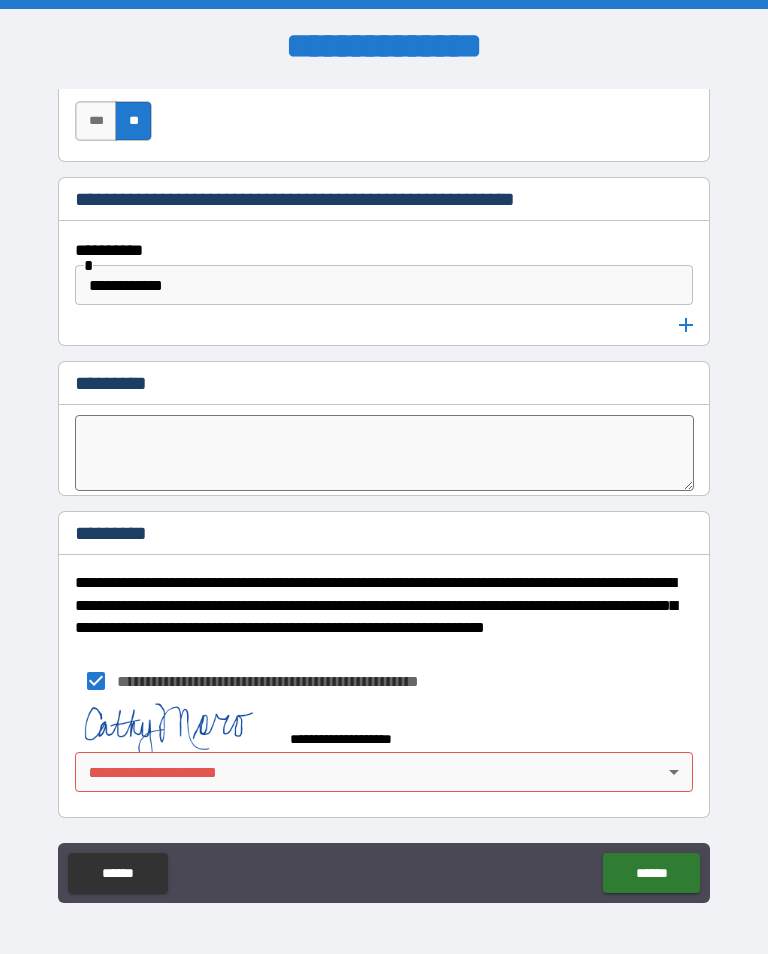 click on "******" at bounding box center [651, 873] 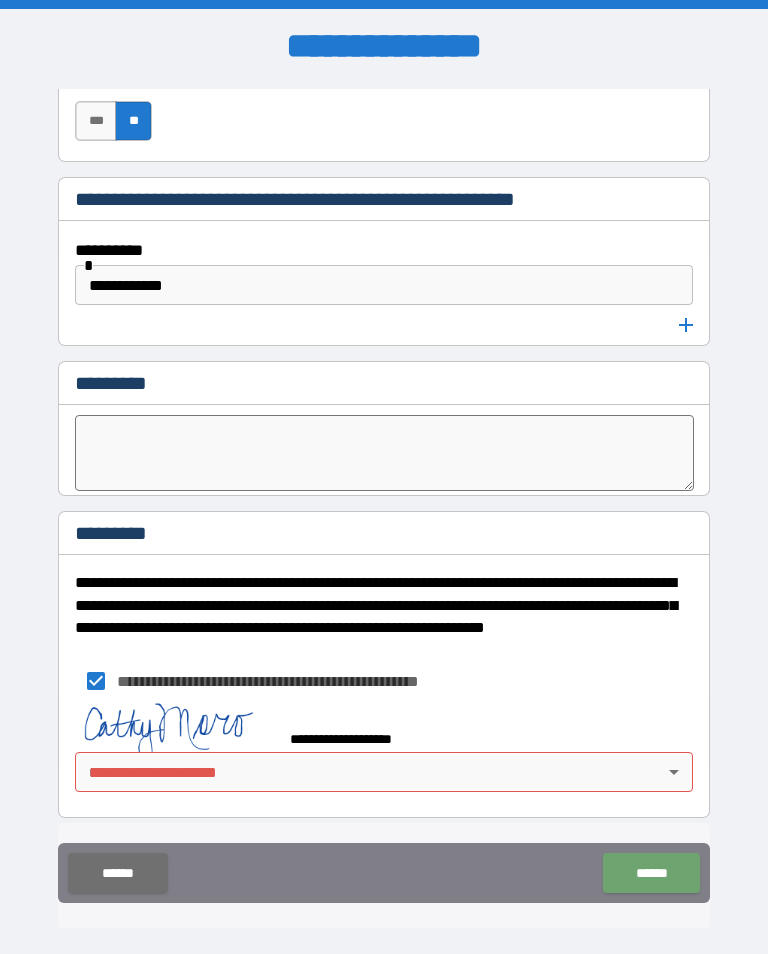 click on "******" at bounding box center [651, 873] 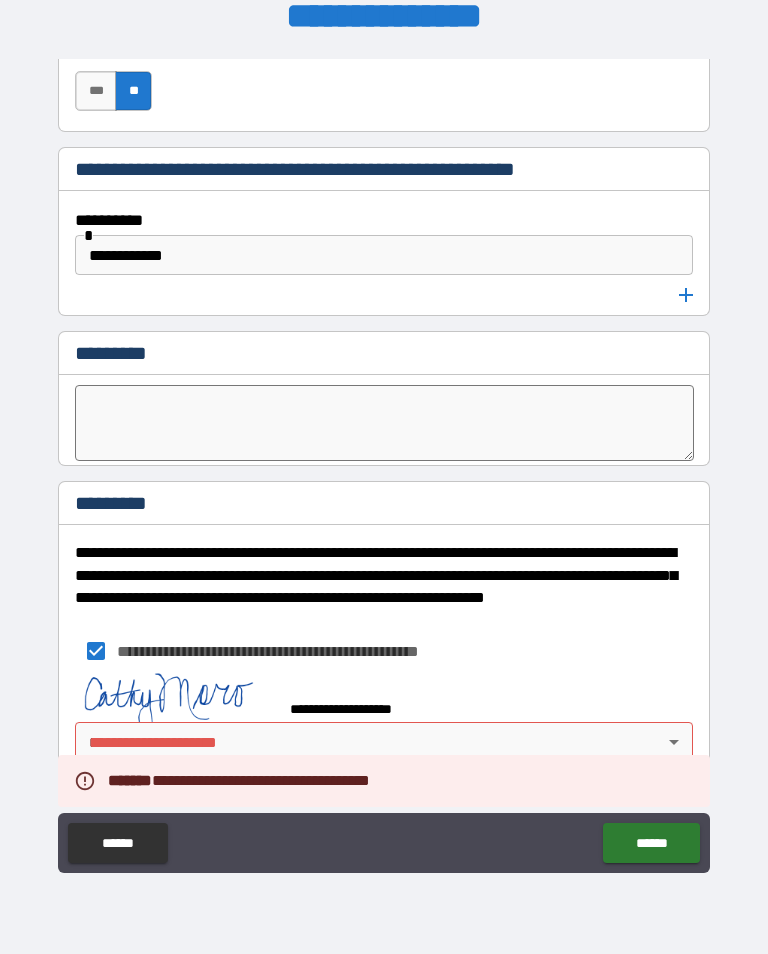 scroll, scrollTop: 137, scrollLeft: 0, axis: vertical 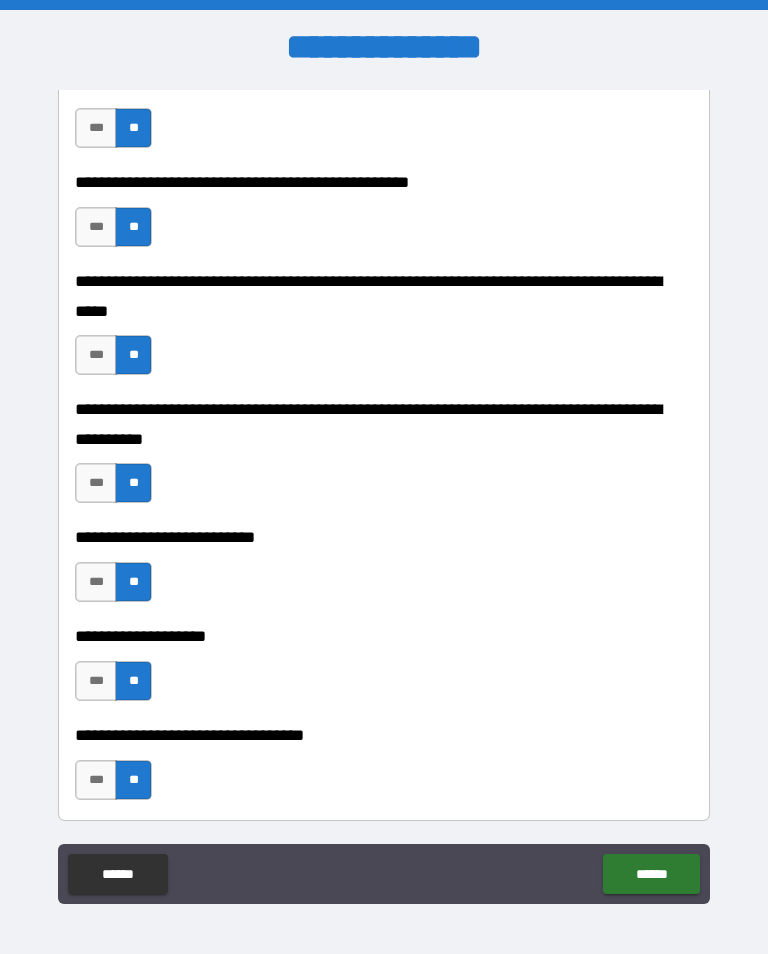 click on "******" at bounding box center (651, 874) 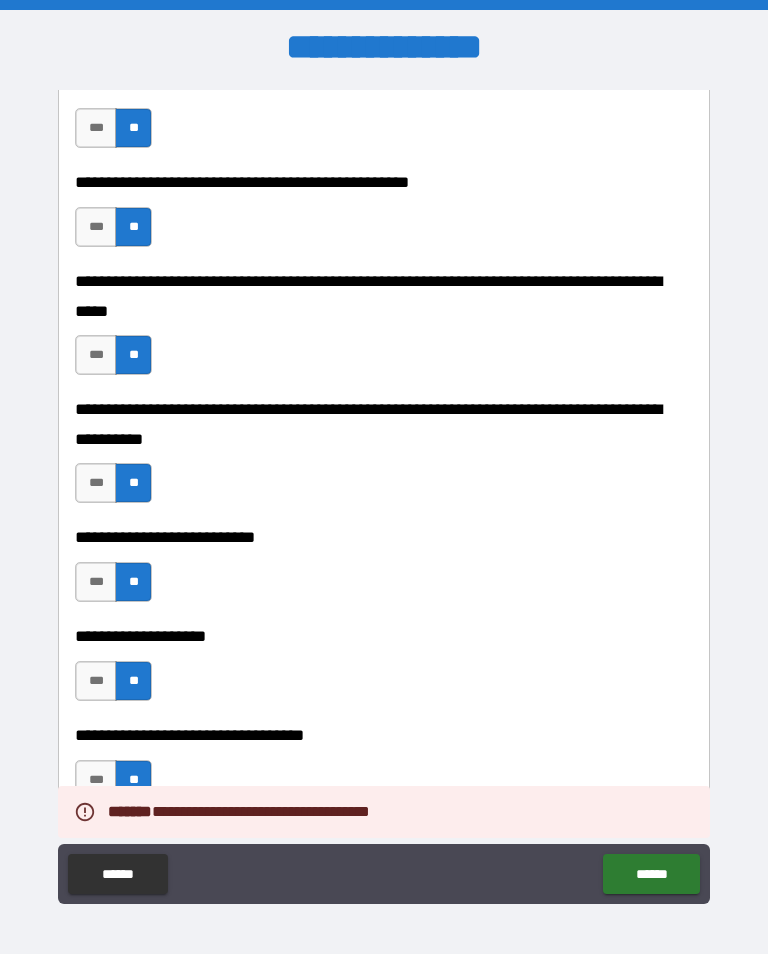 click on "**********" at bounding box center [384, 770] 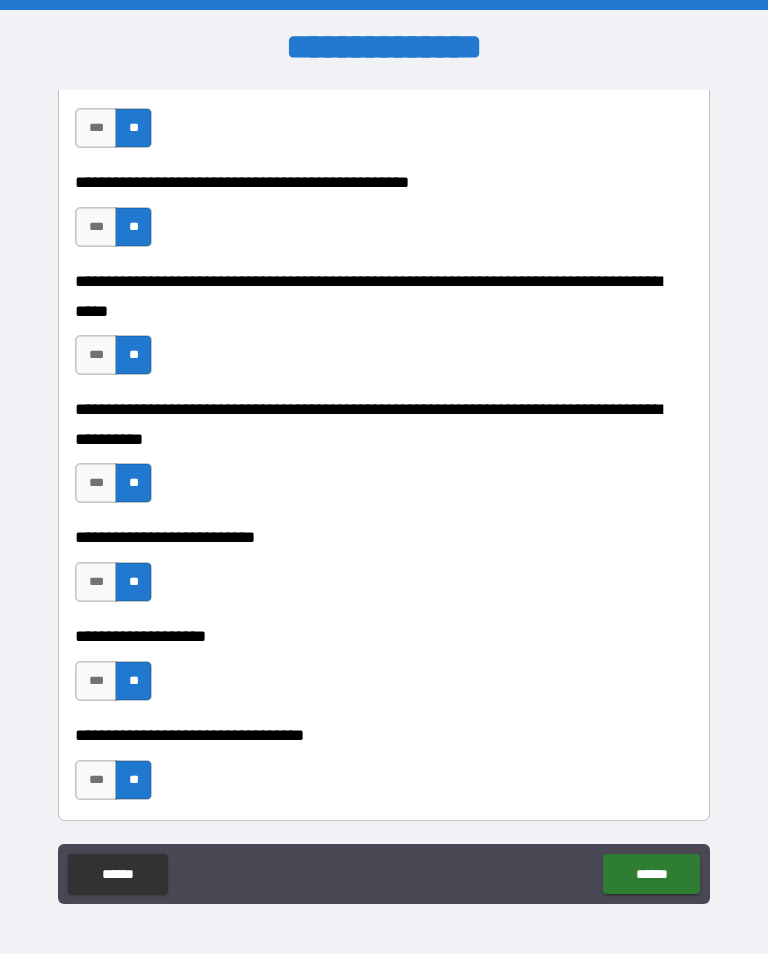 scroll, scrollTop: 849, scrollLeft: 0, axis: vertical 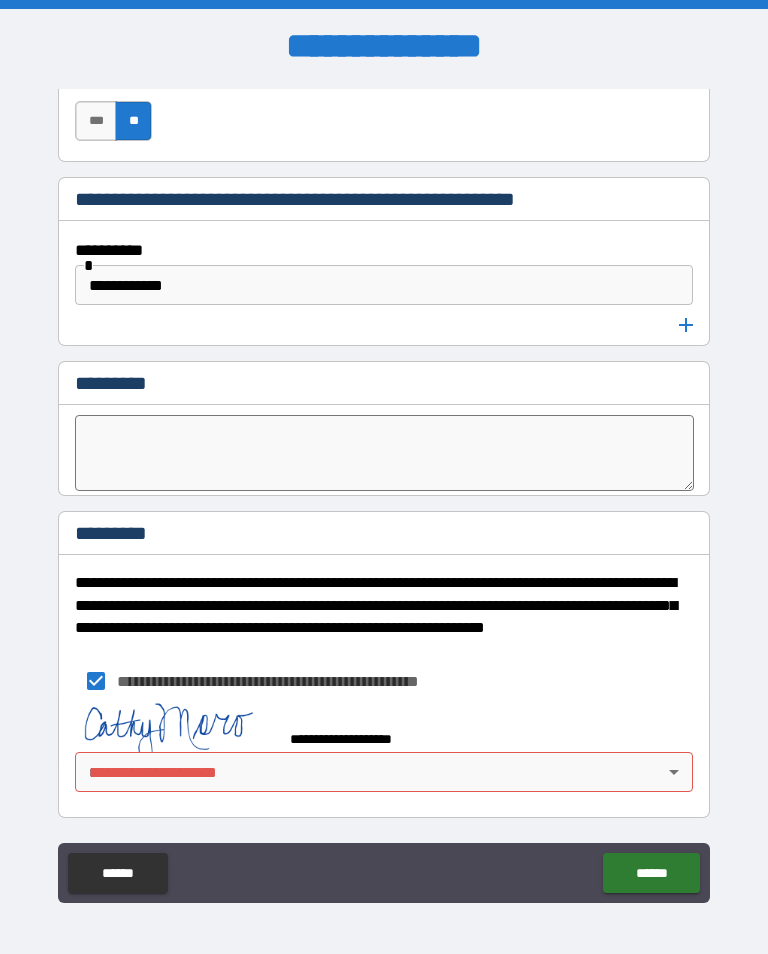 click on "**********" at bounding box center [384, 752] 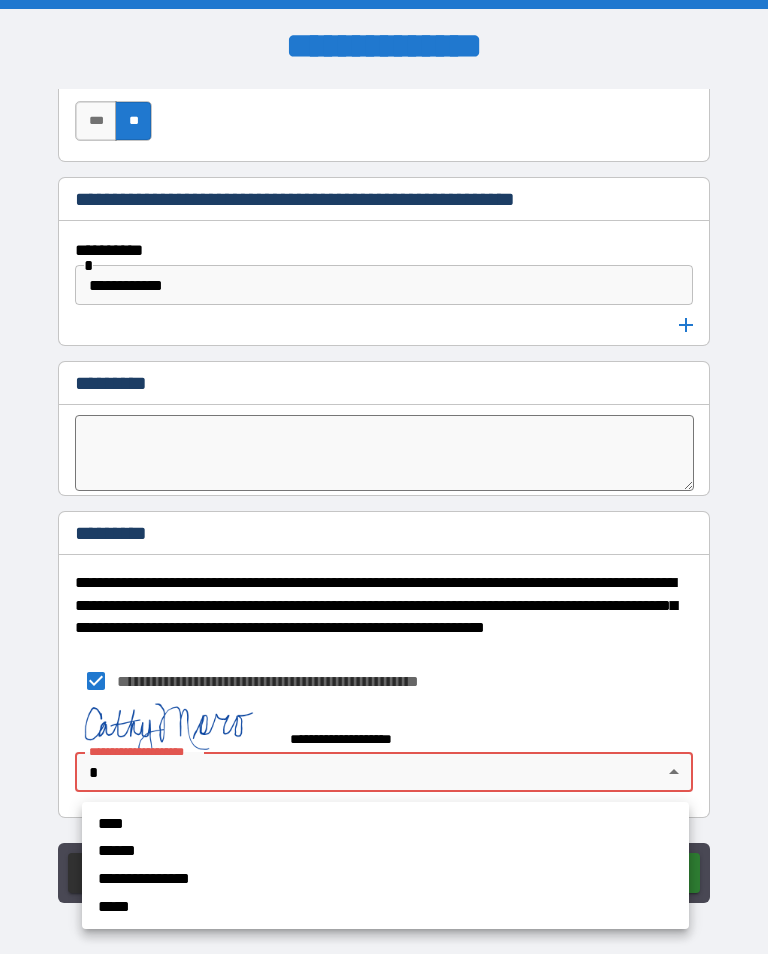 click at bounding box center [384, 477] 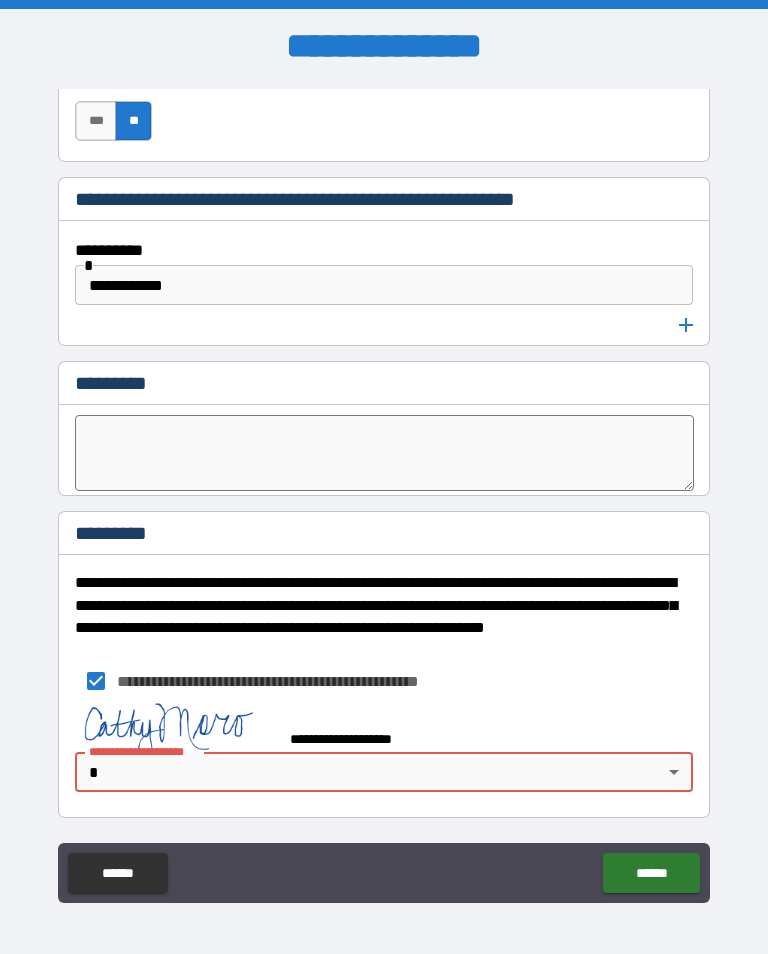 click on "**********" at bounding box center [384, 491] 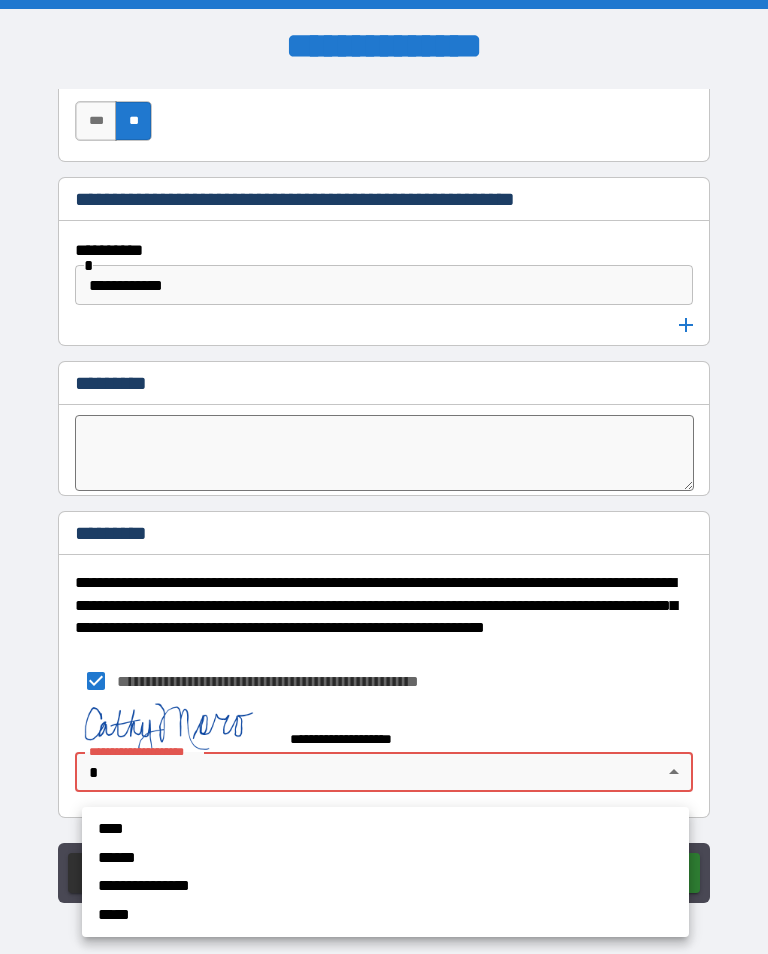 click on "****" at bounding box center [349, 829] 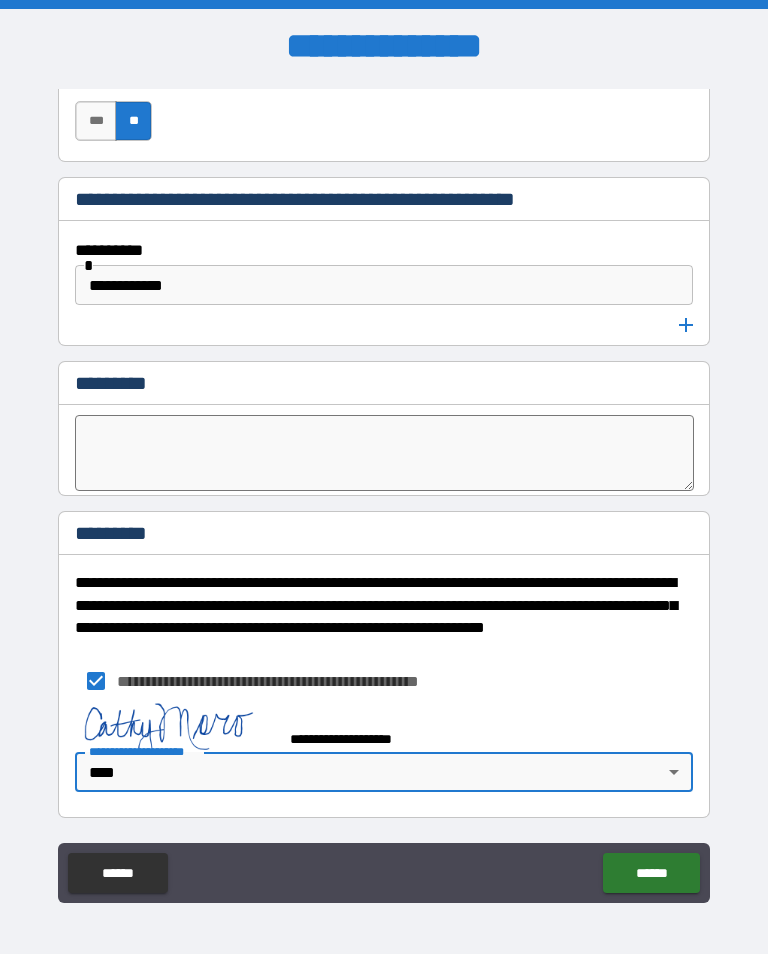 type on "****" 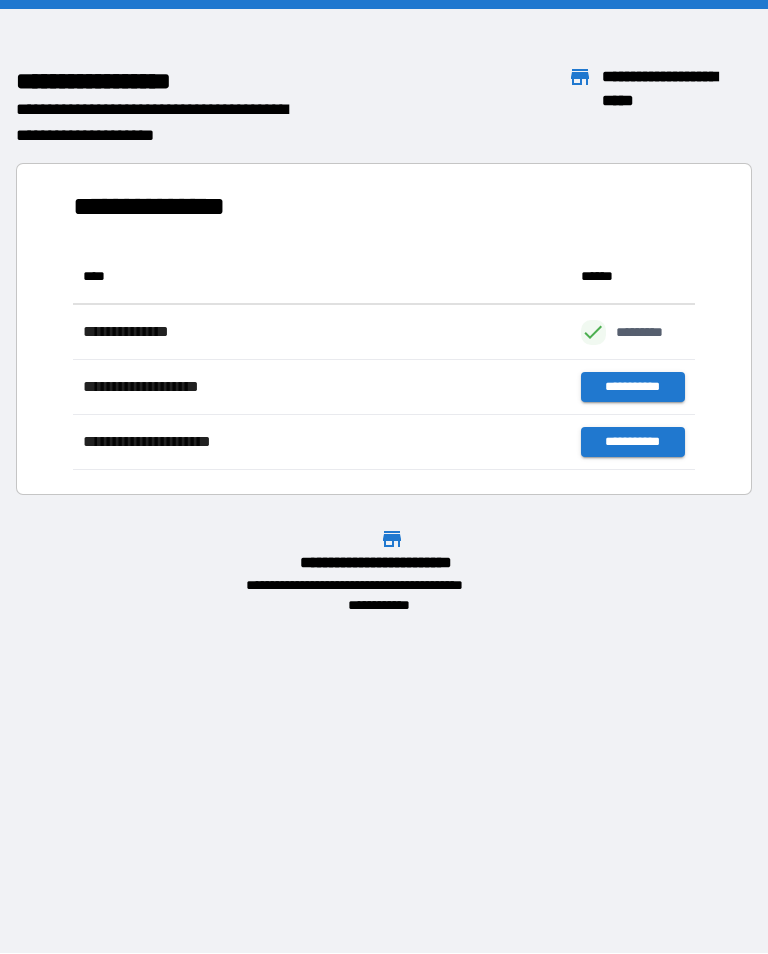 scroll, scrollTop: 1, scrollLeft: 1, axis: both 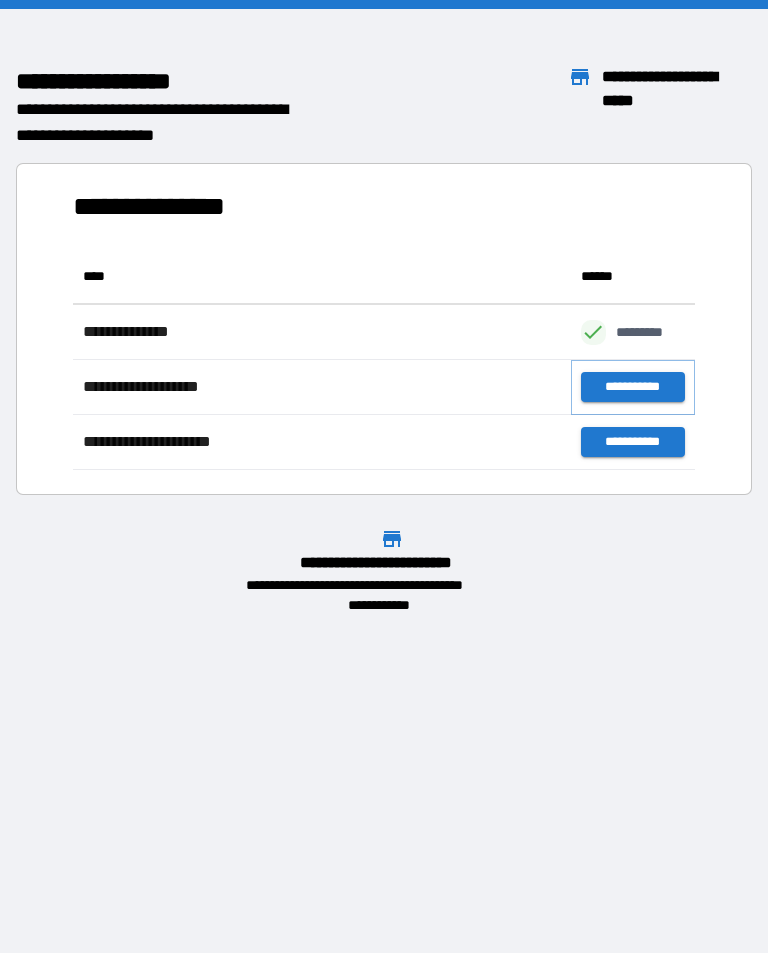 click on "**********" at bounding box center [633, 387] 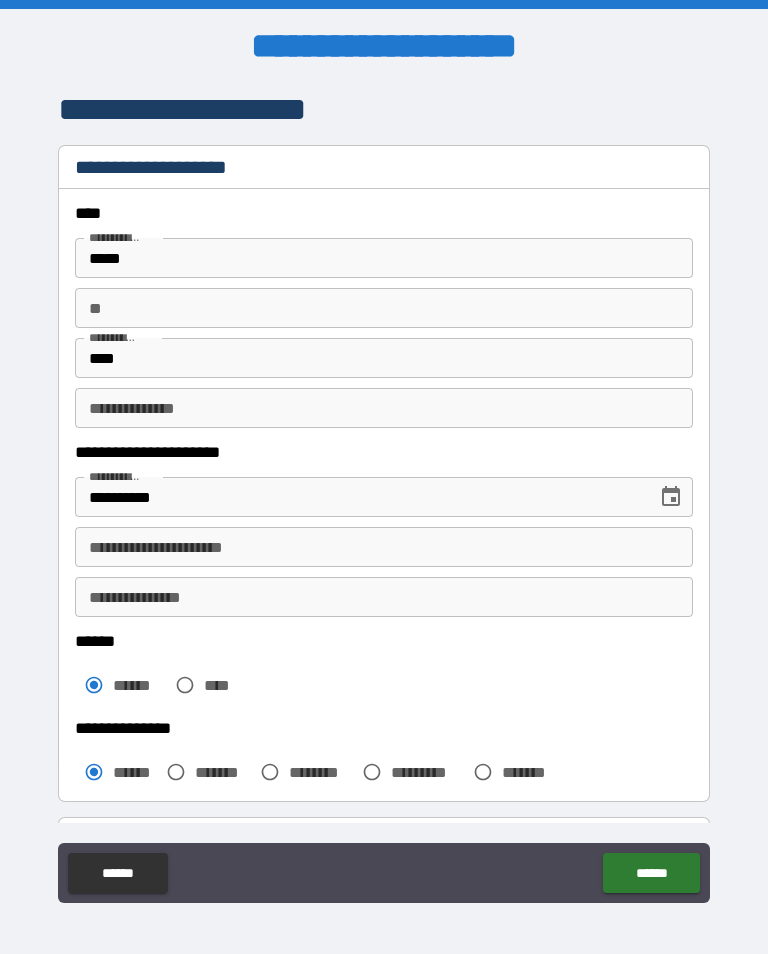 click on "**" at bounding box center (384, 308) 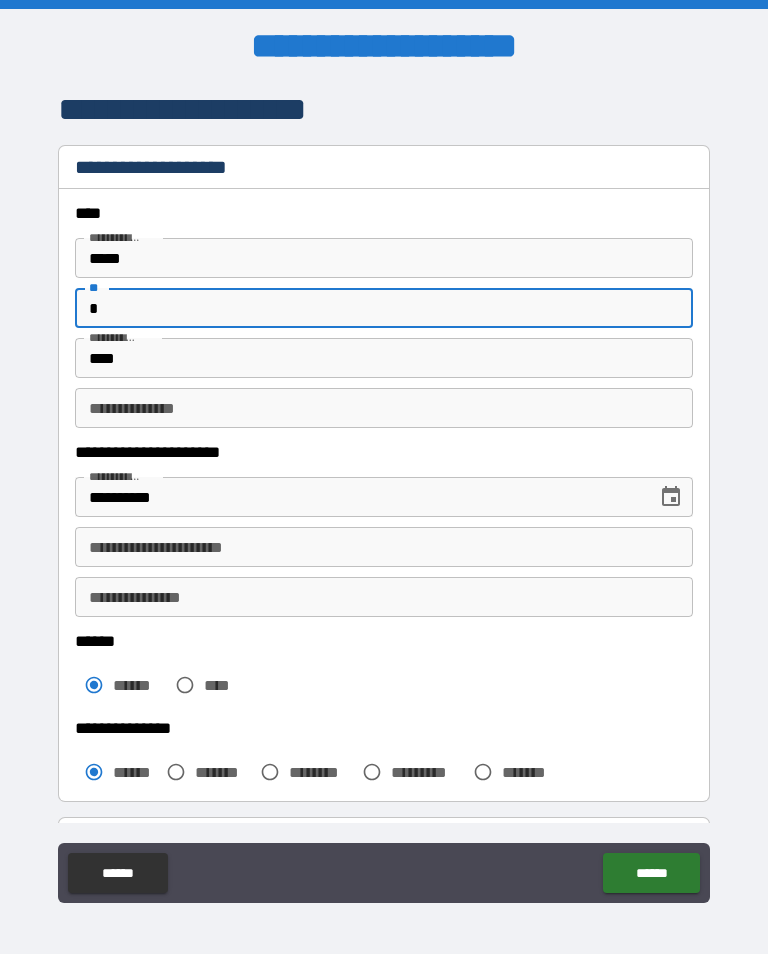 type on "*" 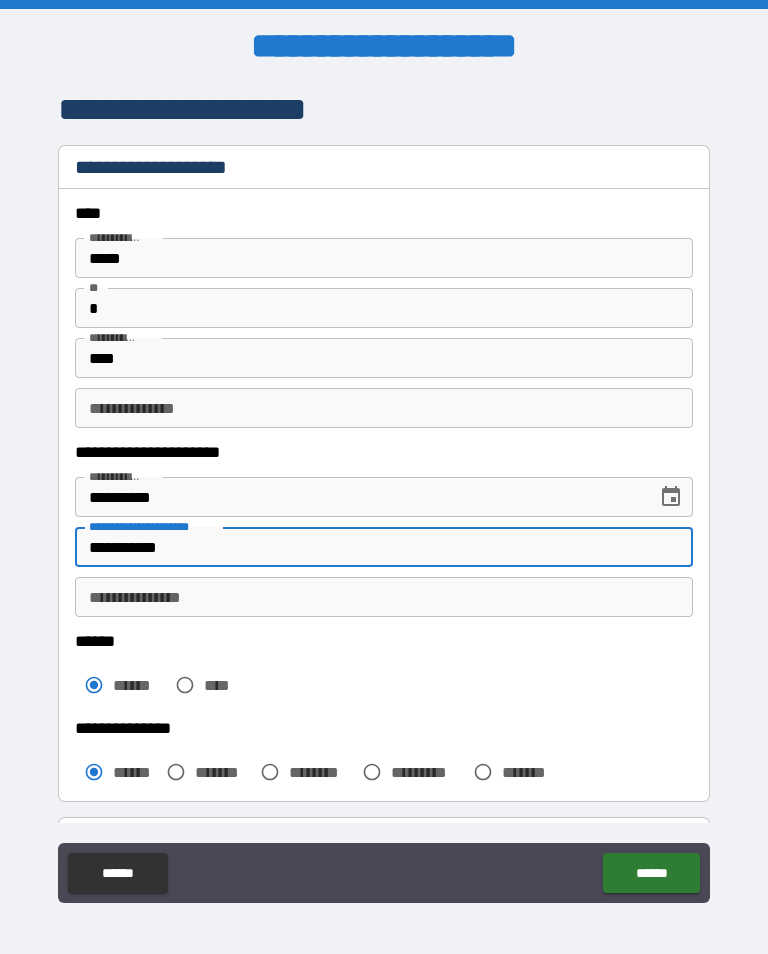 type on "**********" 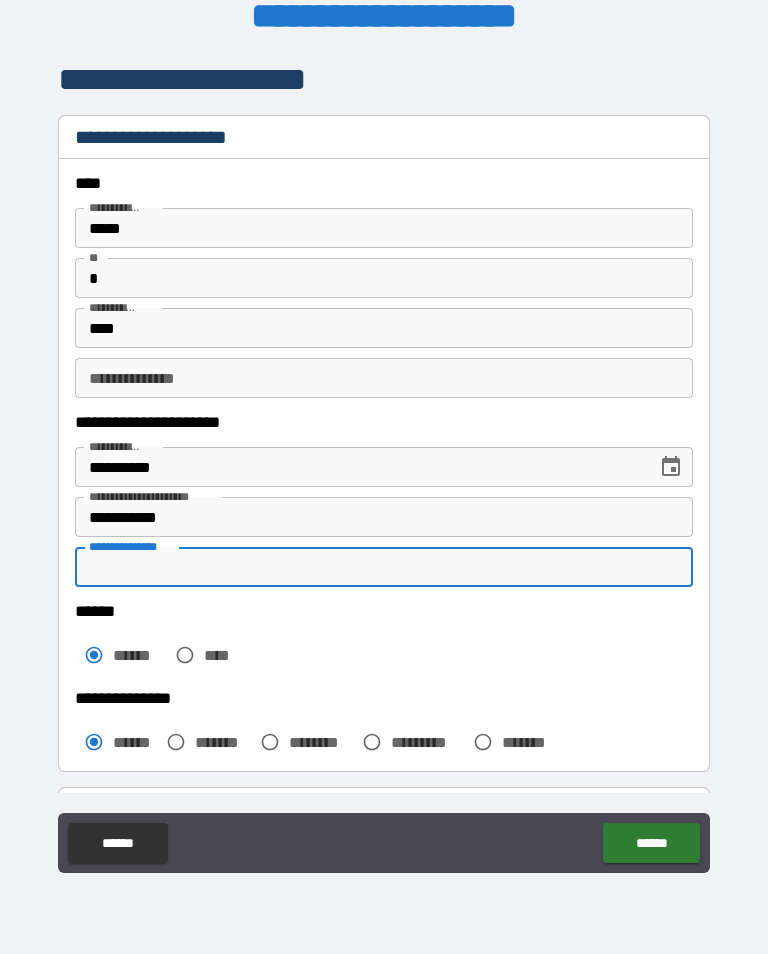 scroll, scrollTop: 216, scrollLeft: 0, axis: vertical 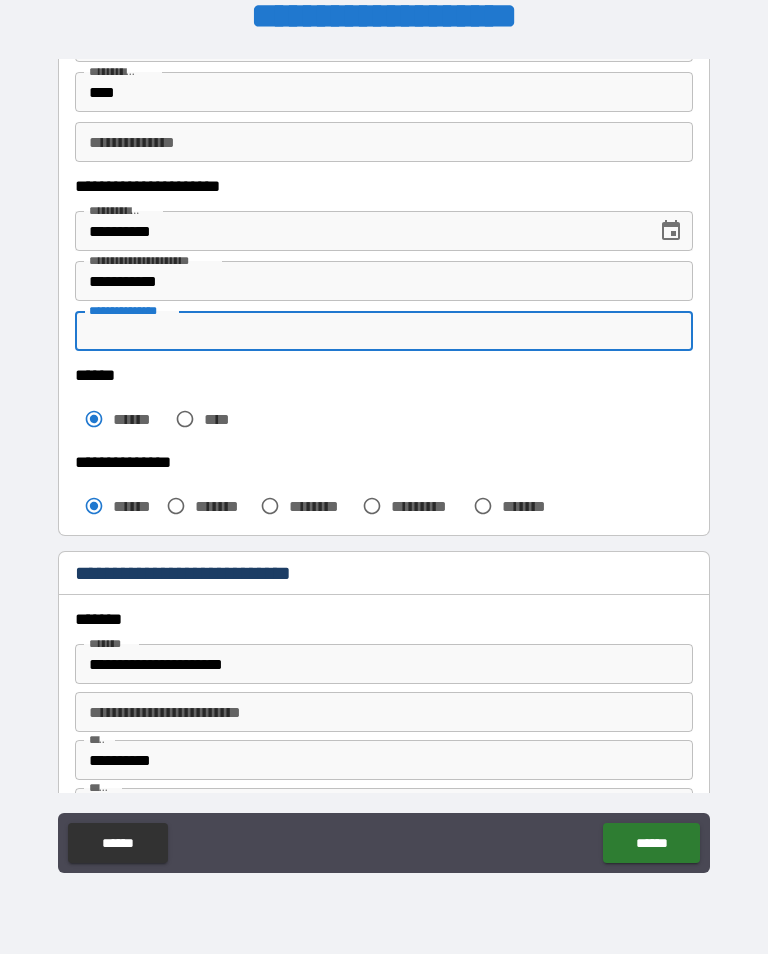 click on "******" at bounding box center (651, 843) 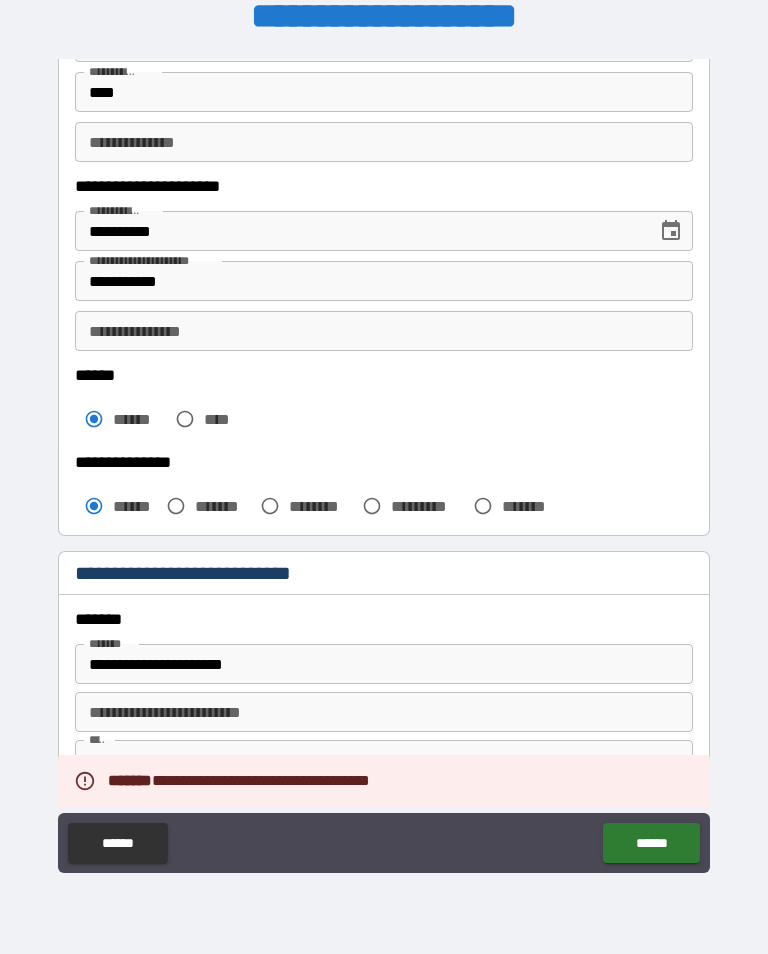 scroll, scrollTop: 1, scrollLeft: 0, axis: vertical 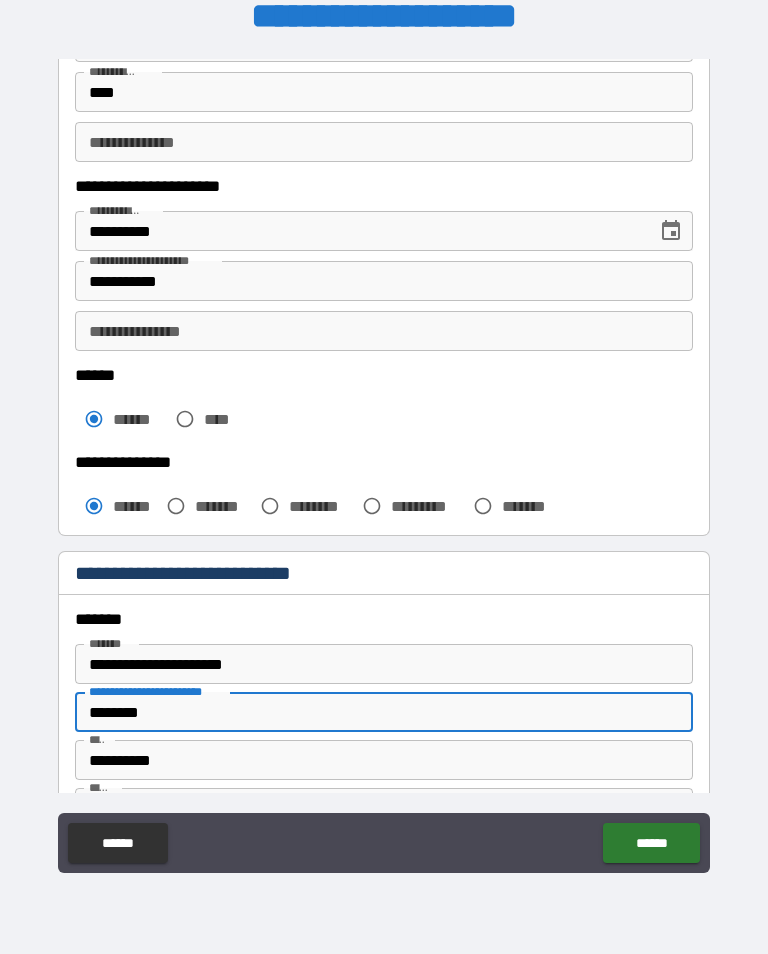 type on "********" 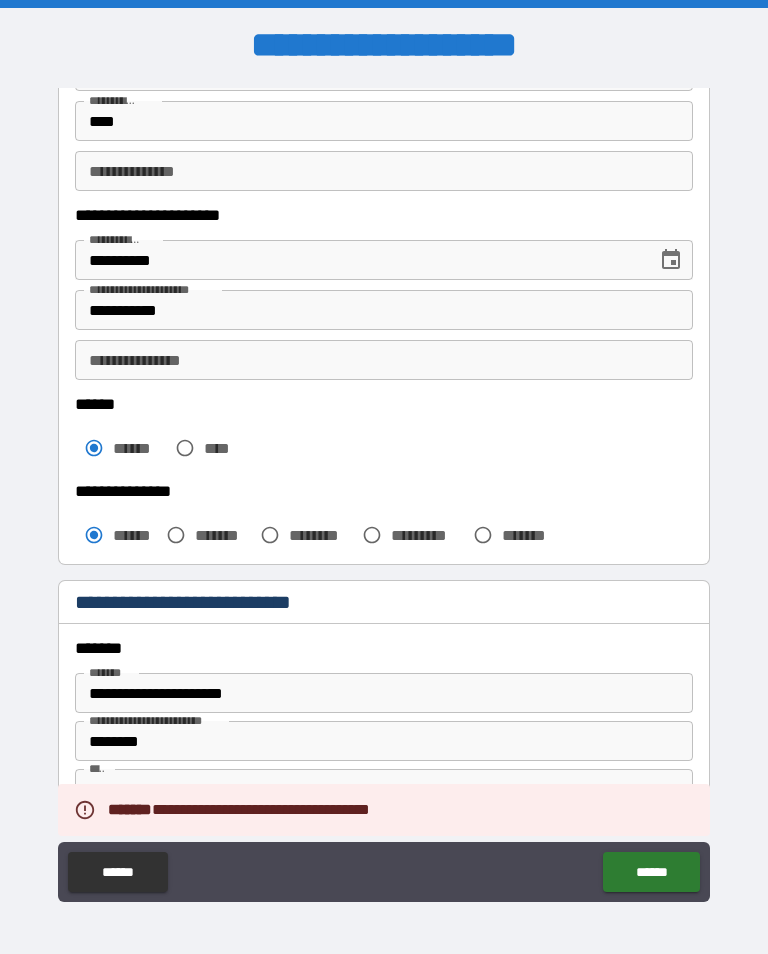 scroll, scrollTop: 1, scrollLeft: 0, axis: vertical 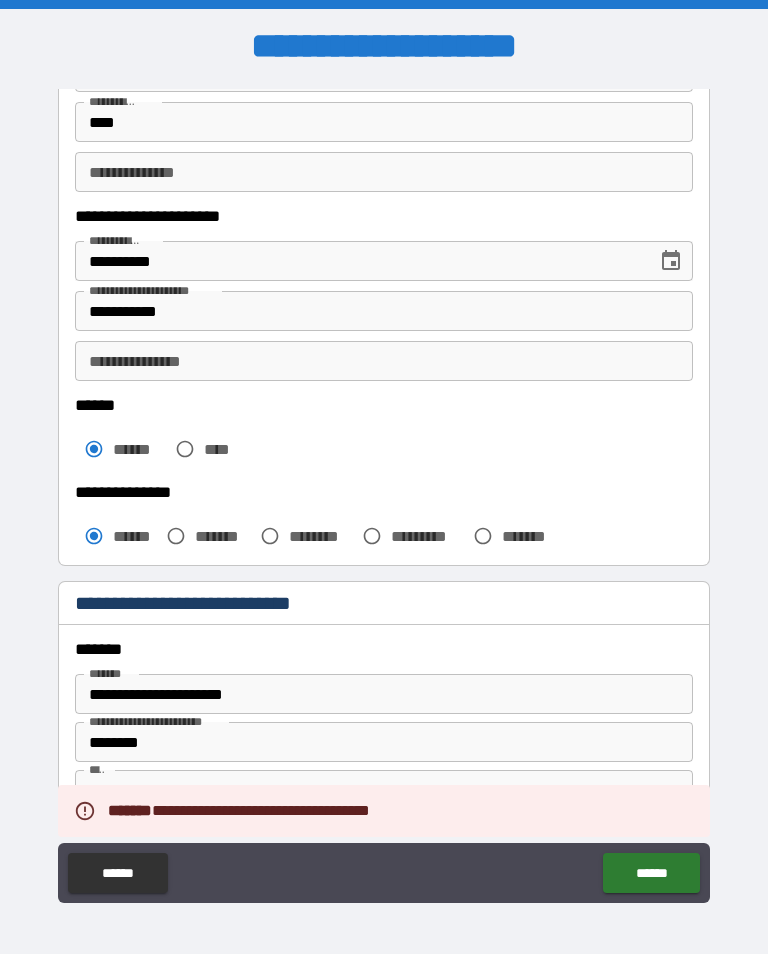 click on "**********" at bounding box center [384, 790] 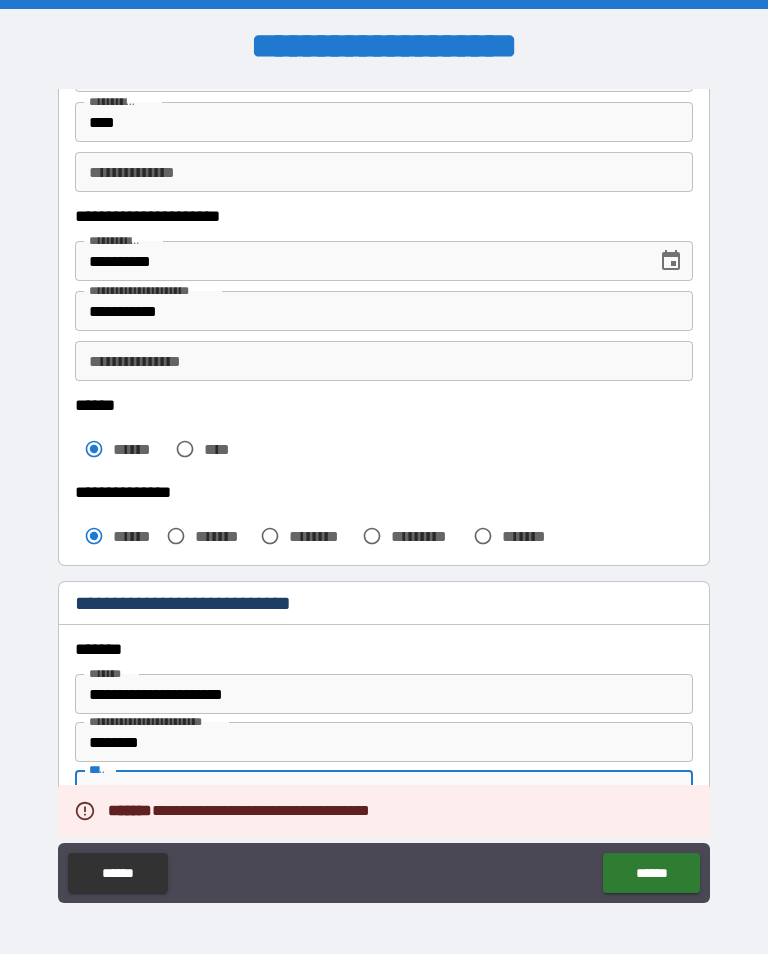 scroll, scrollTop: 314, scrollLeft: 0, axis: vertical 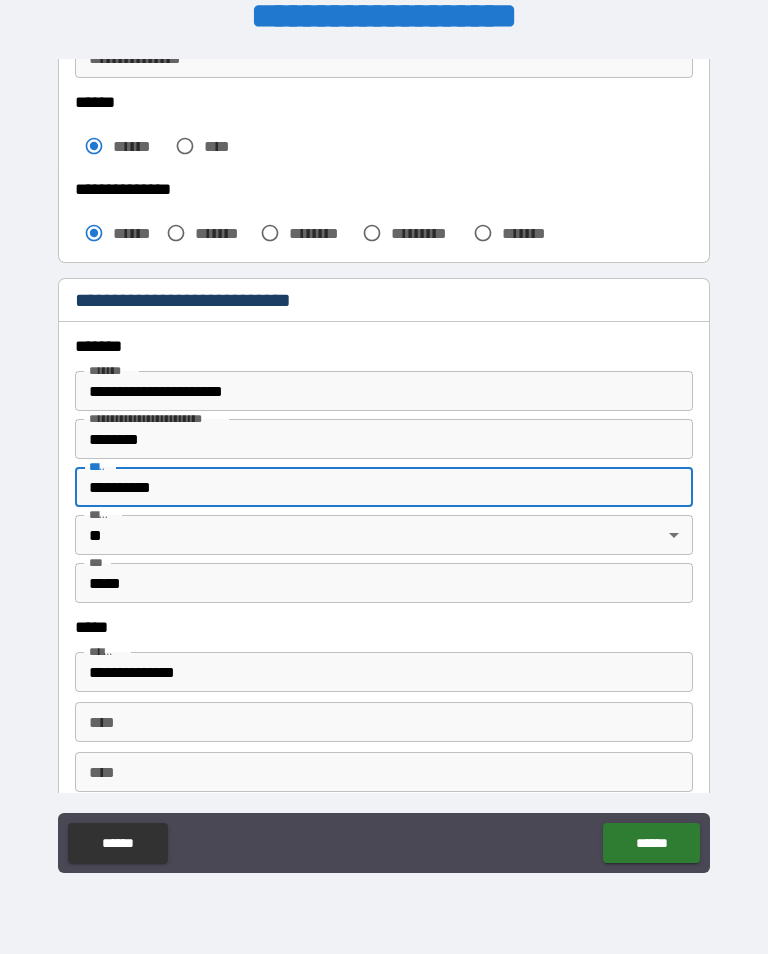click on "****" at bounding box center [384, 772] 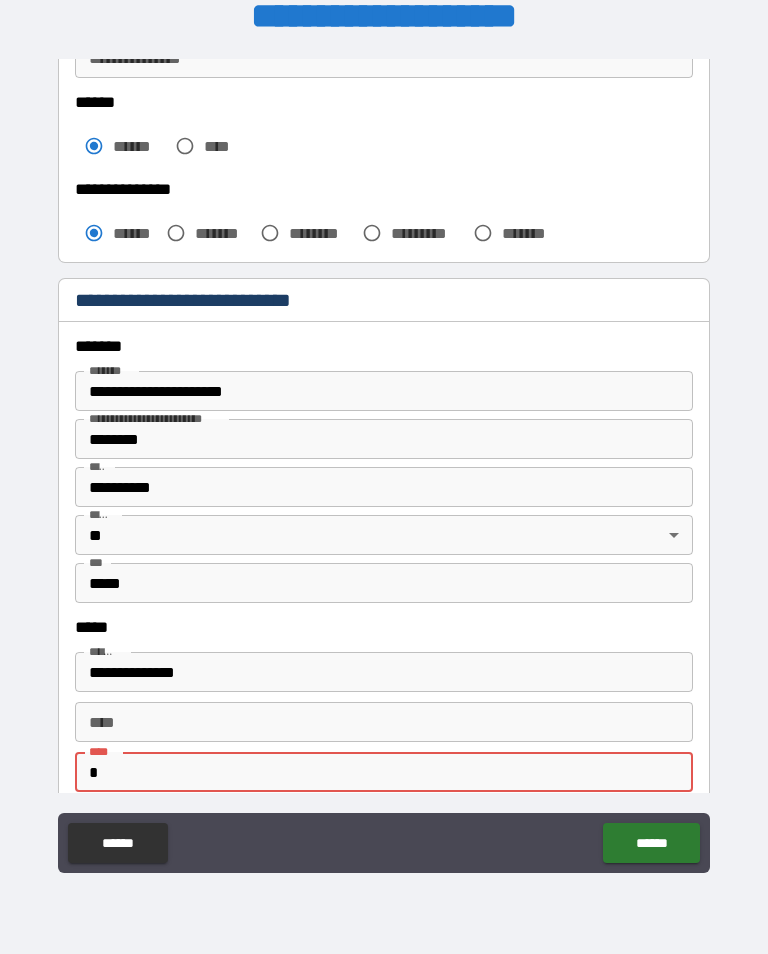 type on "*" 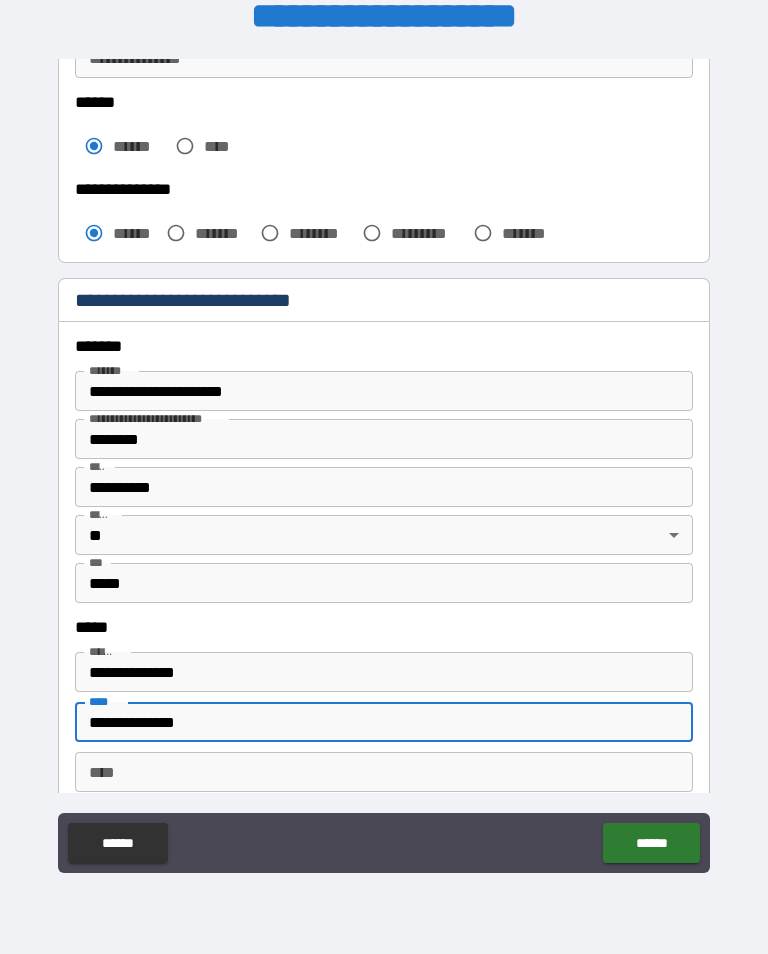 type on "**********" 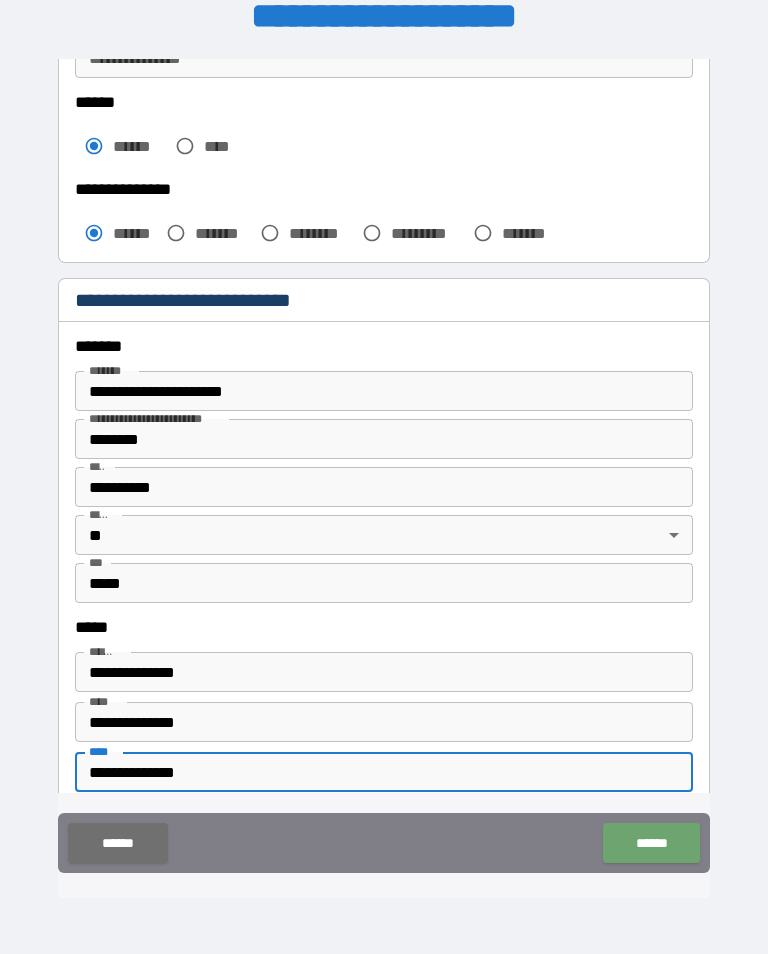 type on "**********" 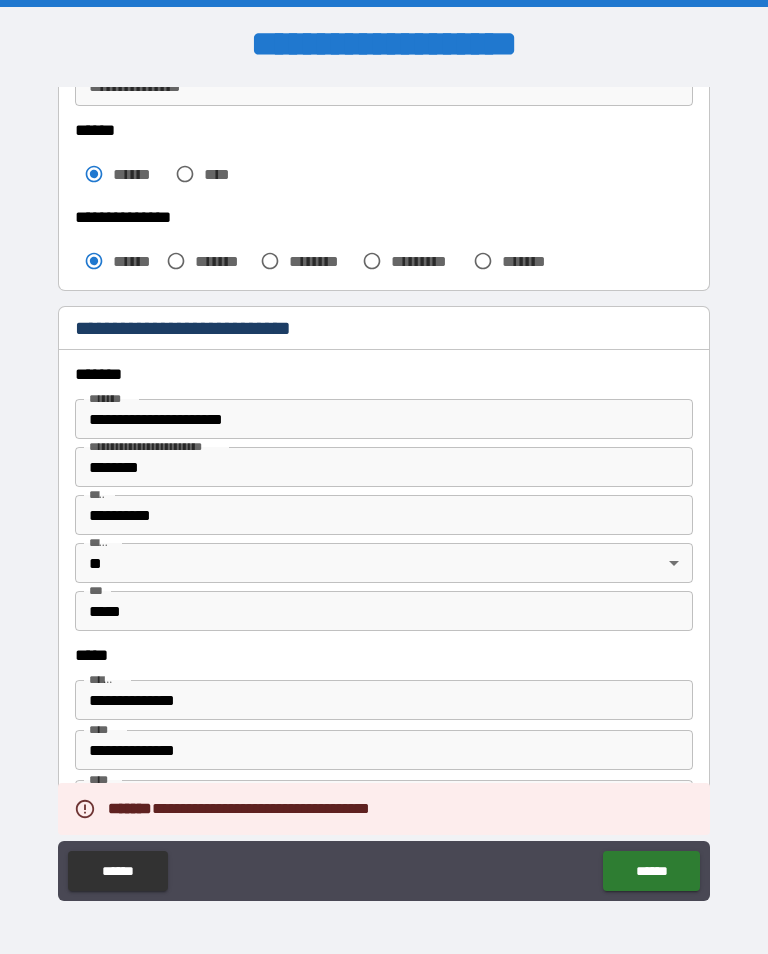 scroll, scrollTop: 1, scrollLeft: 0, axis: vertical 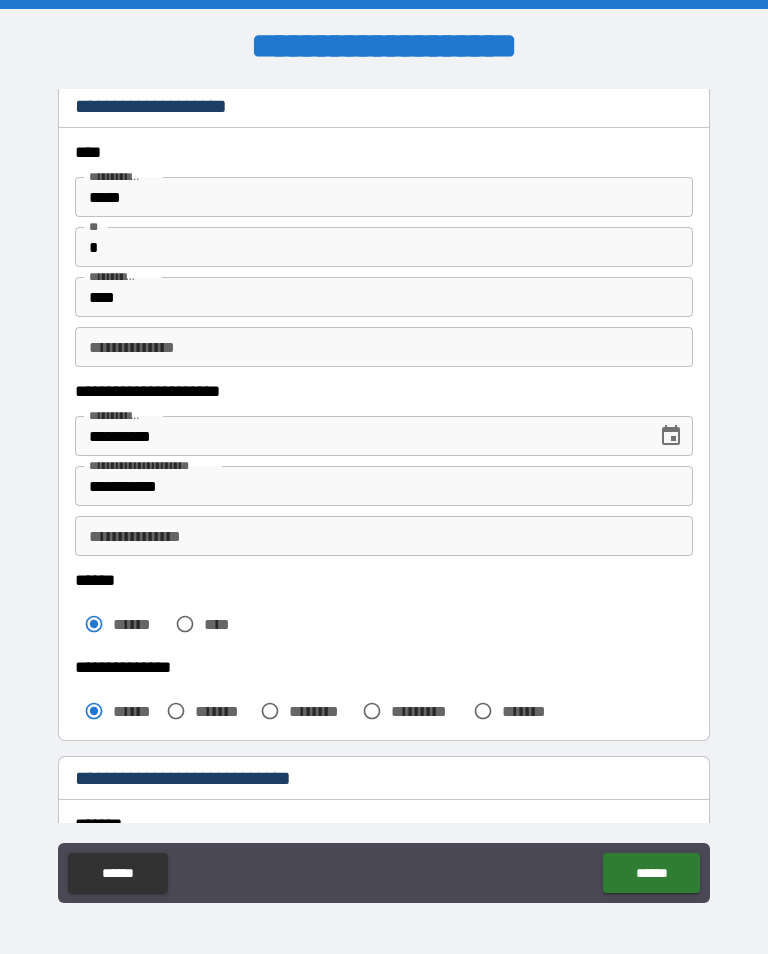 click on "**********" at bounding box center (384, 536) 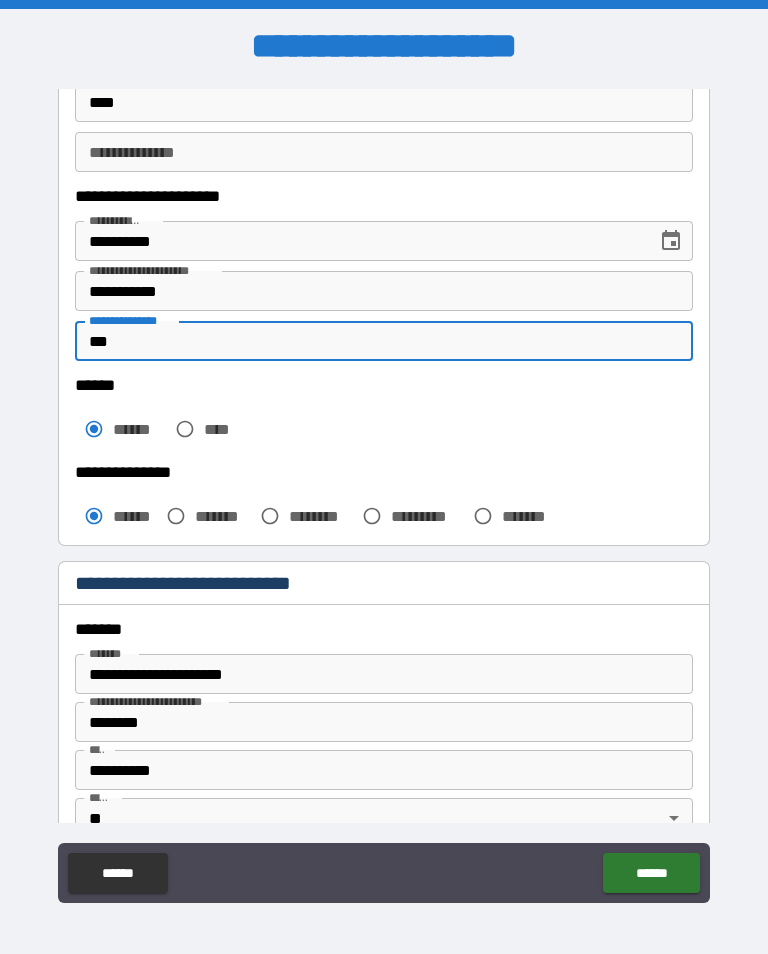 scroll, scrollTop: 322, scrollLeft: 0, axis: vertical 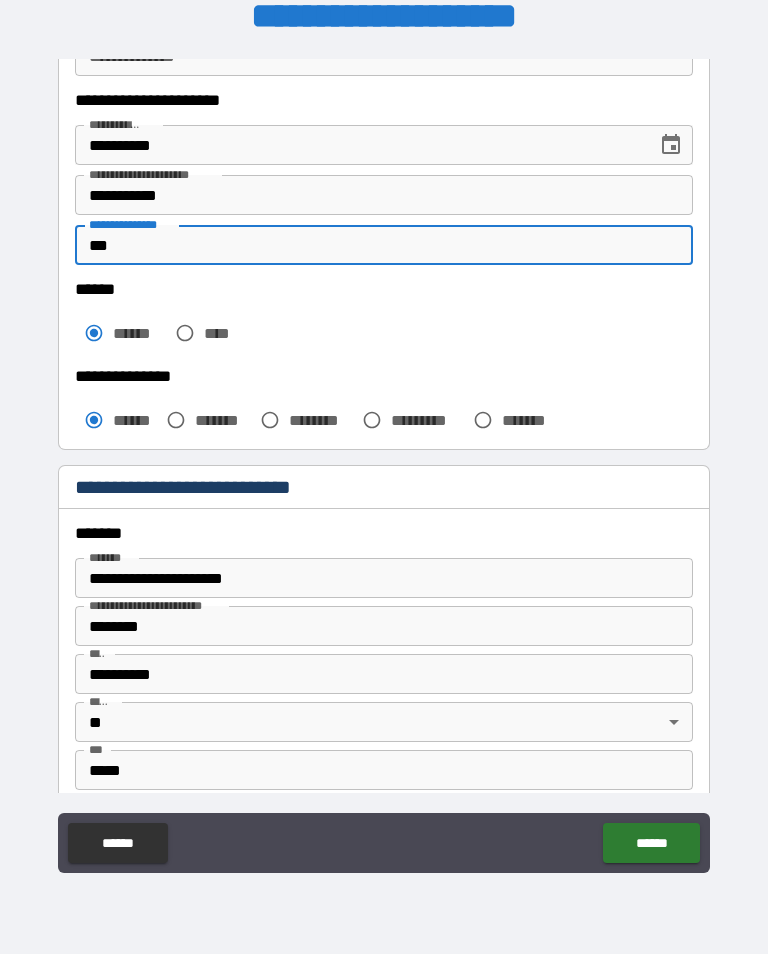 type on "***" 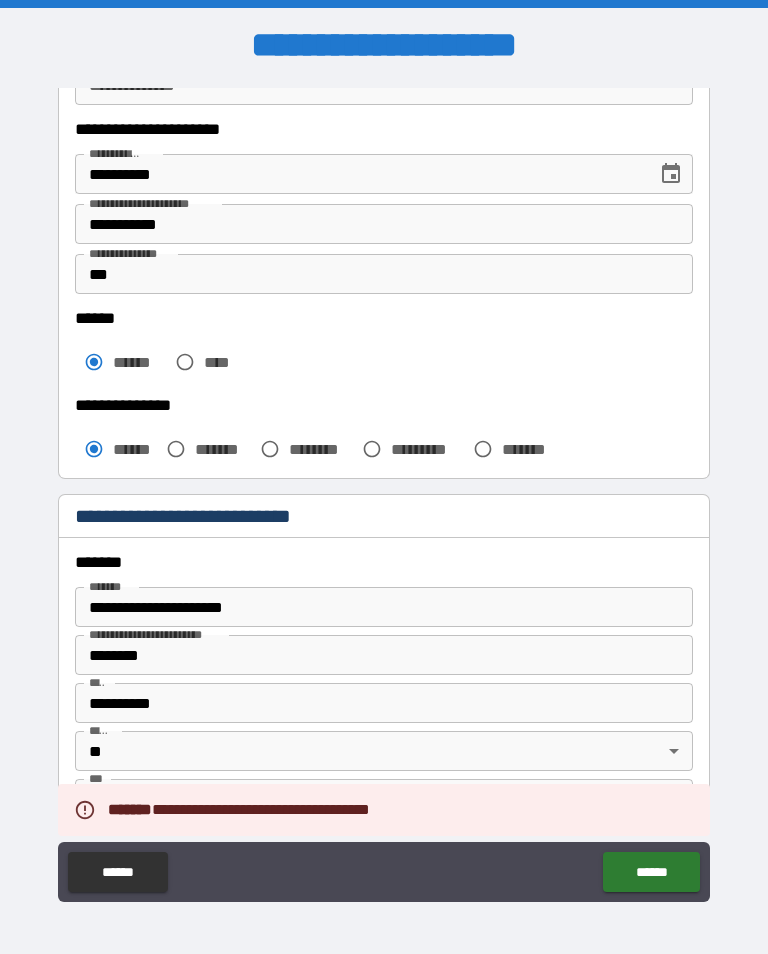 scroll, scrollTop: 1, scrollLeft: 0, axis: vertical 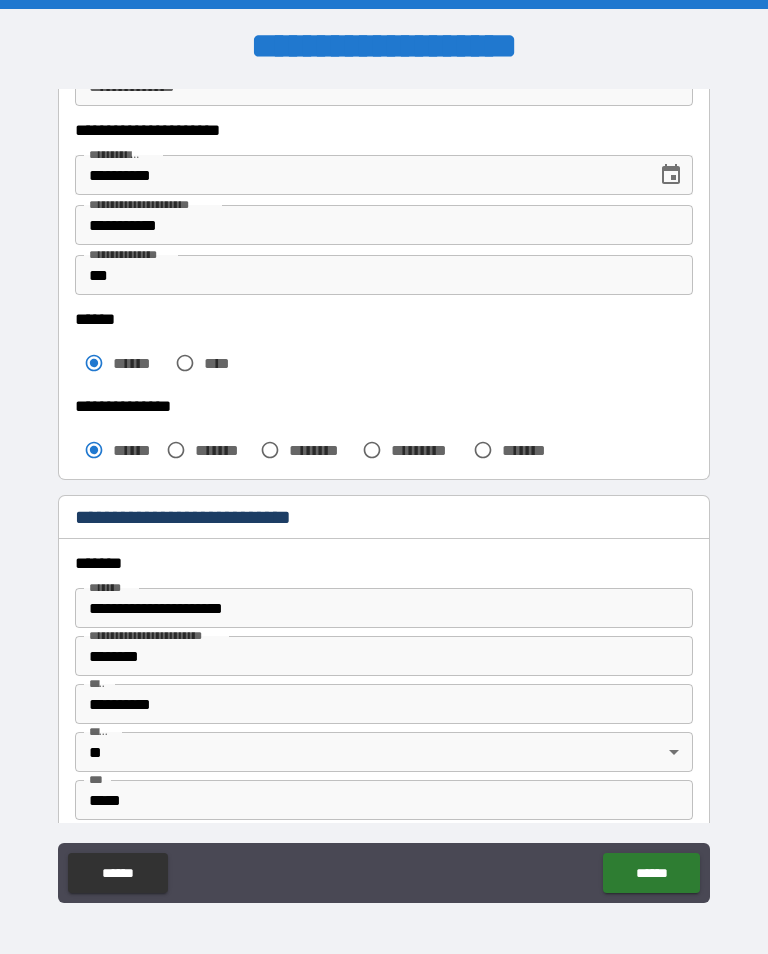 click at bounding box center [671, 175] 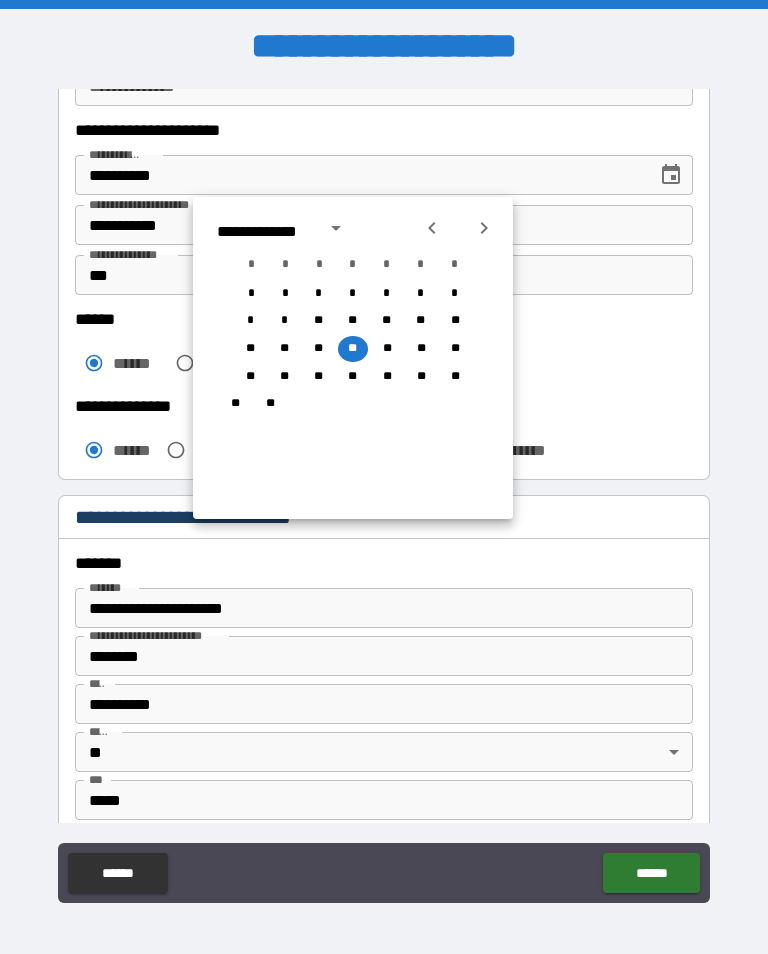 click on "**" at bounding box center (387, 349) 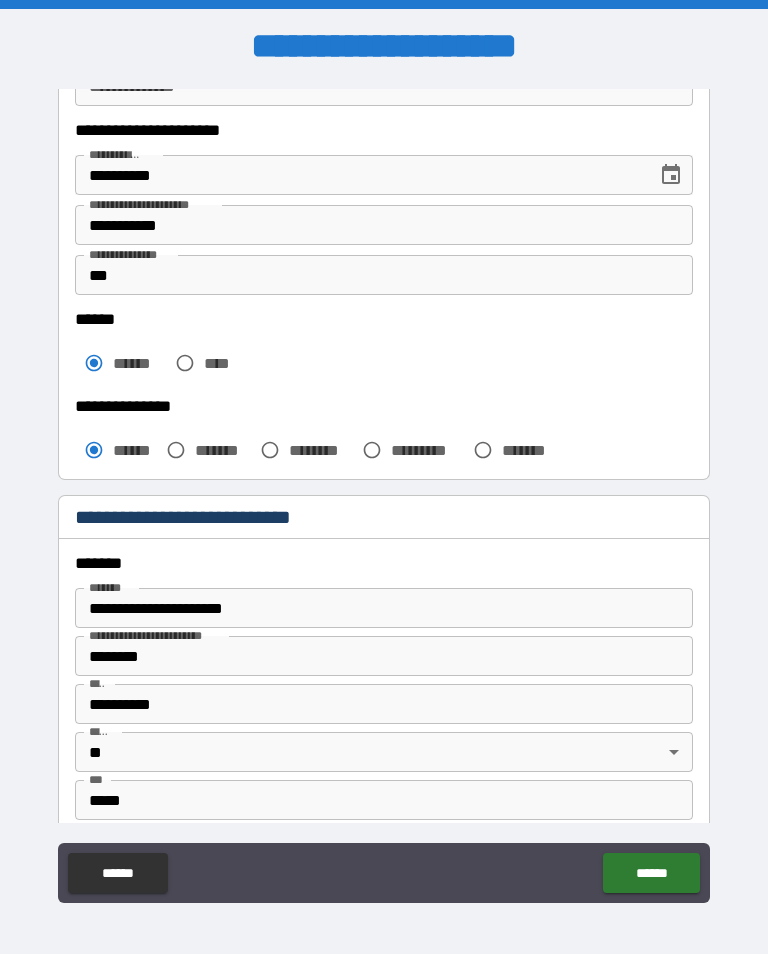 type on "**********" 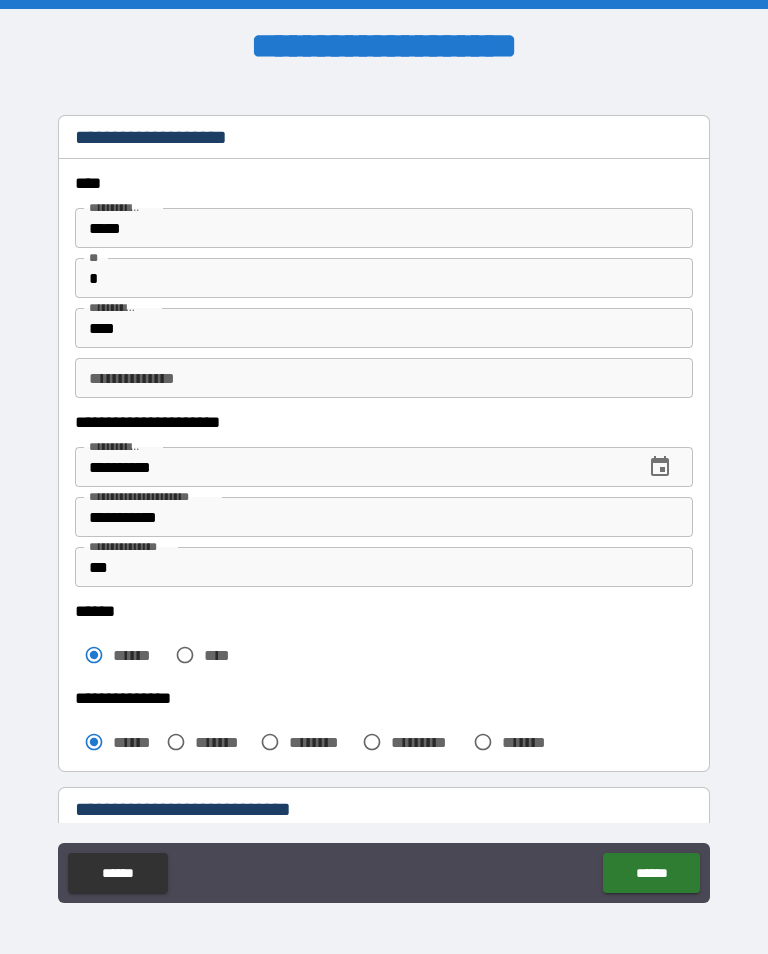 scroll, scrollTop: 0, scrollLeft: 0, axis: both 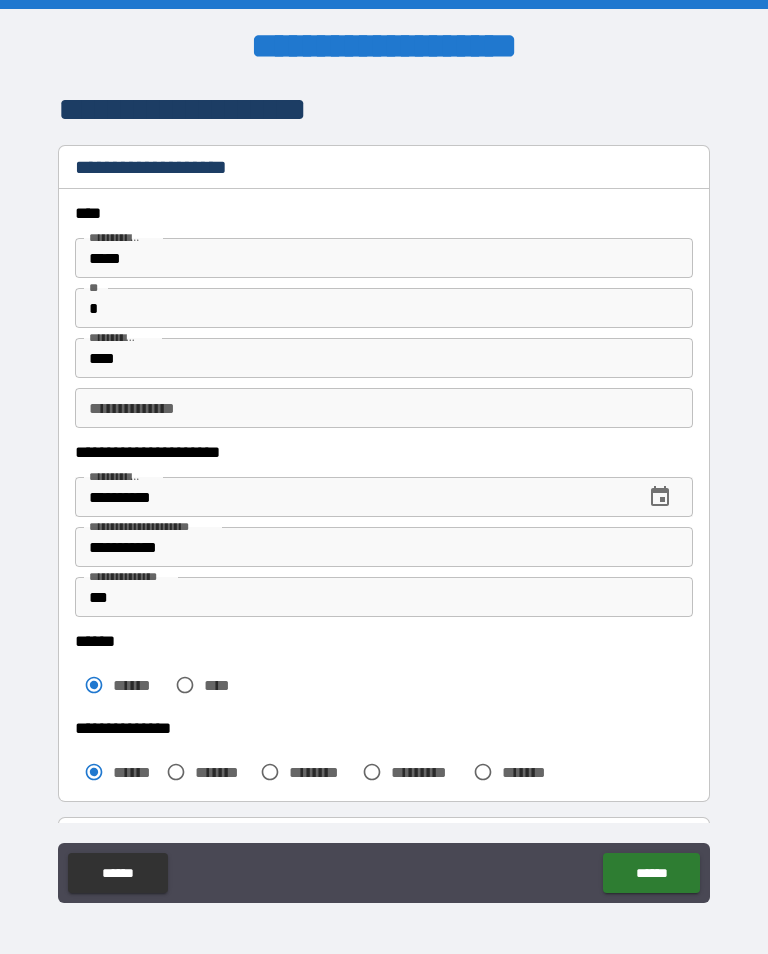 click on "**********" at bounding box center [384, 408] 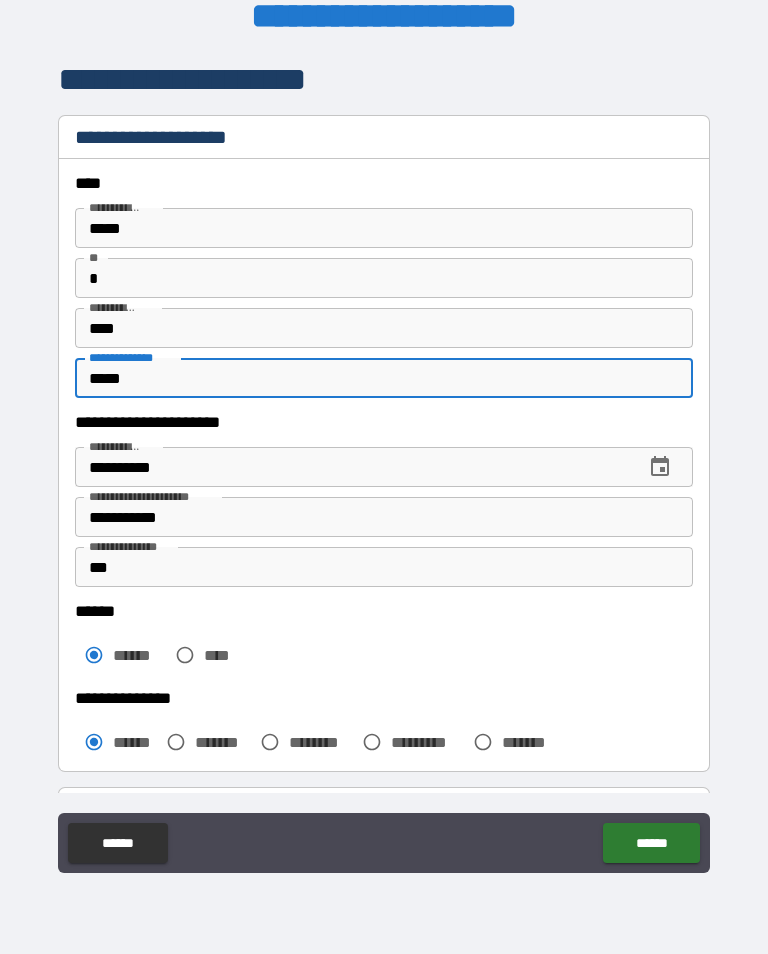 scroll, scrollTop: 133, scrollLeft: 0, axis: vertical 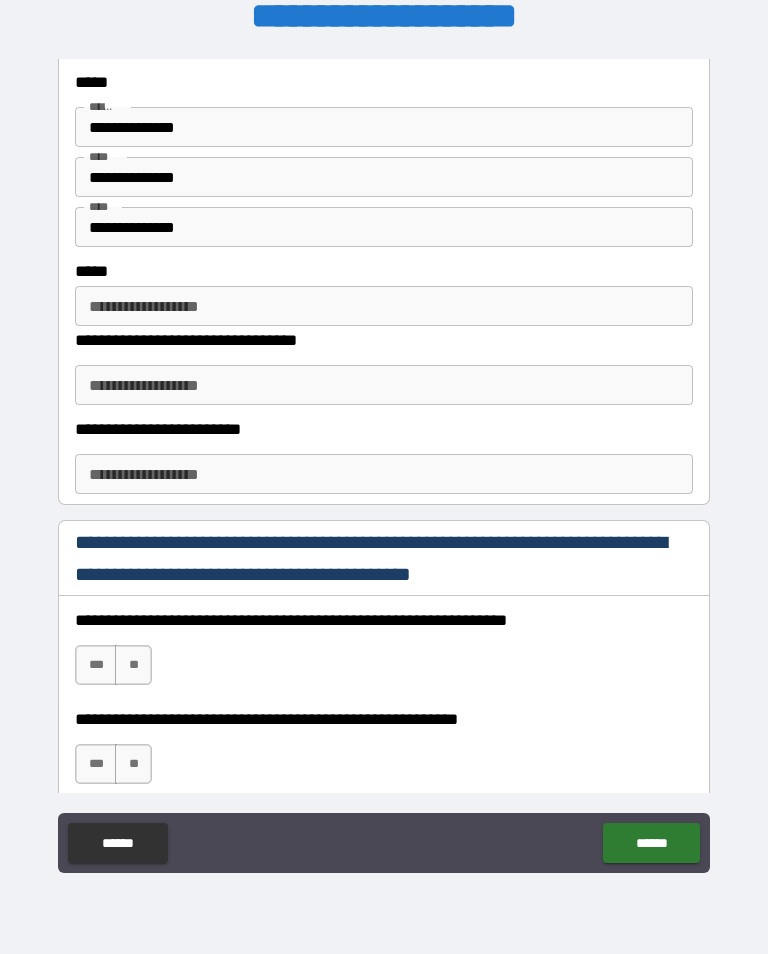 type on "*****" 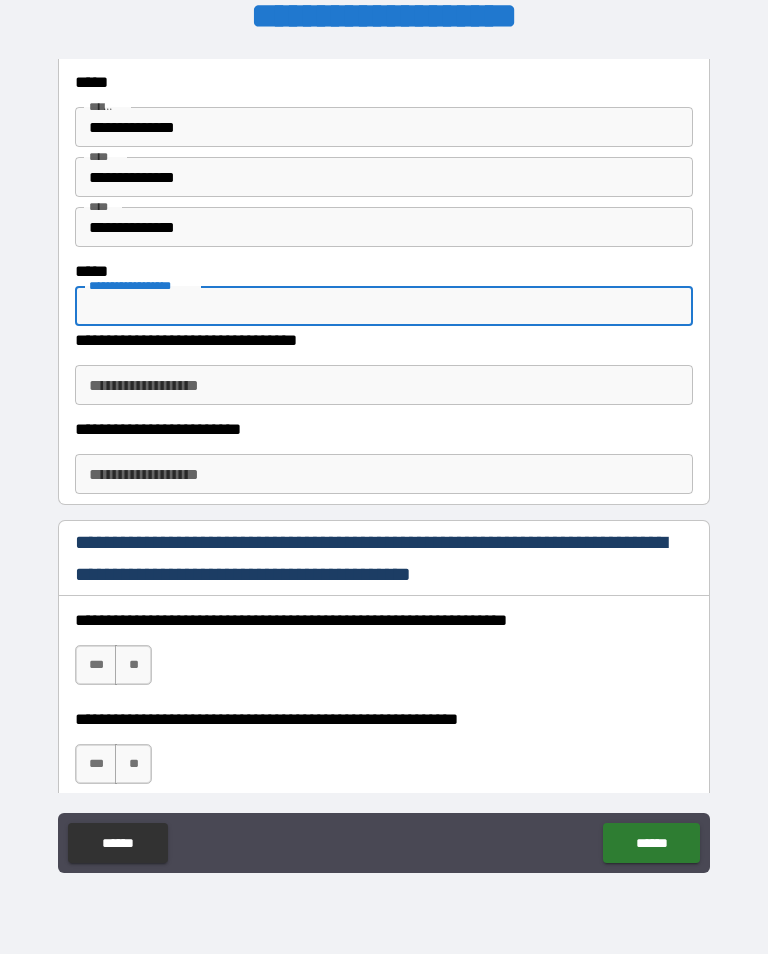 scroll, scrollTop: 1, scrollLeft: 0, axis: vertical 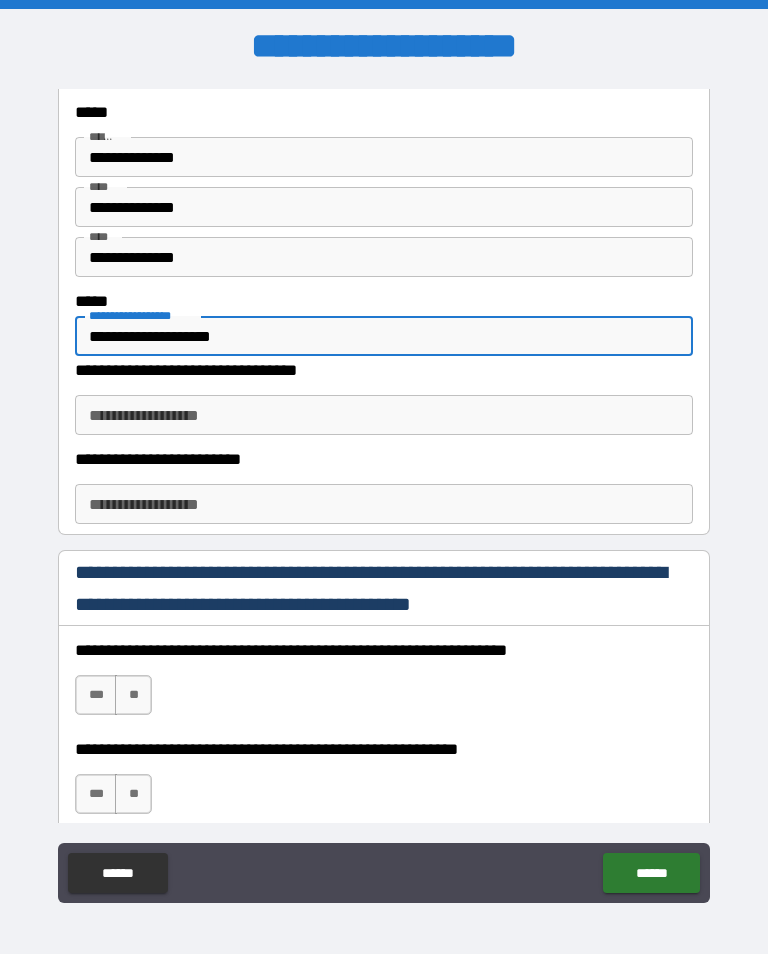 type on "**********" 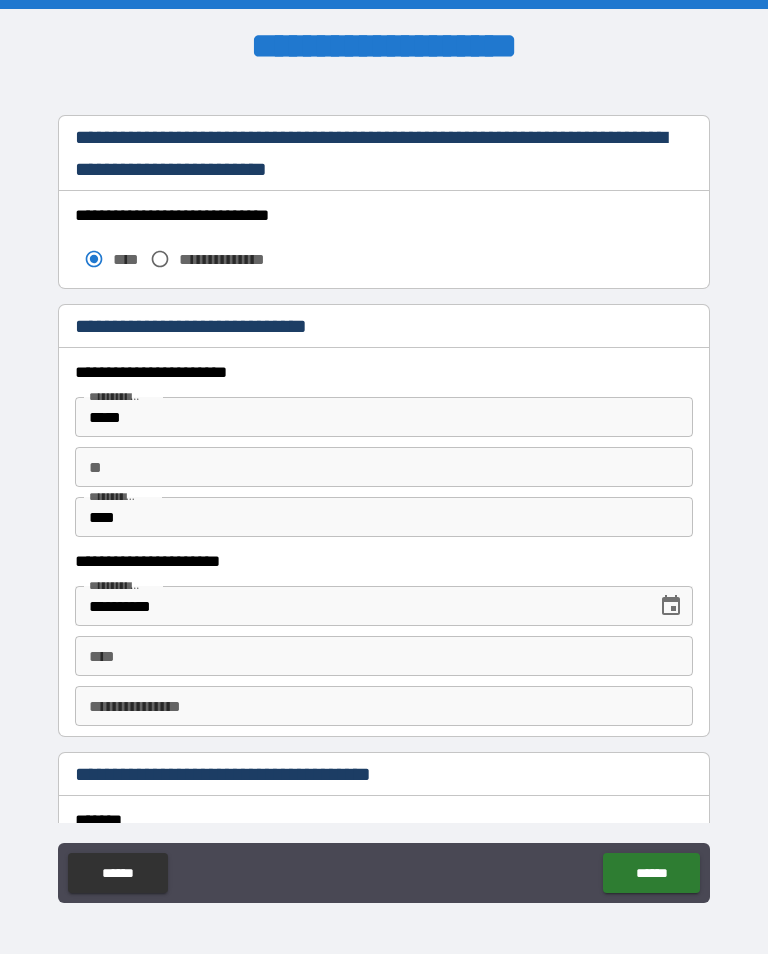 scroll, scrollTop: 1920, scrollLeft: 0, axis: vertical 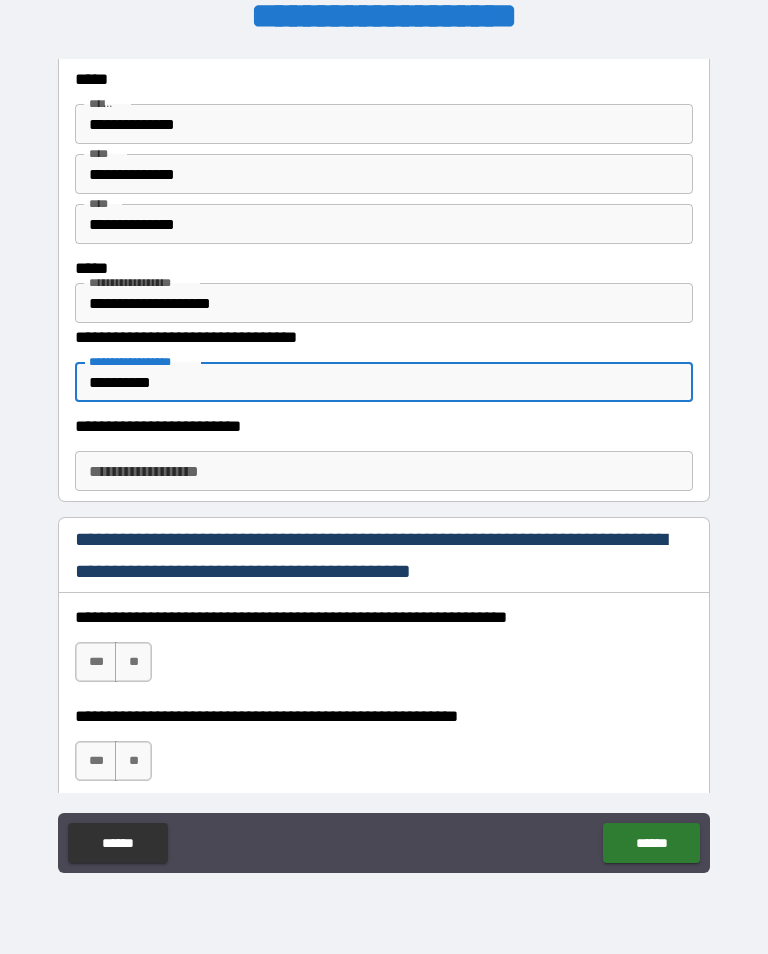 type on "**********" 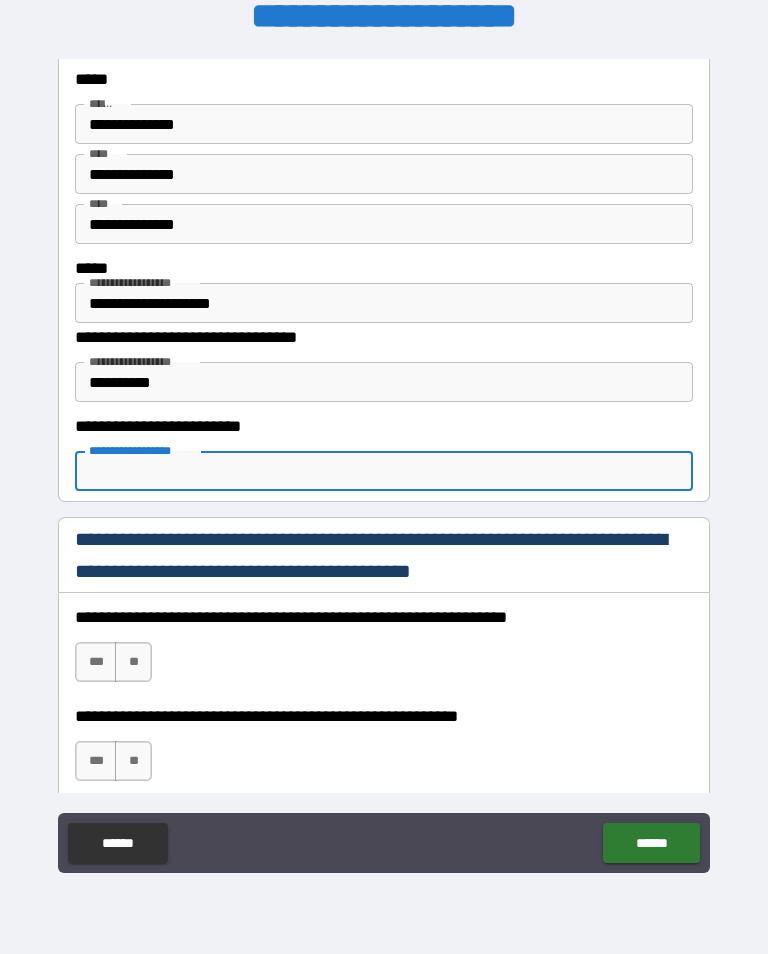 scroll, scrollTop: 1, scrollLeft: 0, axis: vertical 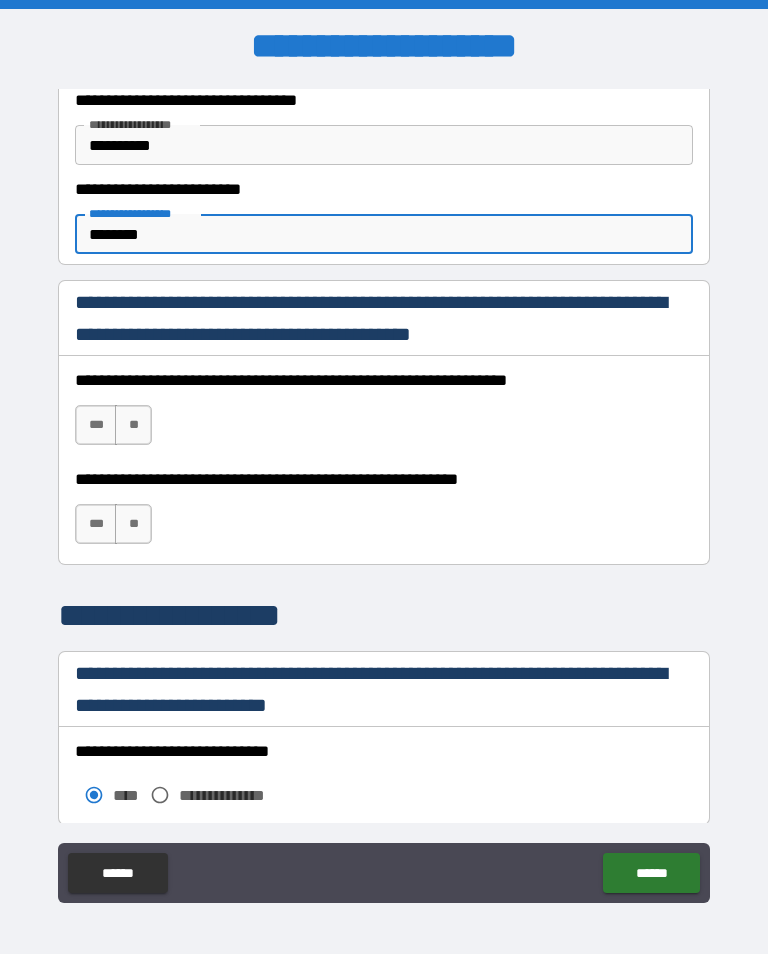 type on "********" 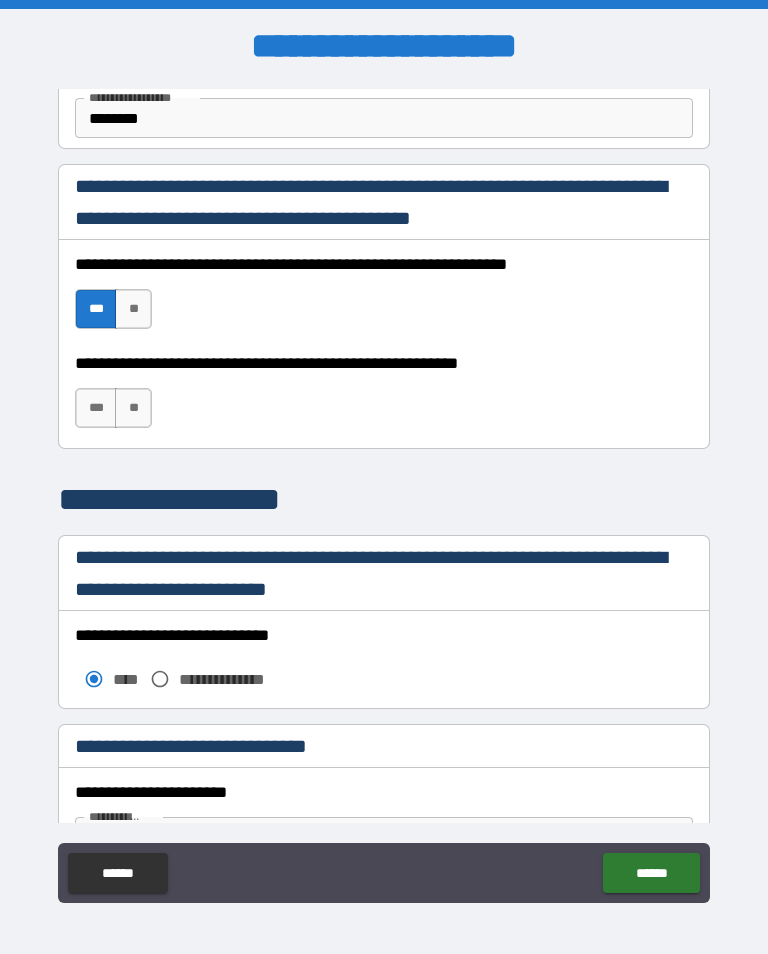 scroll, scrollTop: 1447, scrollLeft: 0, axis: vertical 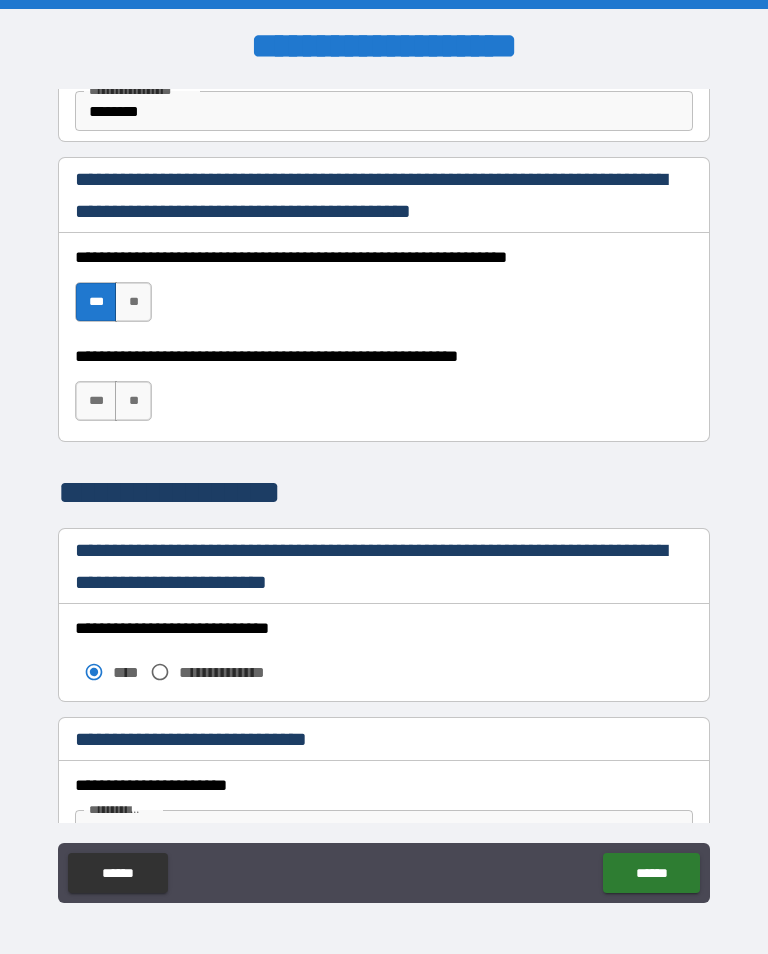 click on "***" at bounding box center (96, 401) 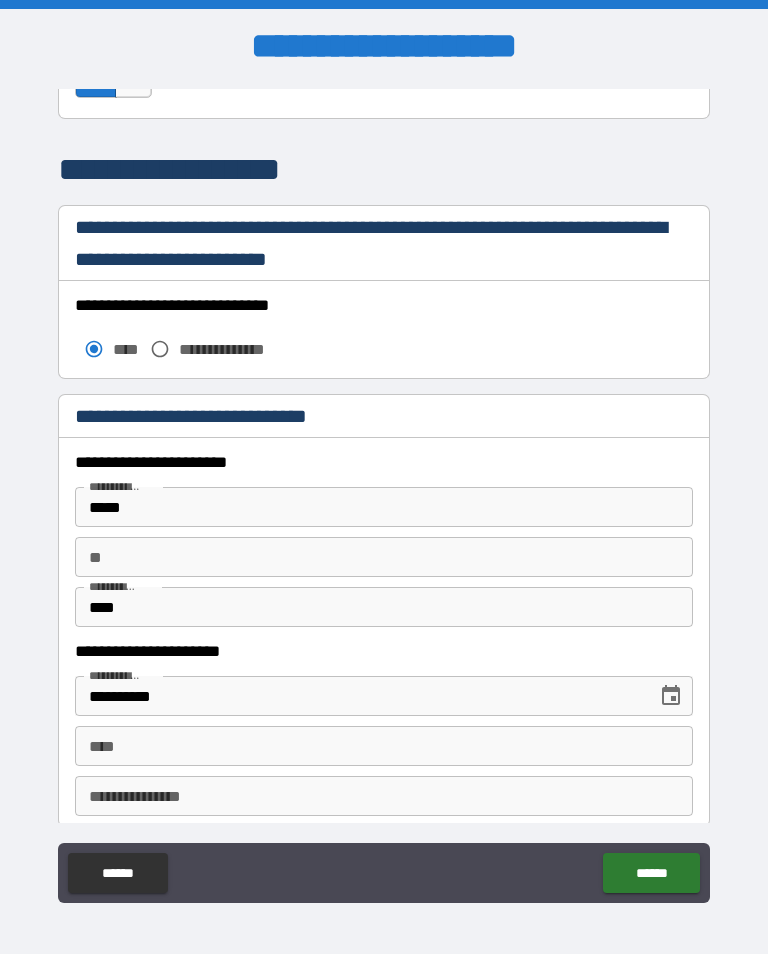 scroll, scrollTop: 1795, scrollLeft: 0, axis: vertical 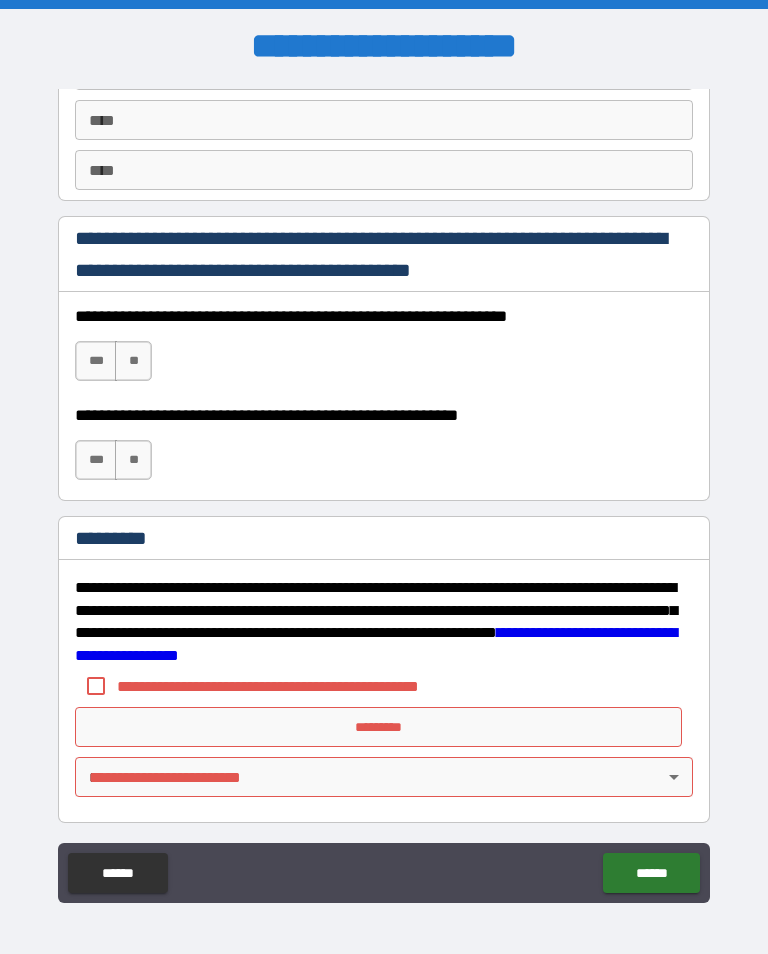 click on "***" at bounding box center (96, 361) 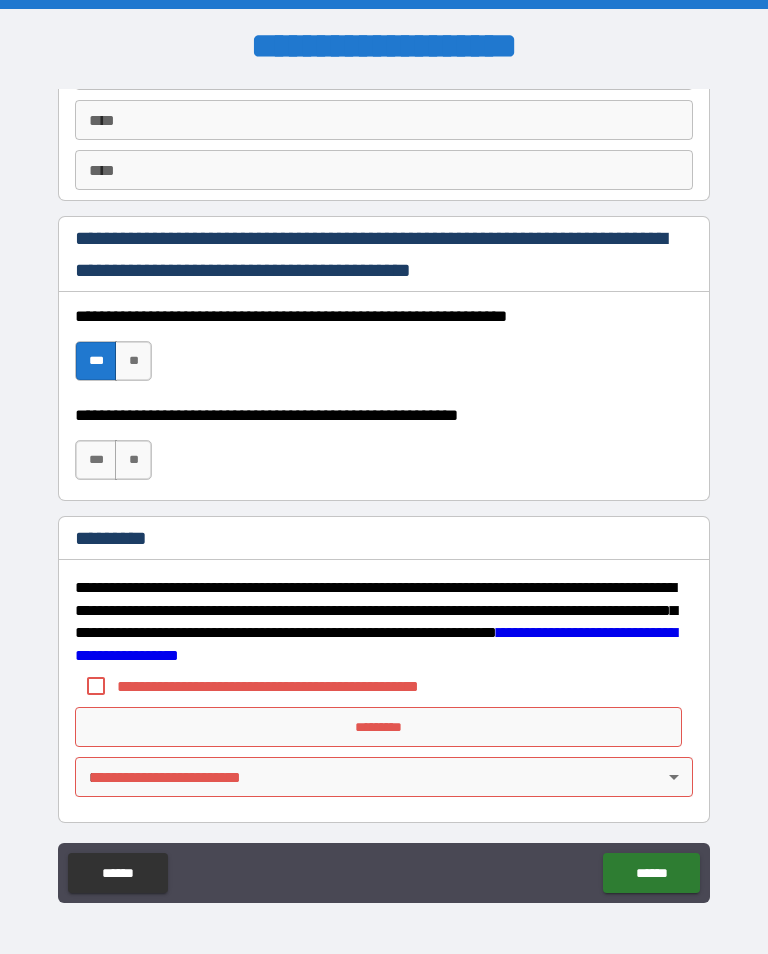 scroll, scrollTop: 3028, scrollLeft: 0, axis: vertical 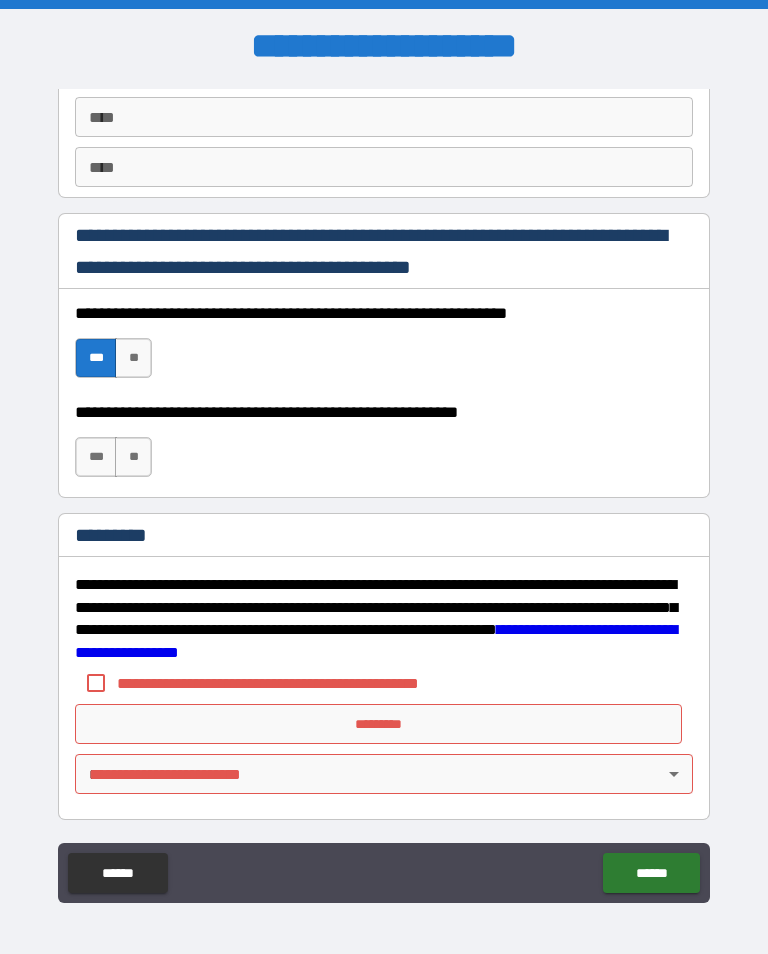 click on "**********" at bounding box center (384, 447) 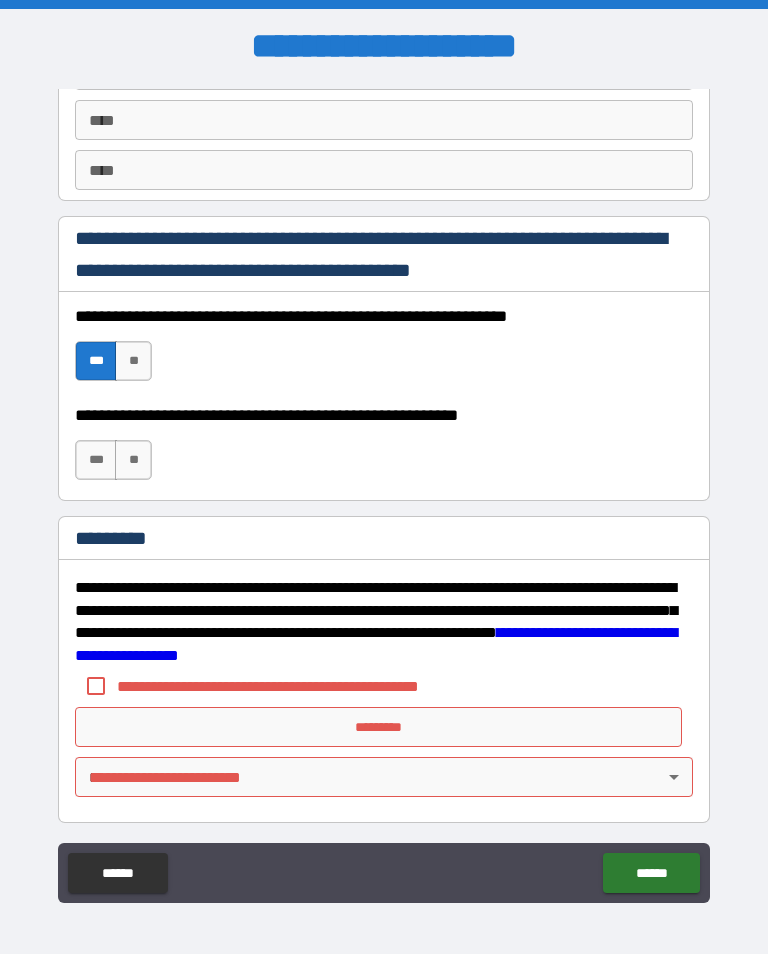 click on "***" at bounding box center [96, 460] 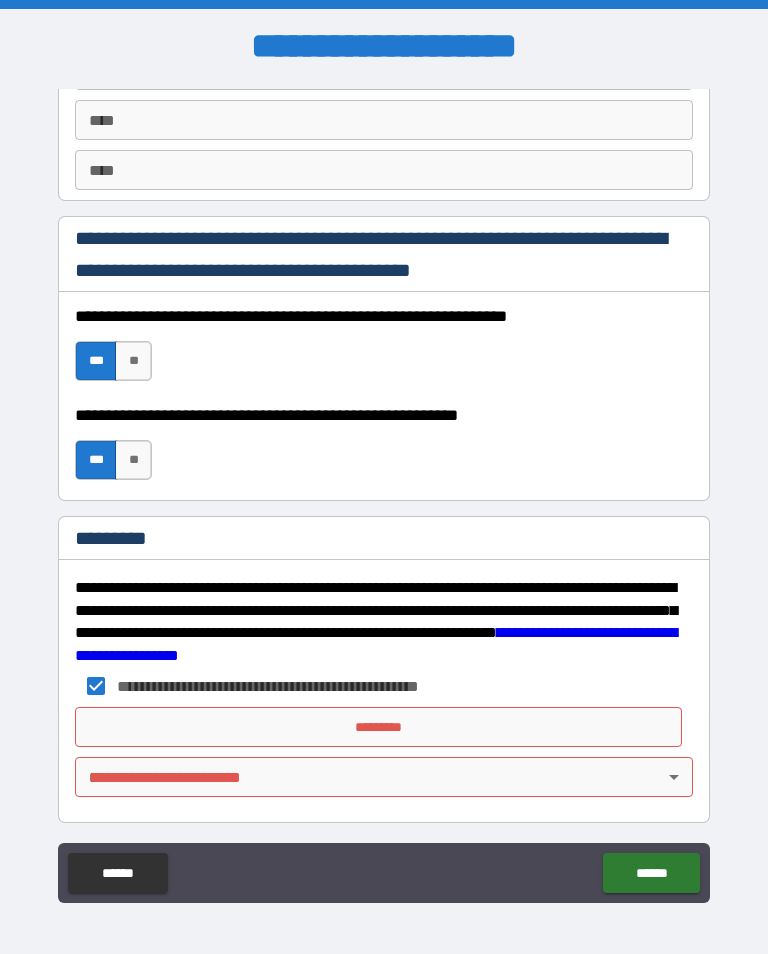 click on "*********" at bounding box center (378, 727) 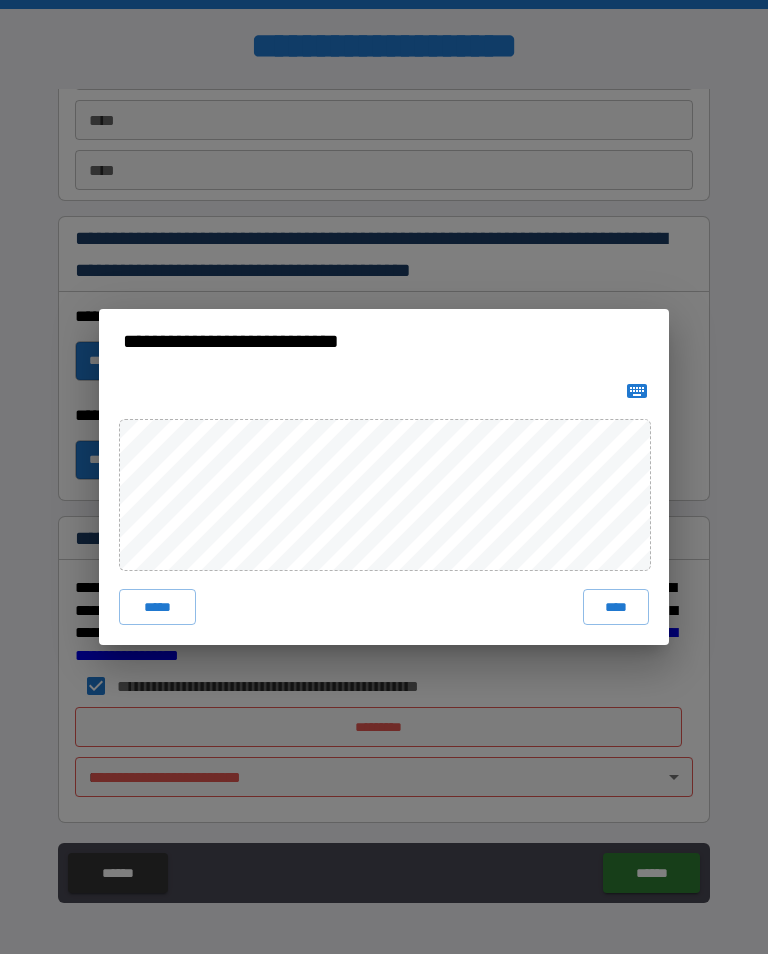 click on "****" at bounding box center (616, 607) 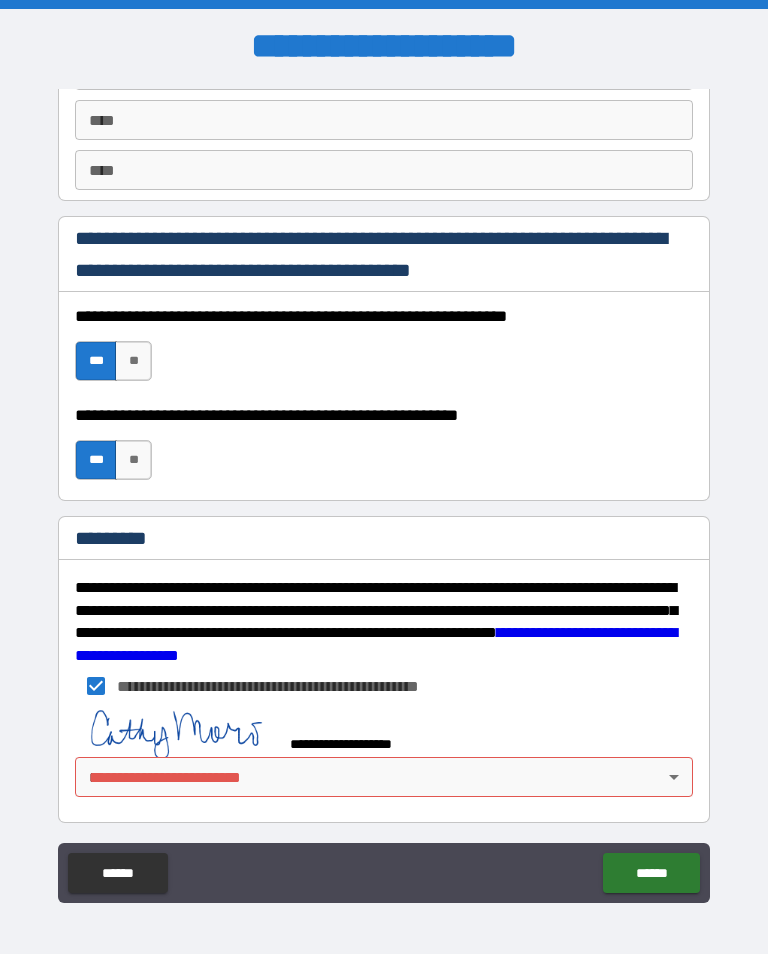 scroll, scrollTop: 3020, scrollLeft: 0, axis: vertical 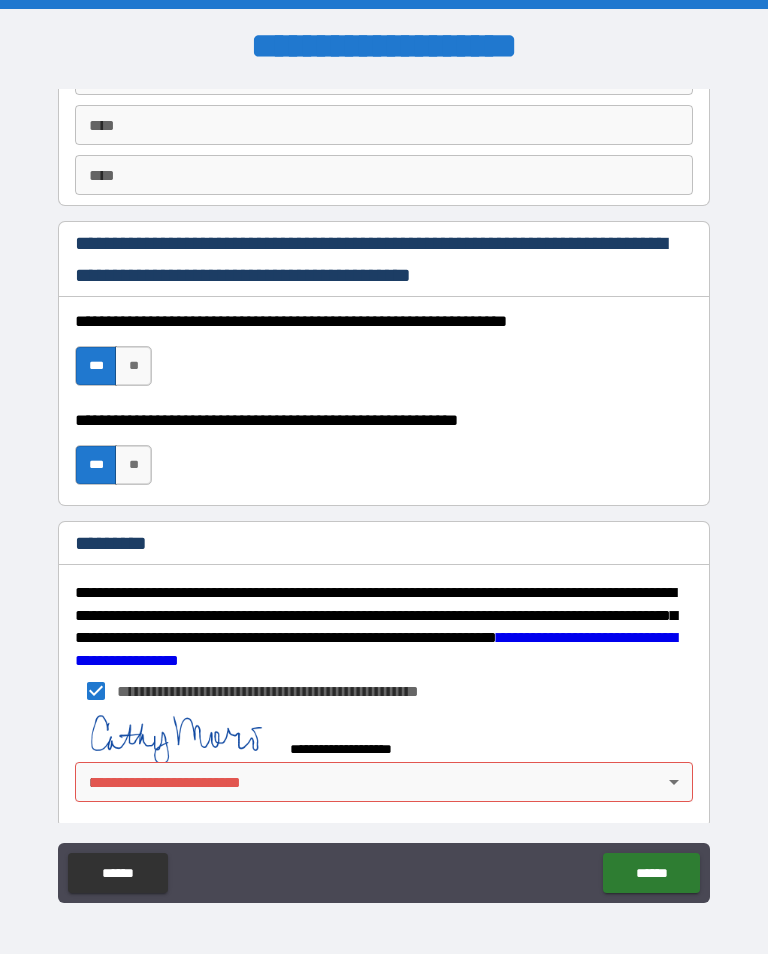 click on "**********" at bounding box center (384, 491) 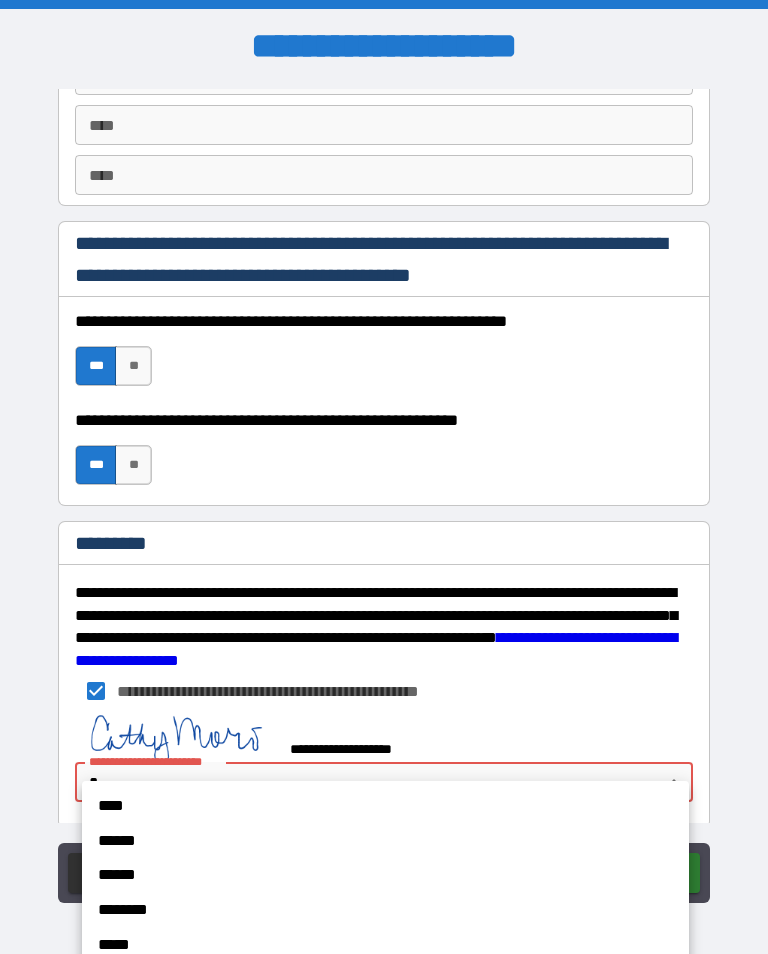 click on "****" at bounding box center (378, 806) 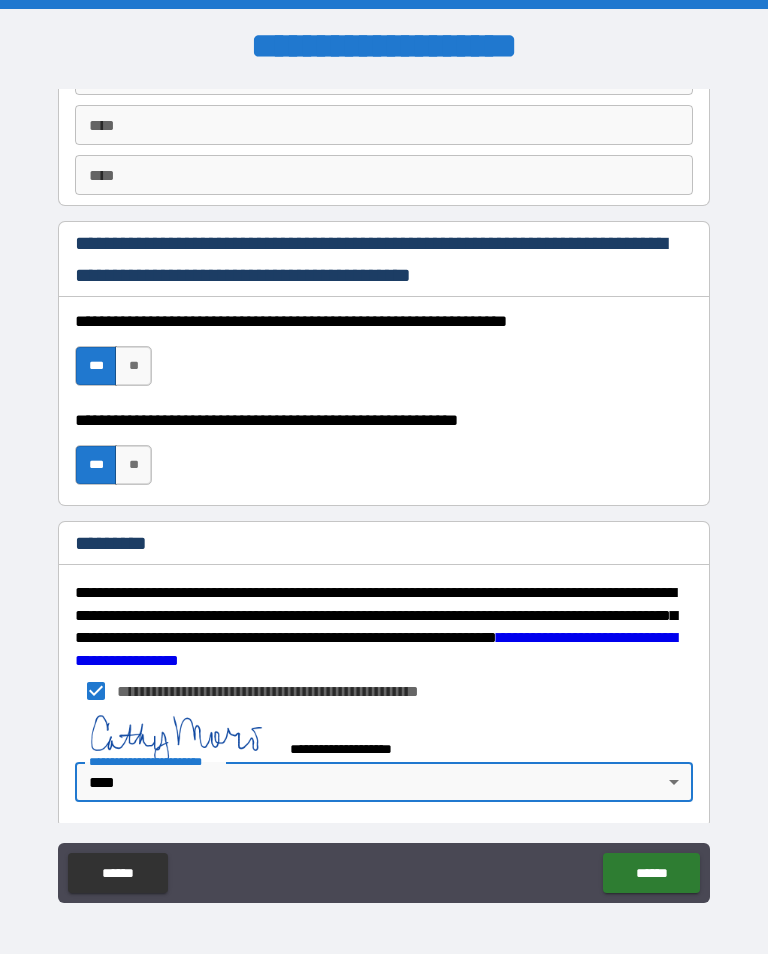 type on "*" 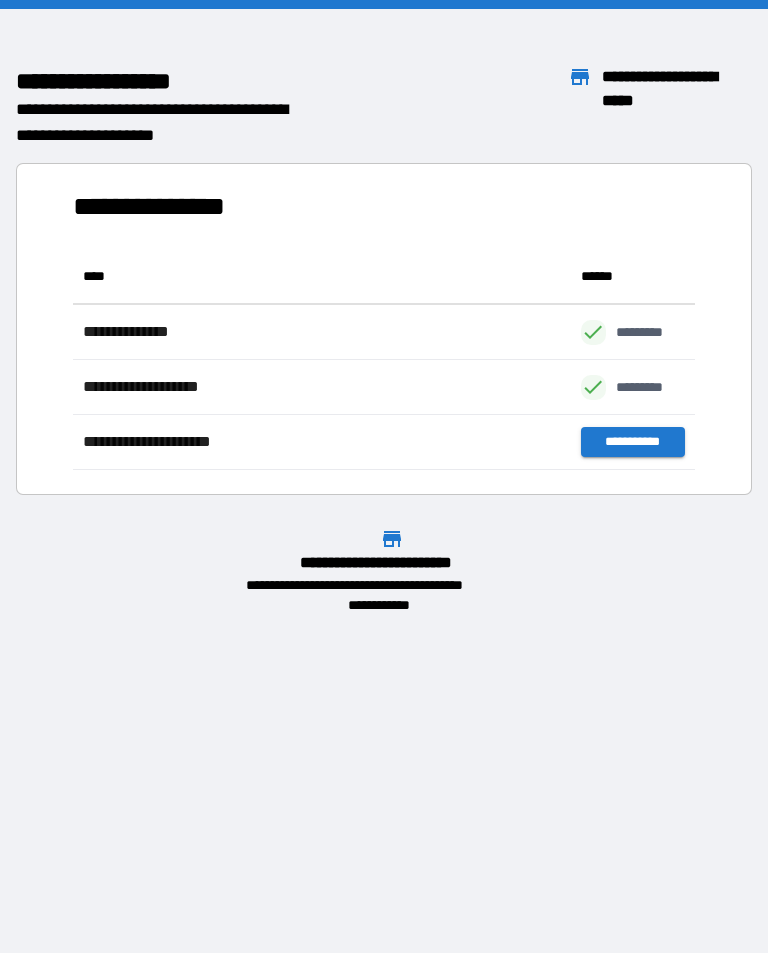 scroll, scrollTop: 1, scrollLeft: 1, axis: both 